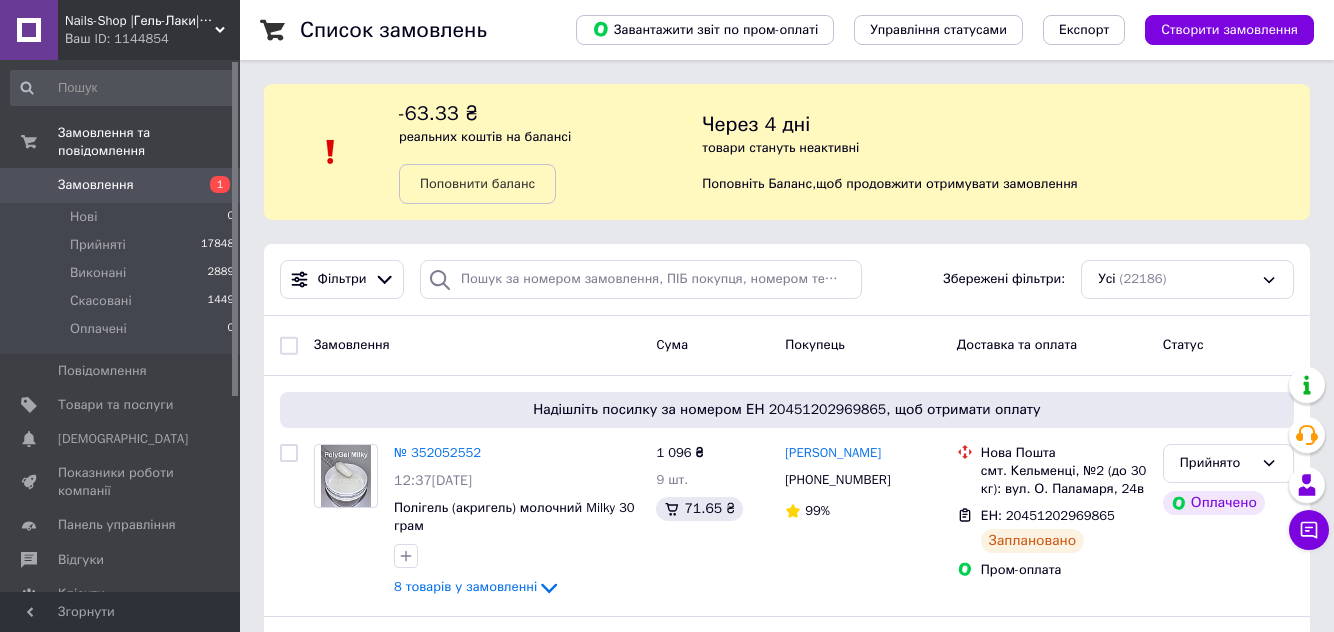 scroll, scrollTop: 0, scrollLeft: 0, axis: both 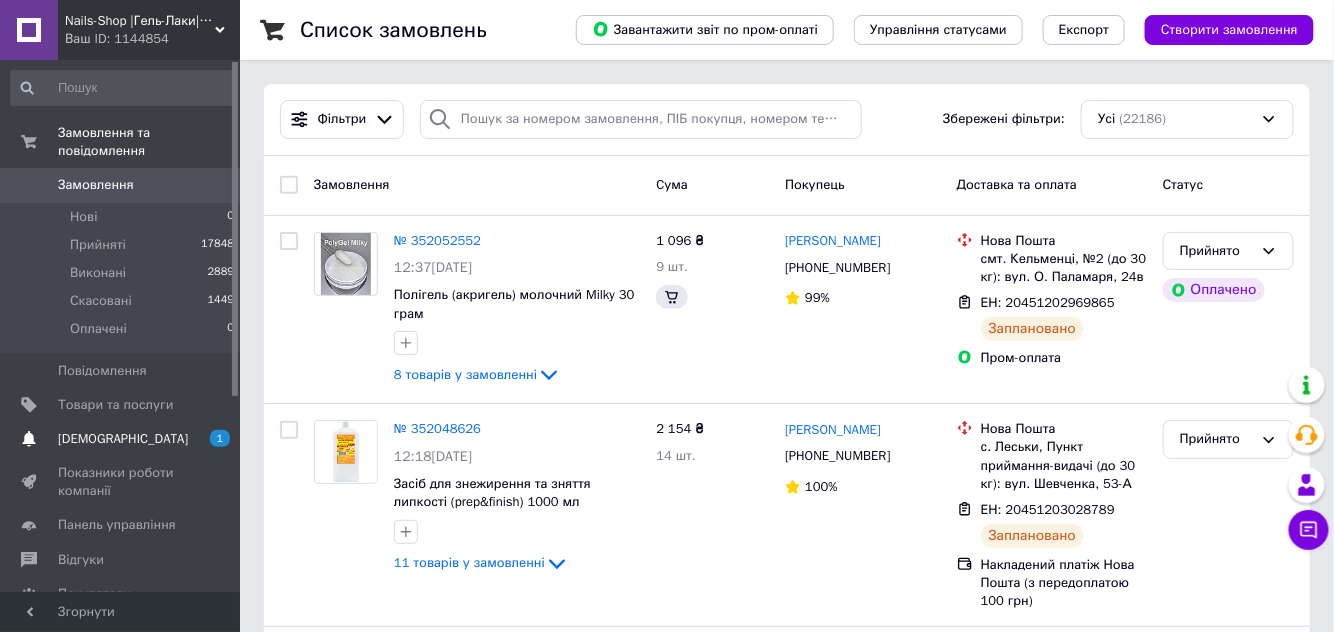 click on "[DEMOGRAPHIC_DATA]" at bounding box center [121, 439] 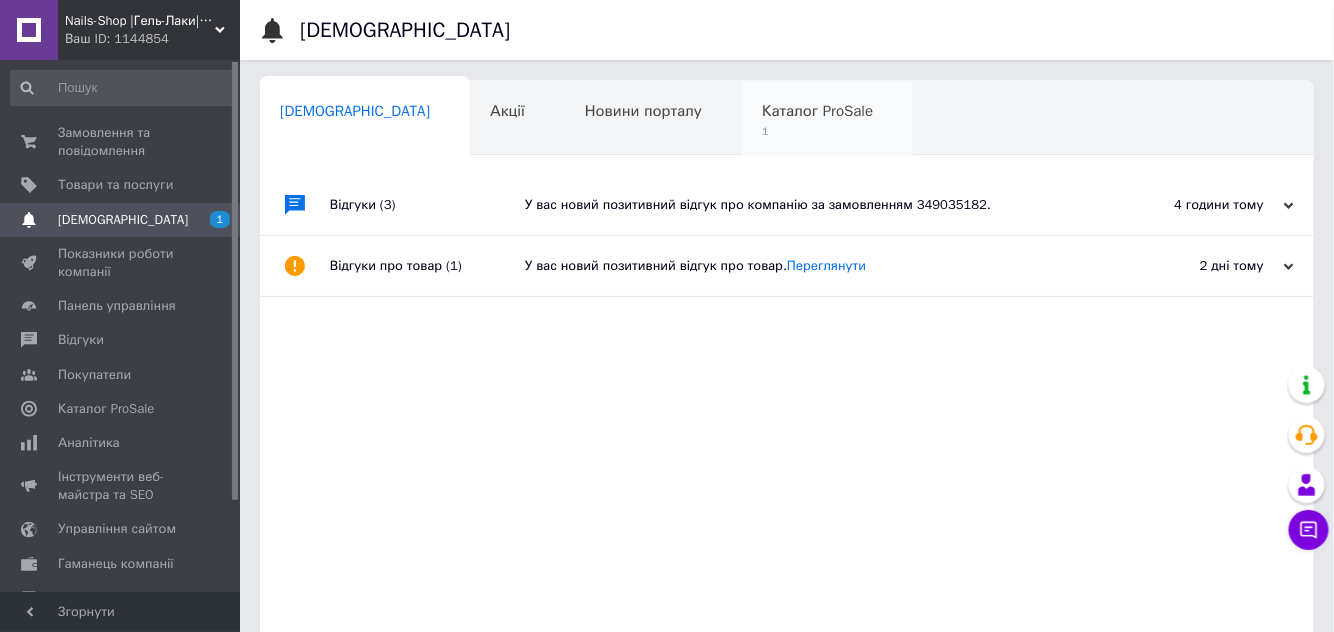 click on "1" at bounding box center [817, 131] 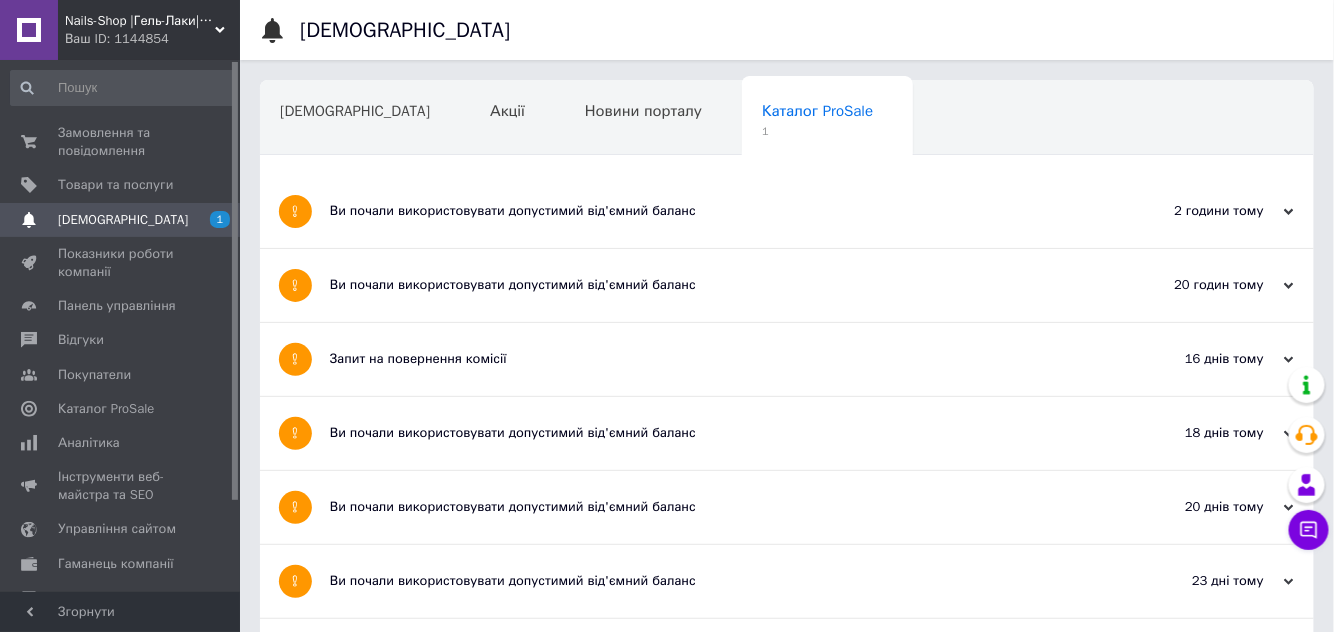 click on "Ви почали використовувати допустимий від'ємний баланс" at bounding box center (712, 211) 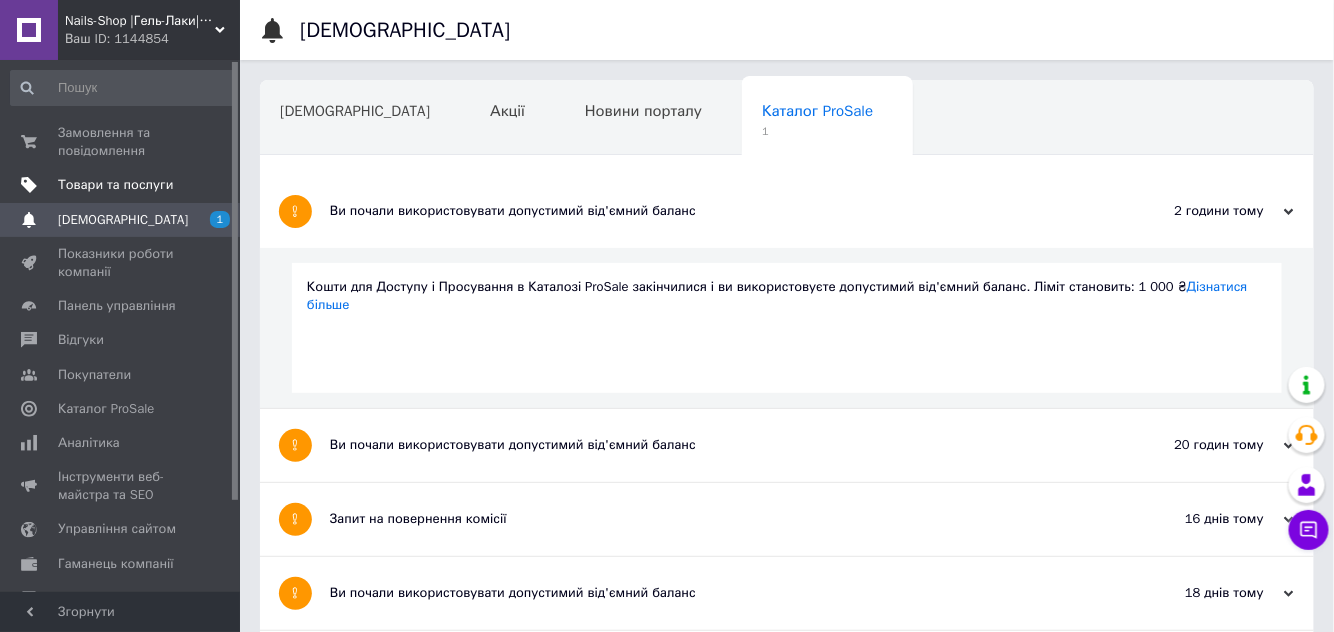 click on "Товари та послуги" at bounding box center [115, 185] 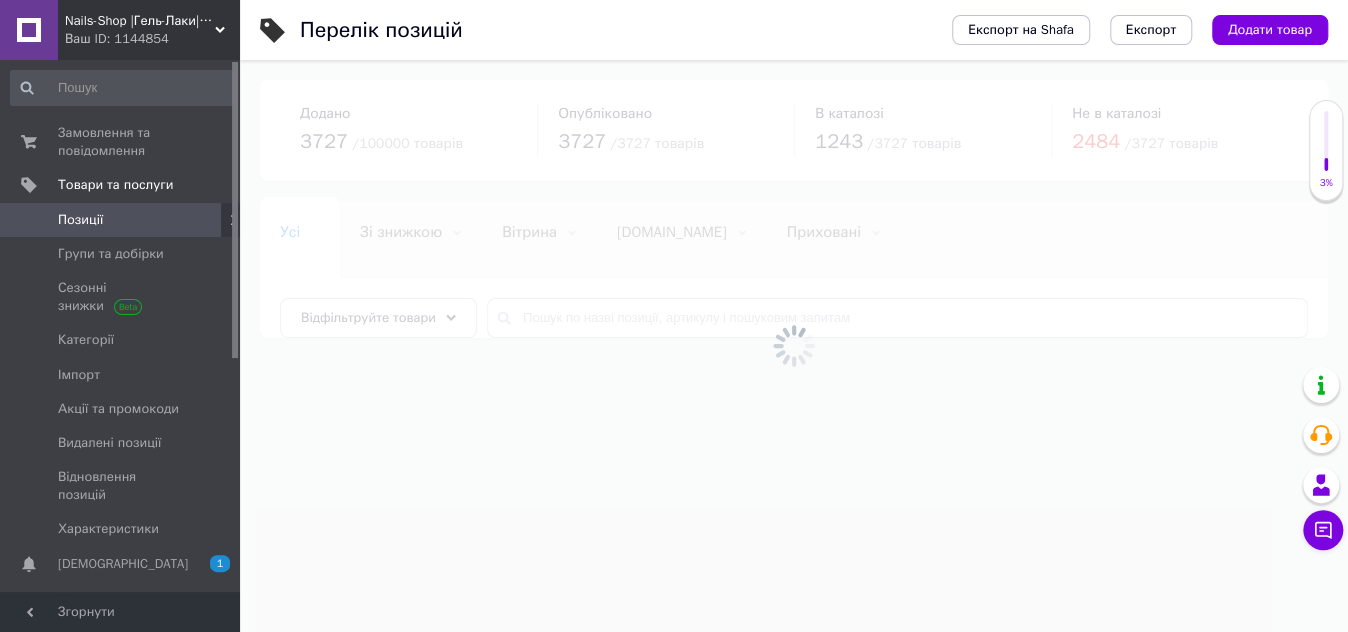 click at bounding box center (794, 346) 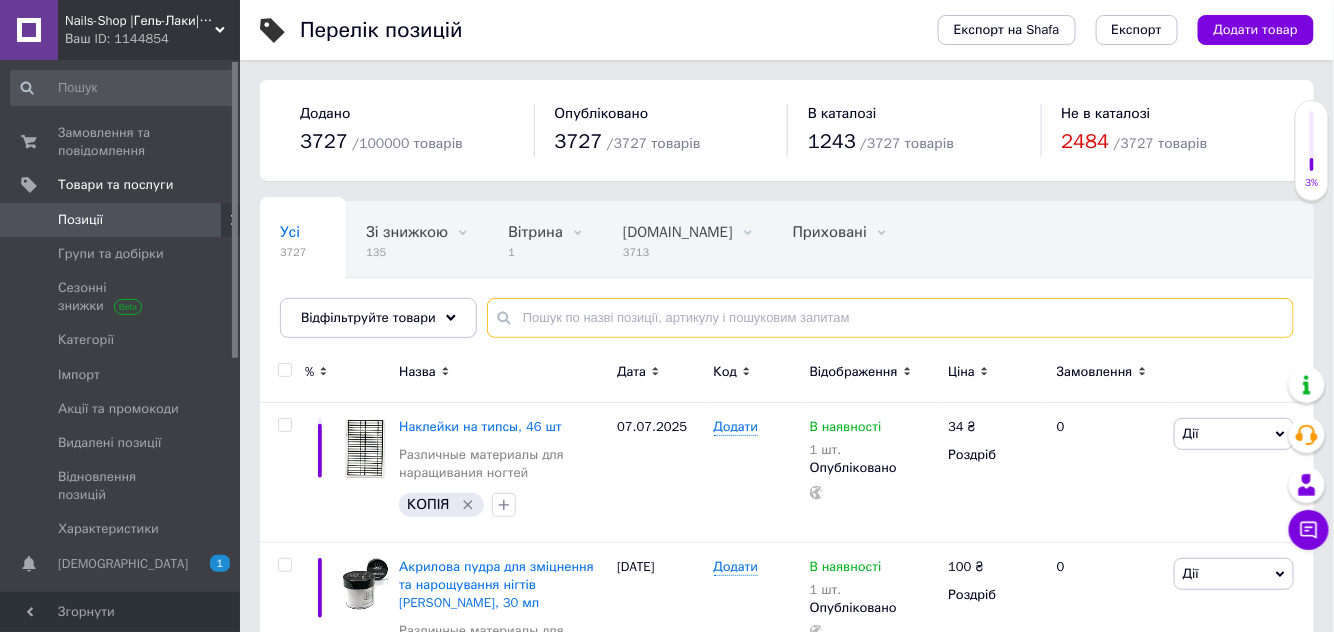 click at bounding box center [890, 318] 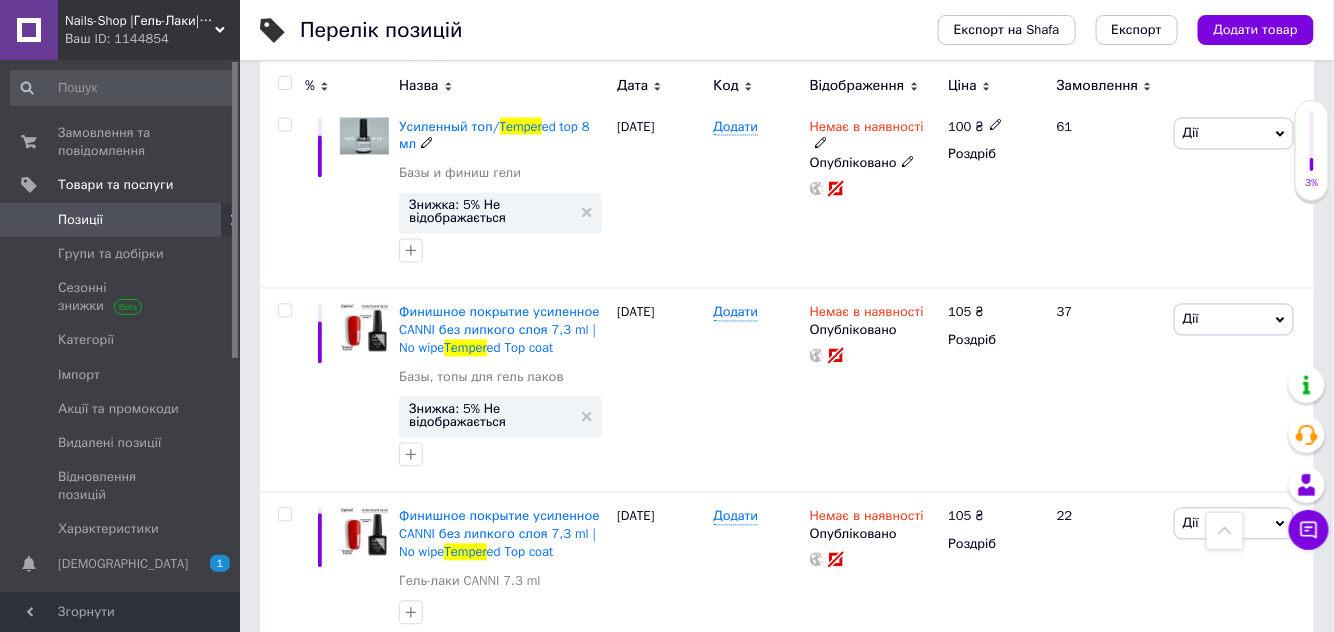 scroll, scrollTop: 1085, scrollLeft: 0, axis: vertical 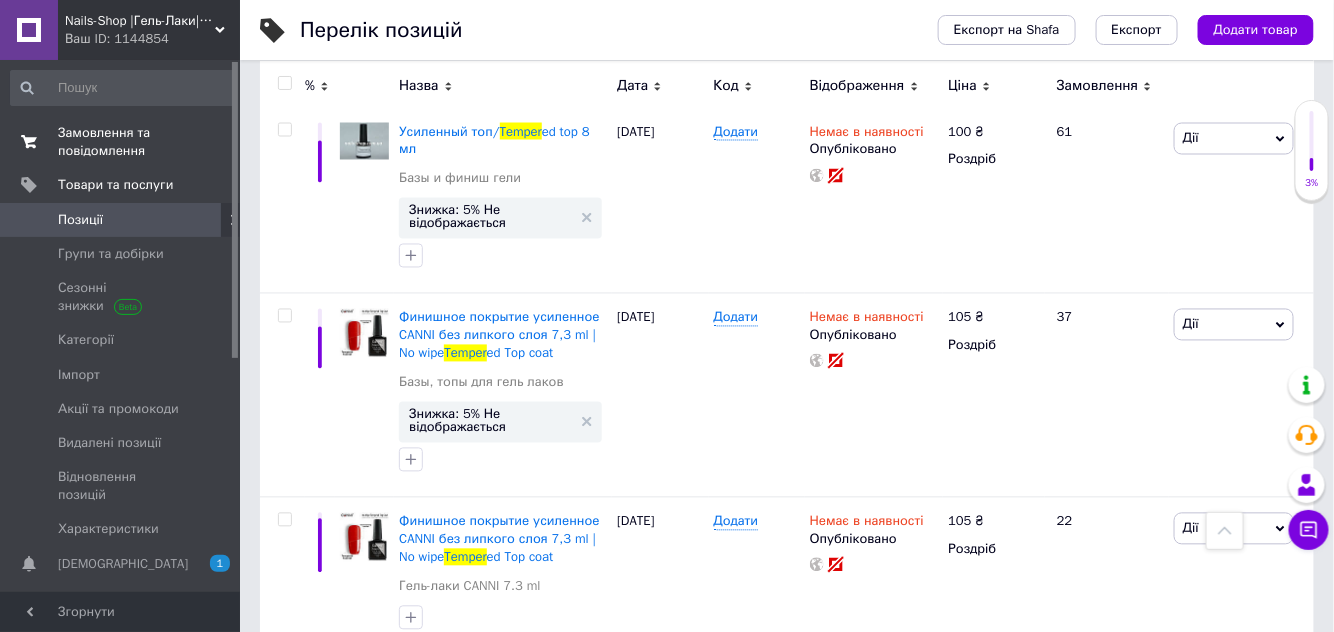 type on "temper" 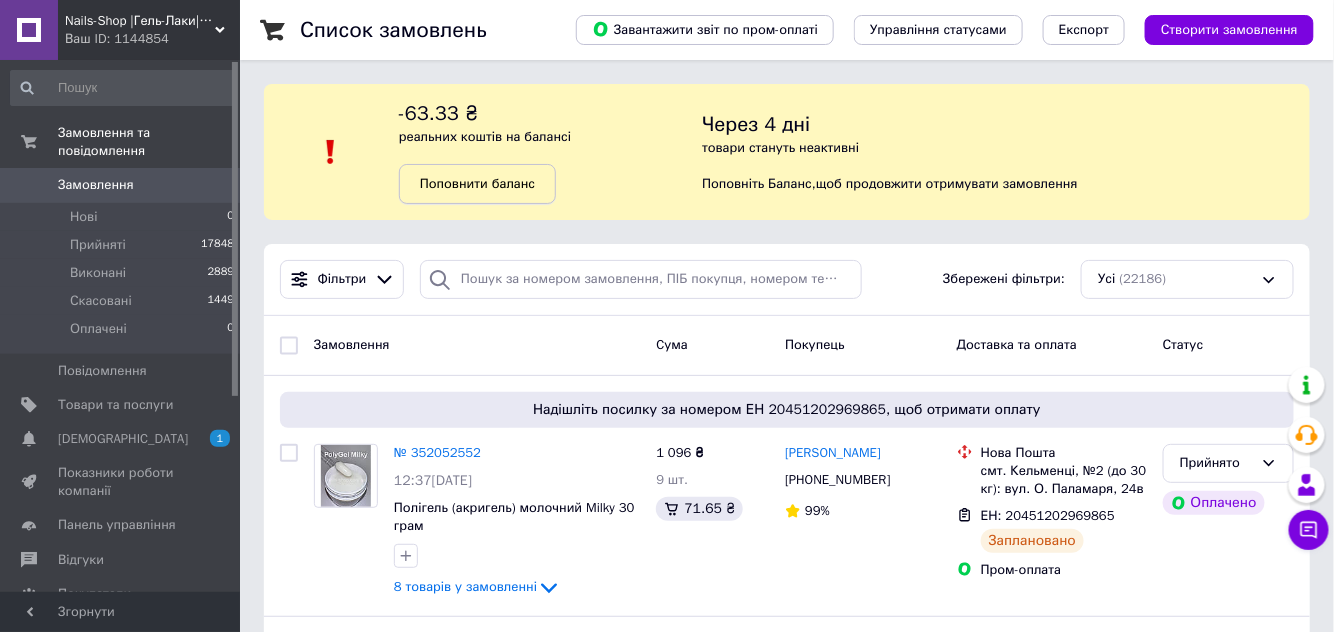 click on "Поповнити баланс" at bounding box center (477, 183) 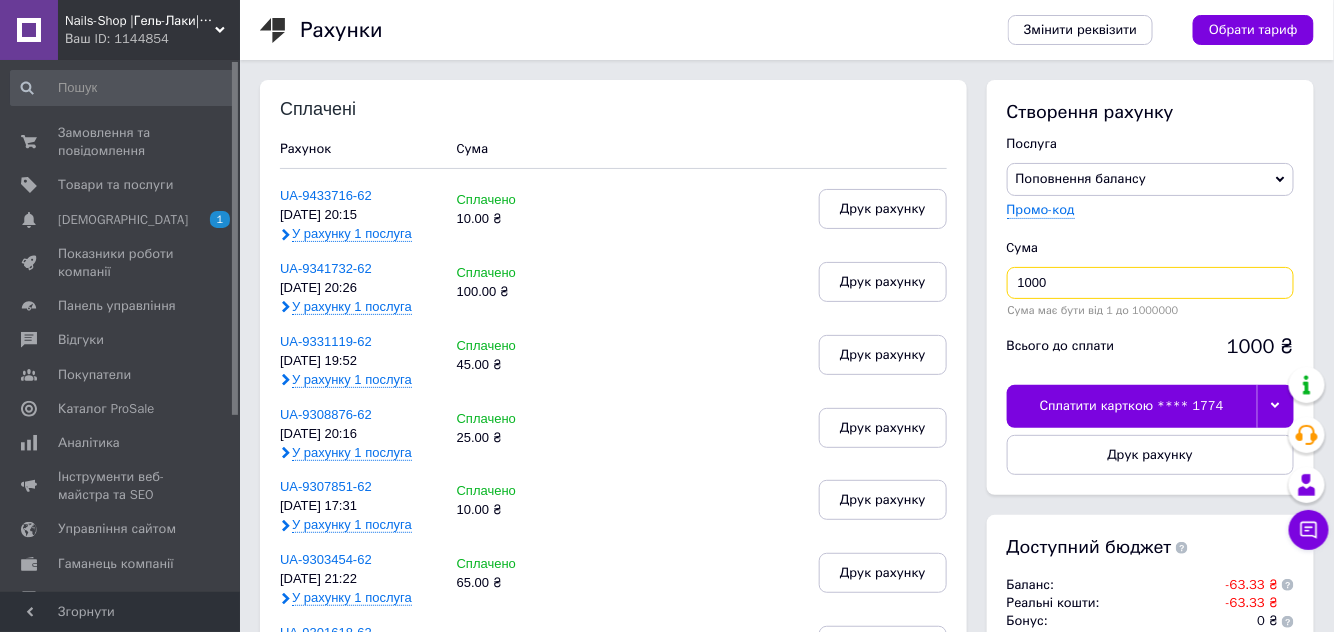 drag, startPoint x: 1089, startPoint y: 286, endPoint x: 998, endPoint y: 285, distance: 91.00549 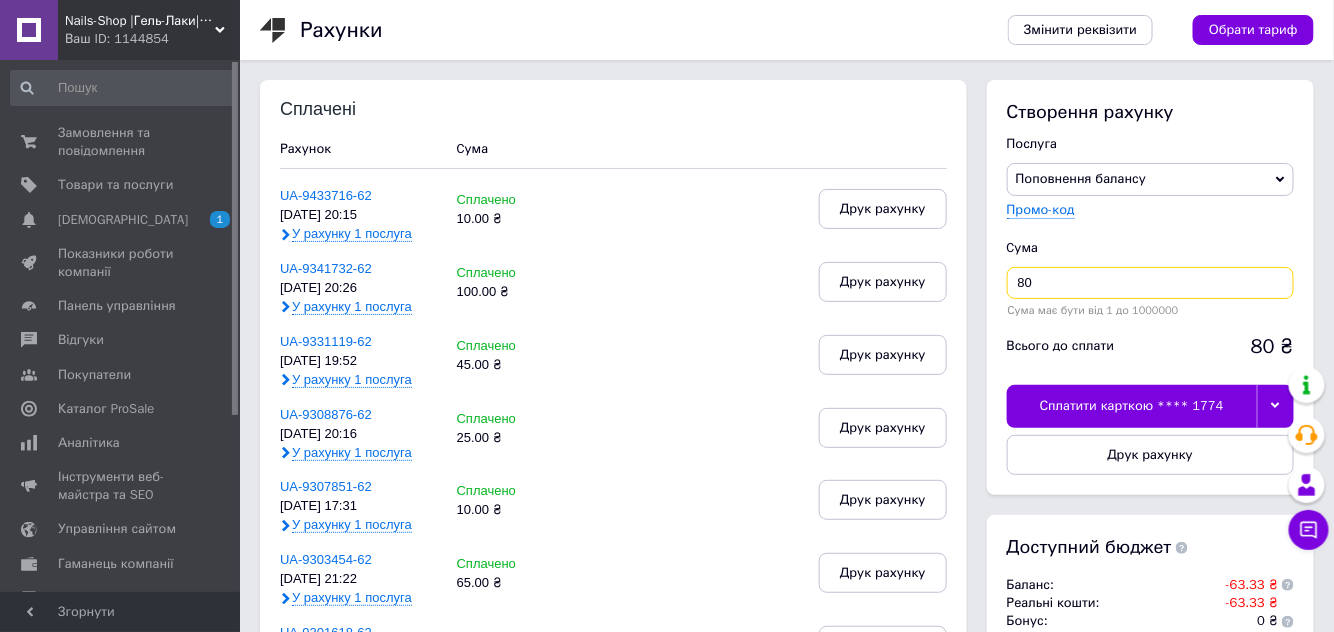 type on "80" 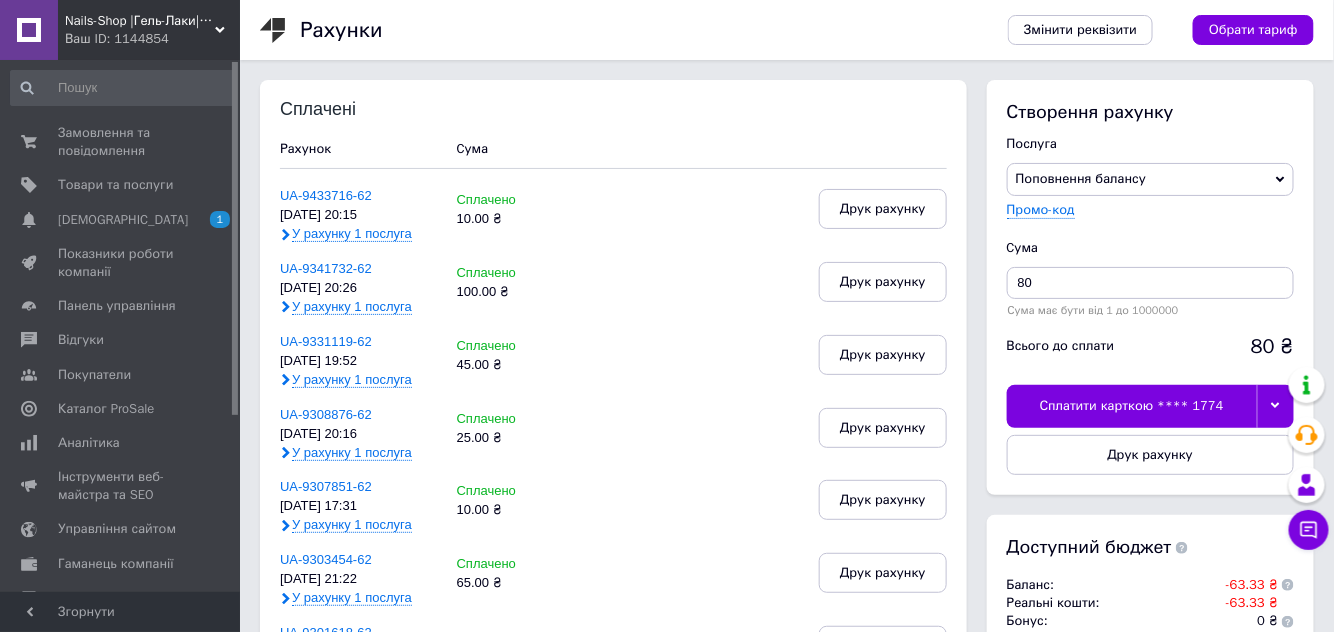 click on "Сплатити карткою  **** 1774" at bounding box center (1132, 406) 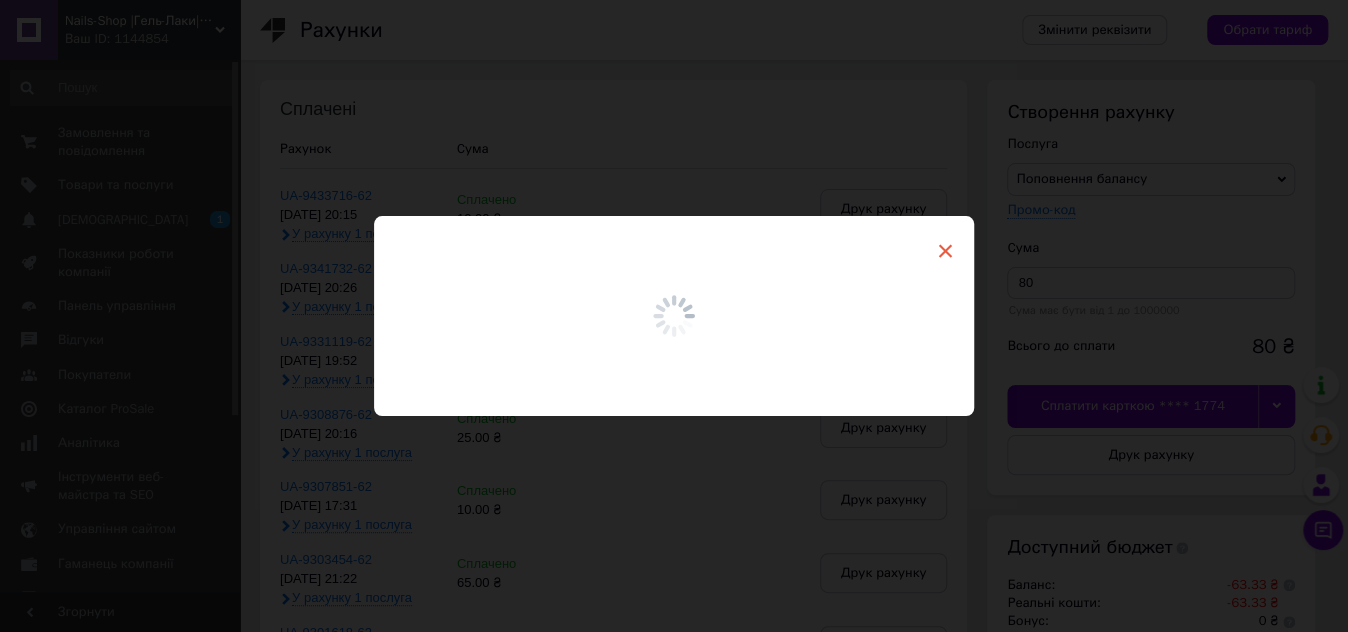 click on "×" at bounding box center [945, 251] 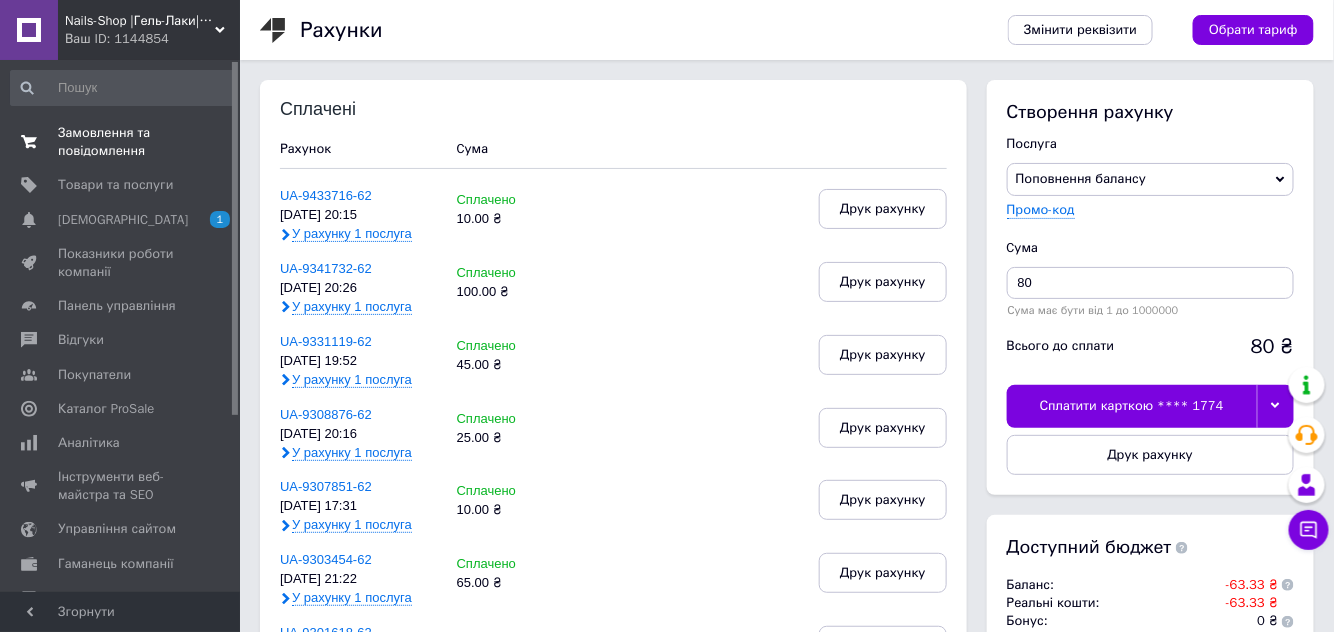 click on "Замовлення та повідомлення" at bounding box center [121, 142] 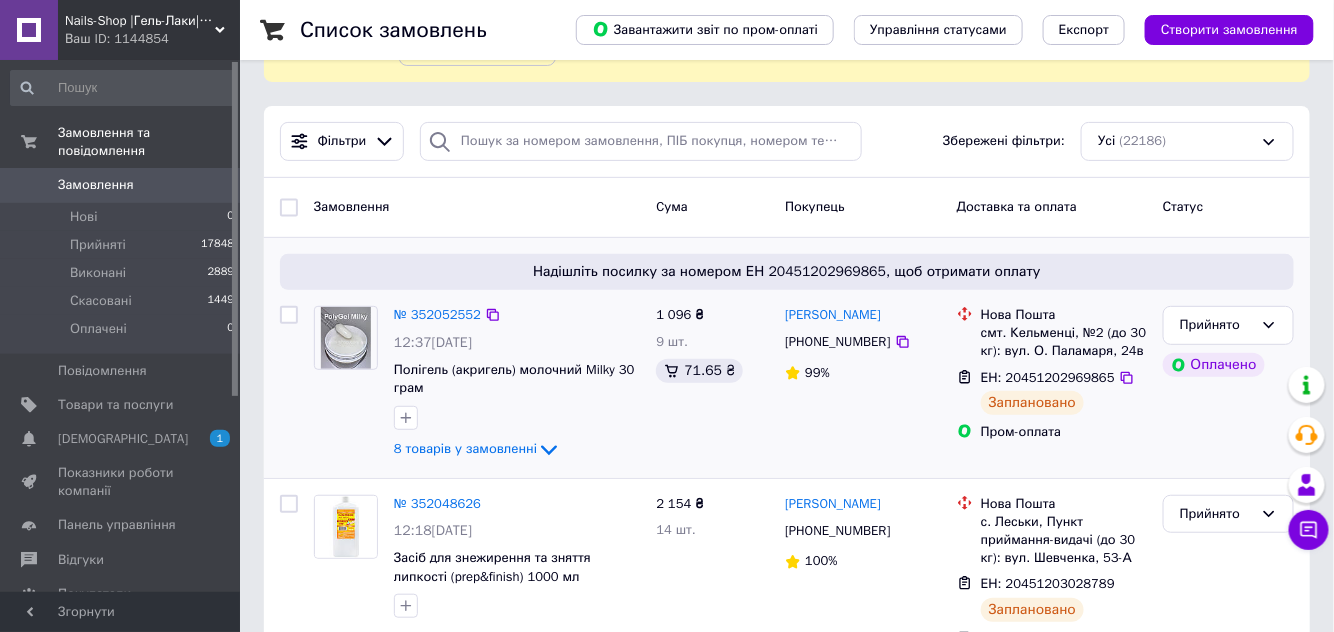 scroll, scrollTop: 272, scrollLeft: 0, axis: vertical 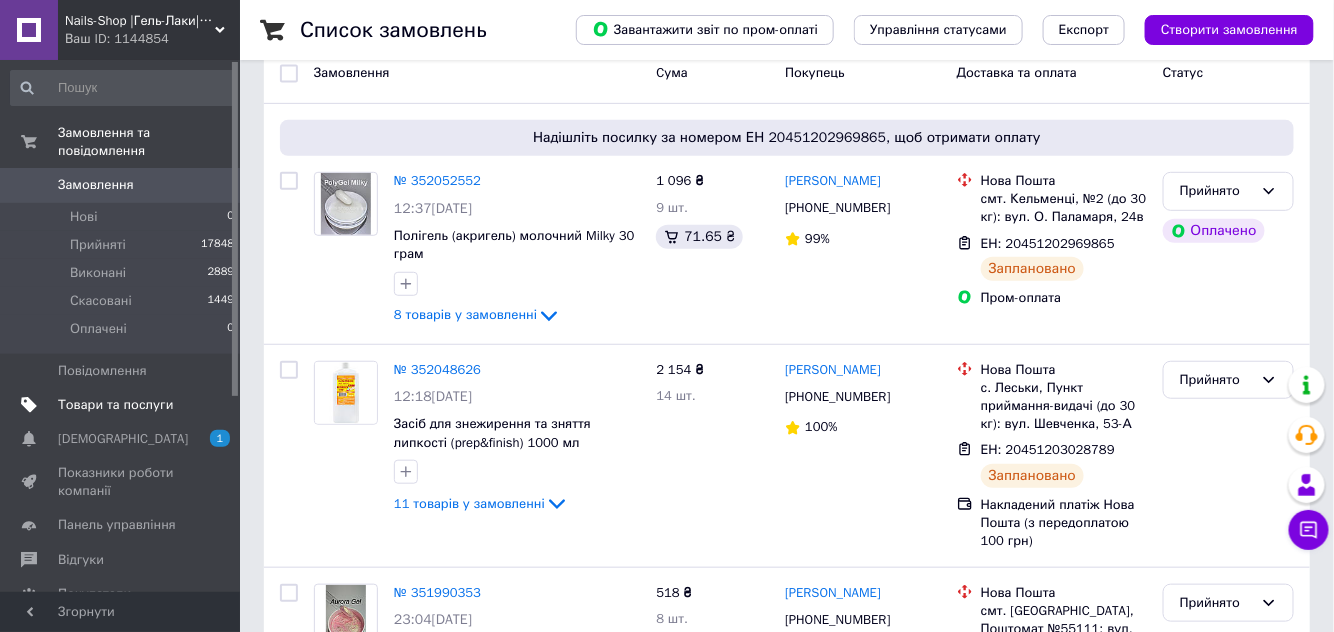 click on "Товари та послуги" at bounding box center [115, 405] 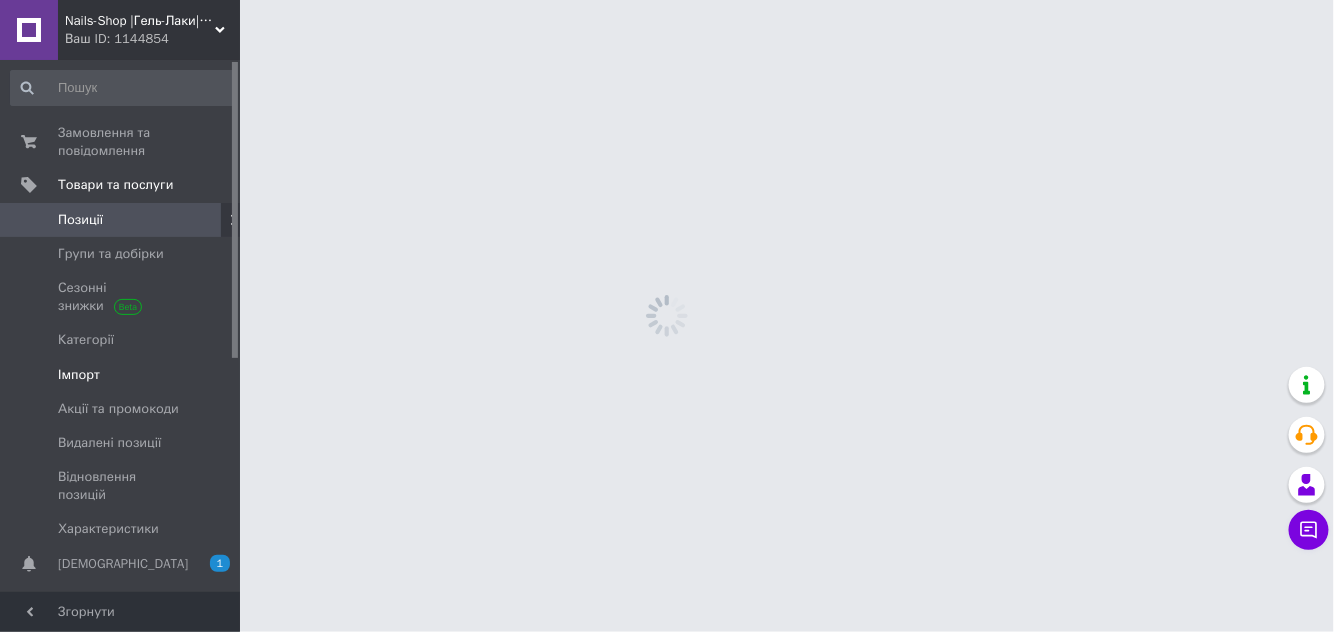 scroll, scrollTop: 0, scrollLeft: 0, axis: both 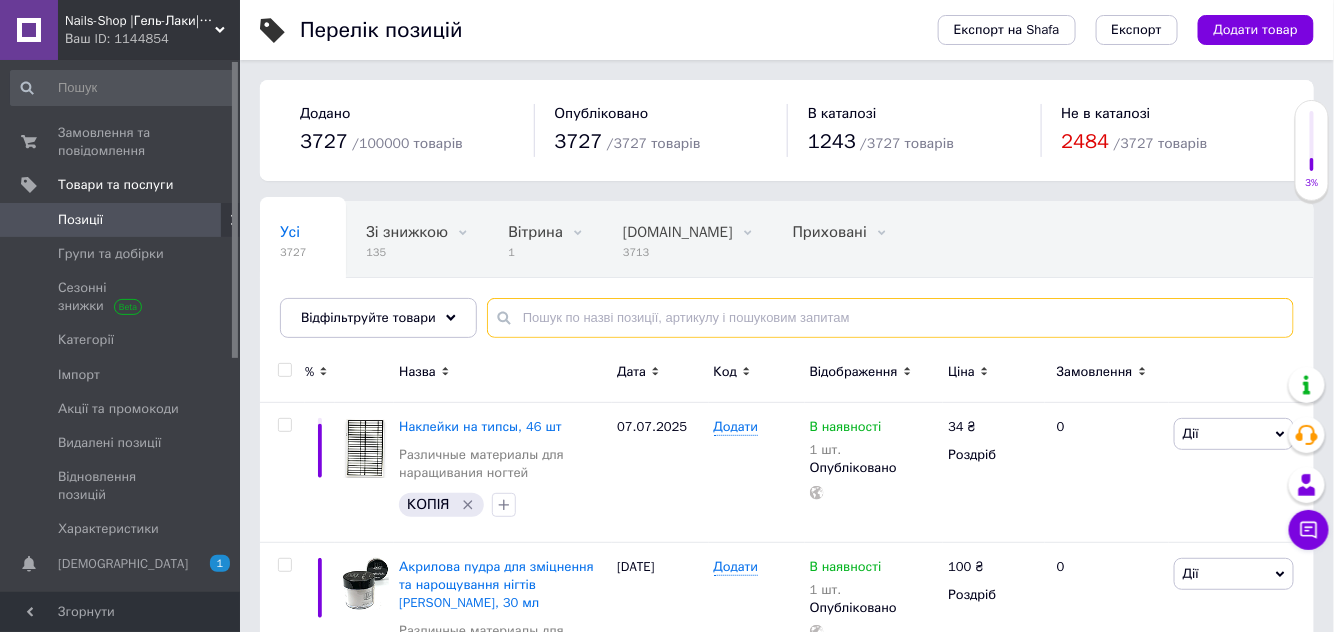 click at bounding box center [890, 318] 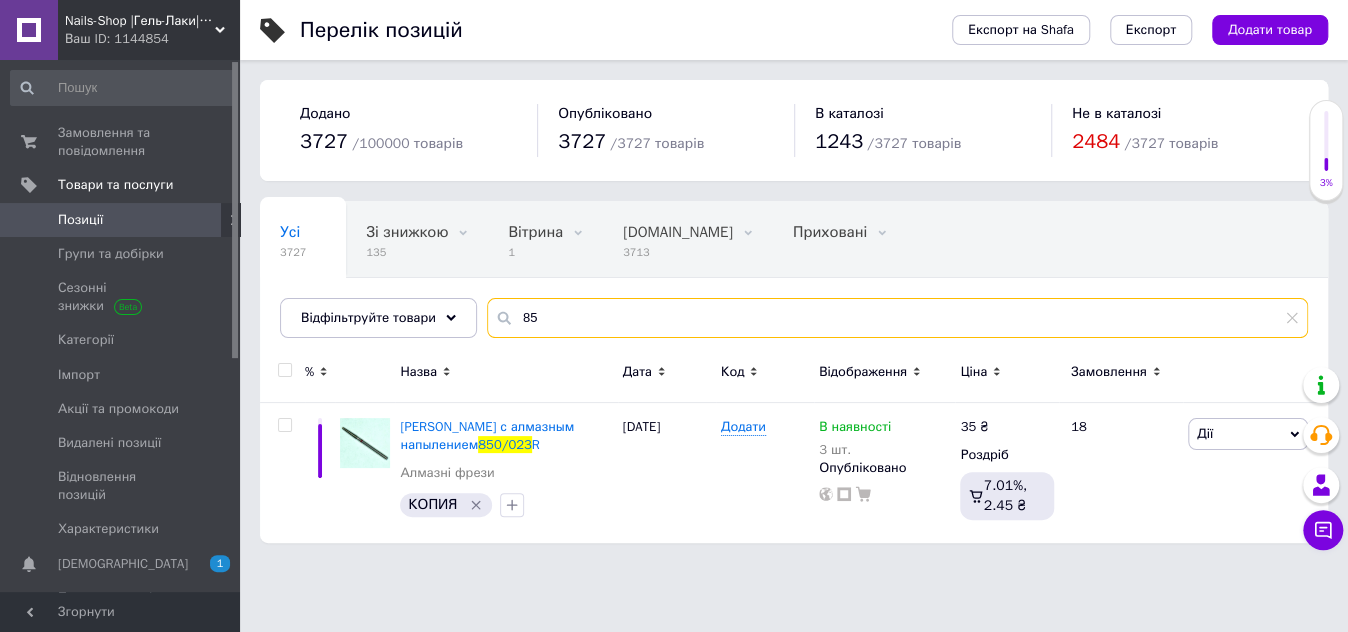 type on "8" 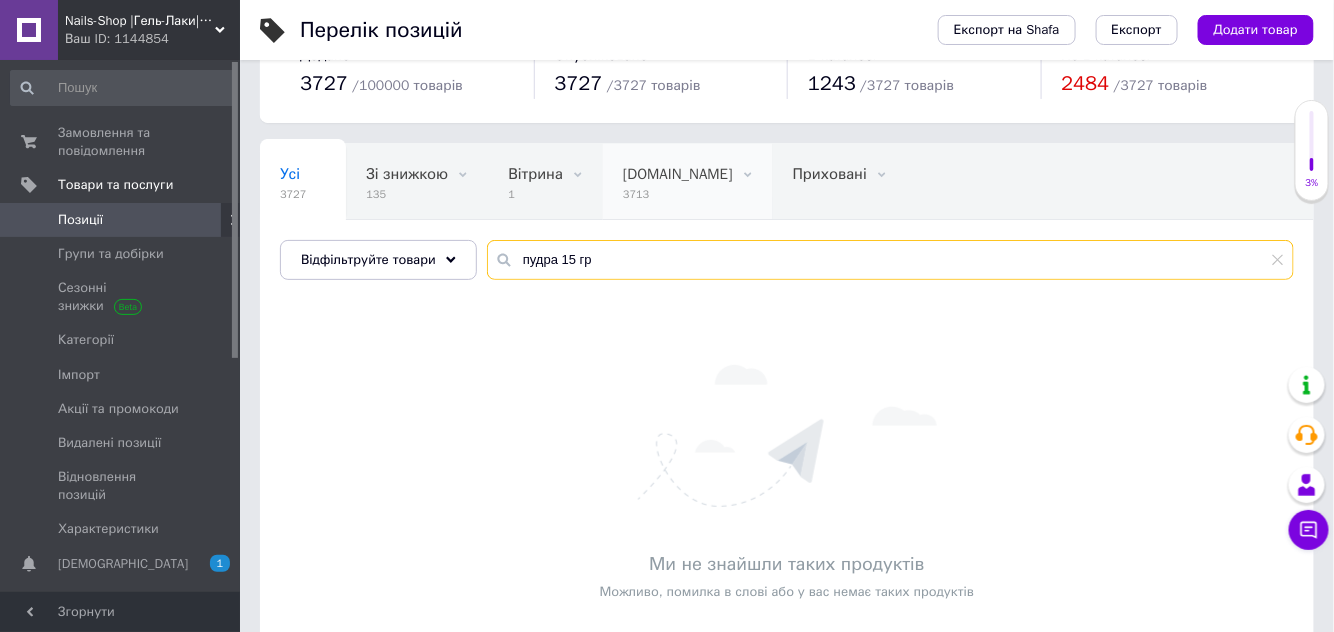 scroll, scrollTop: 0, scrollLeft: 0, axis: both 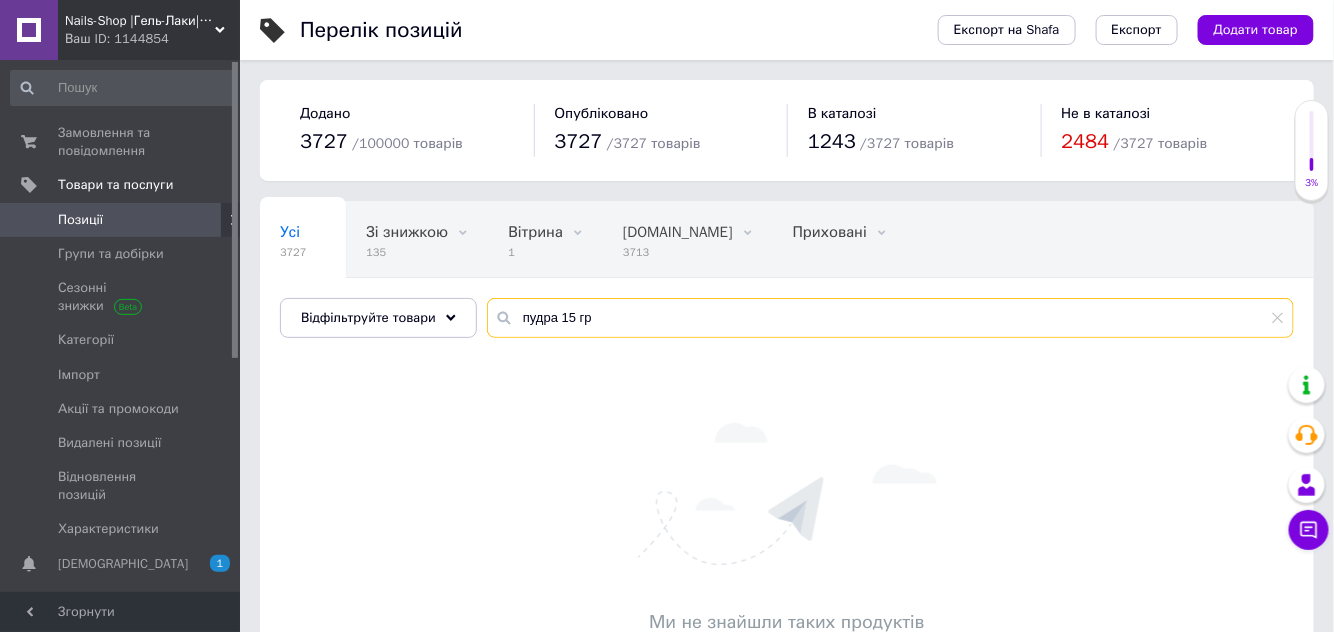 drag, startPoint x: 611, startPoint y: 322, endPoint x: 480, endPoint y: 304, distance: 132.23087 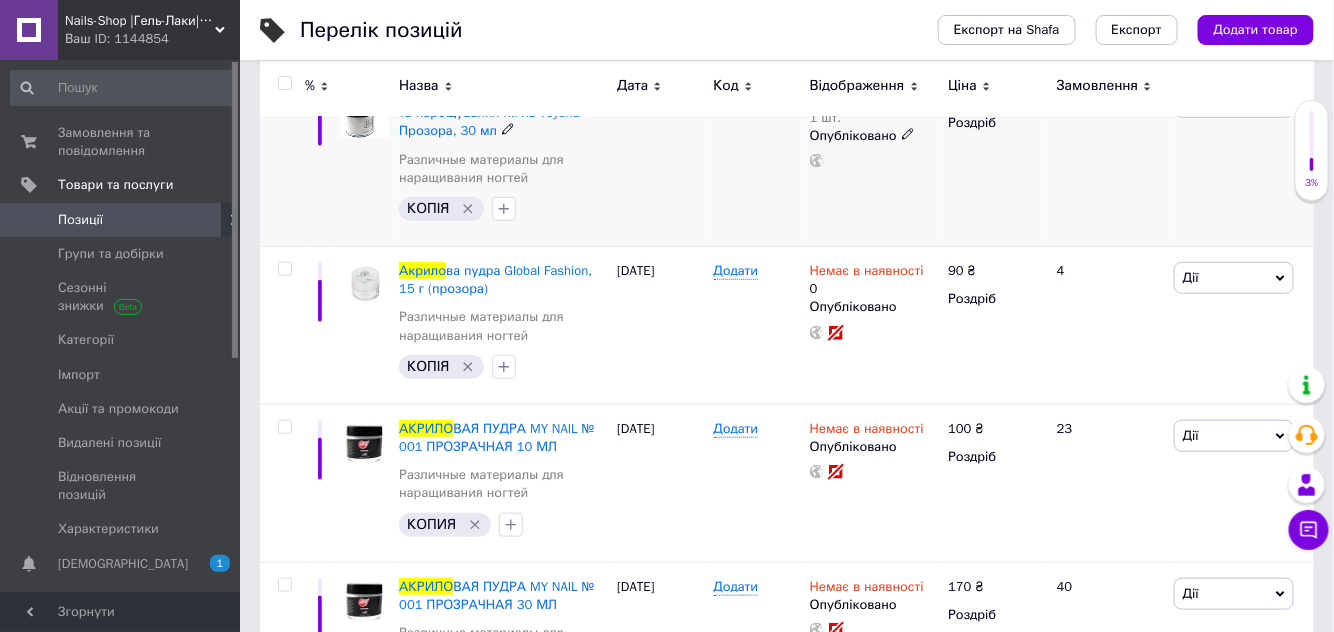 scroll, scrollTop: 363, scrollLeft: 0, axis: vertical 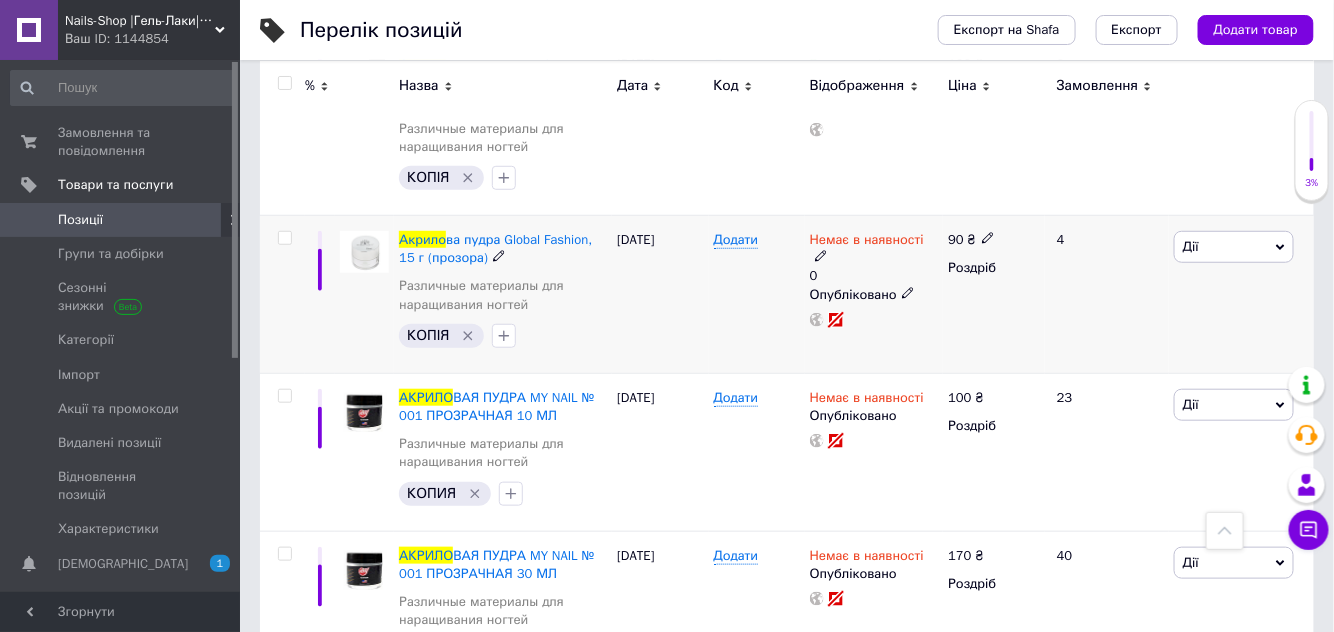 type on "акрило" 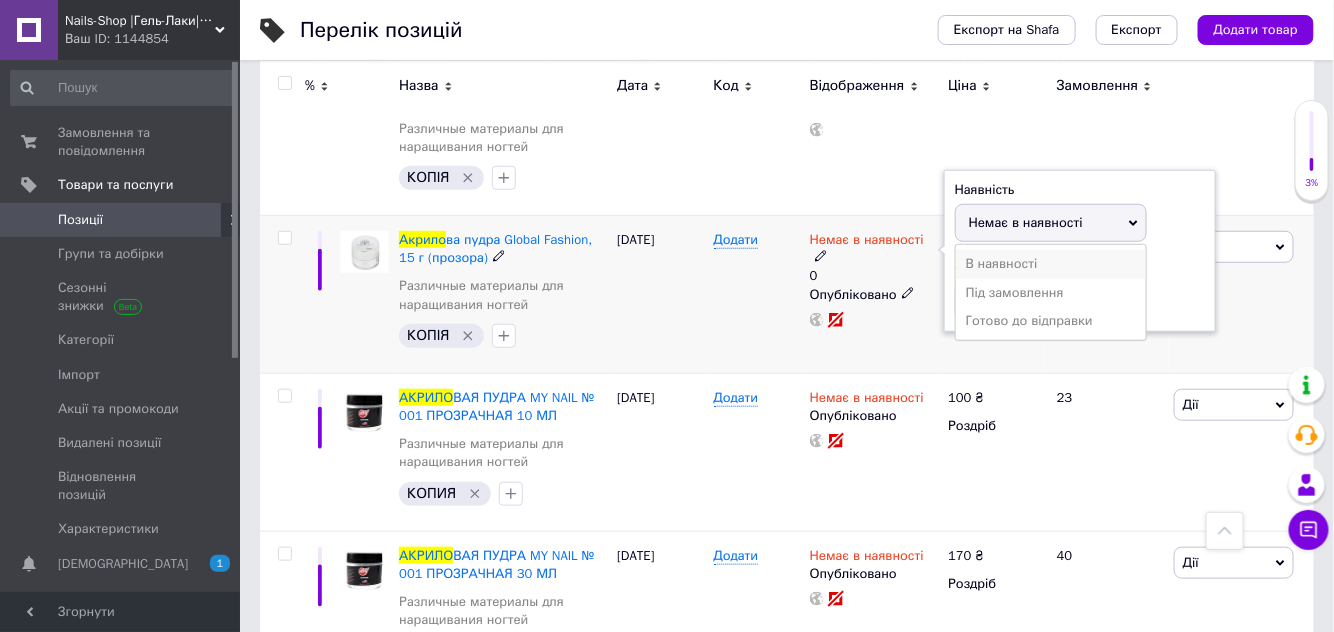 click on "В наявності" at bounding box center (1051, 264) 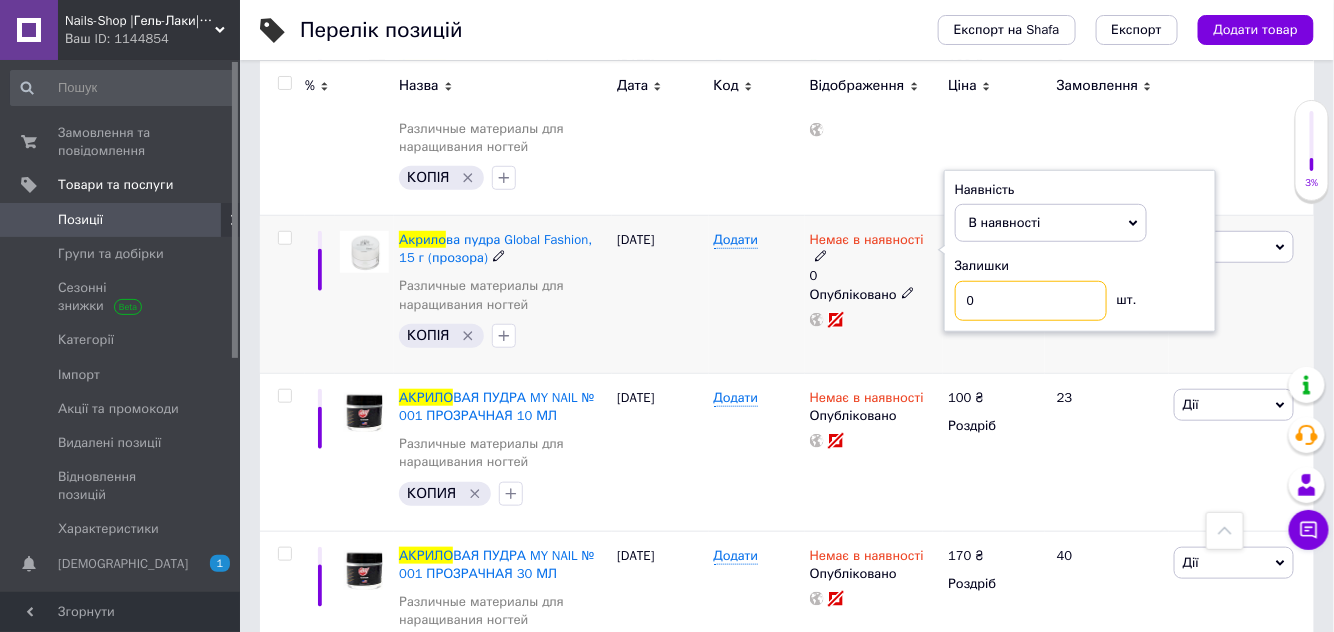 click on "0" at bounding box center (1031, 301) 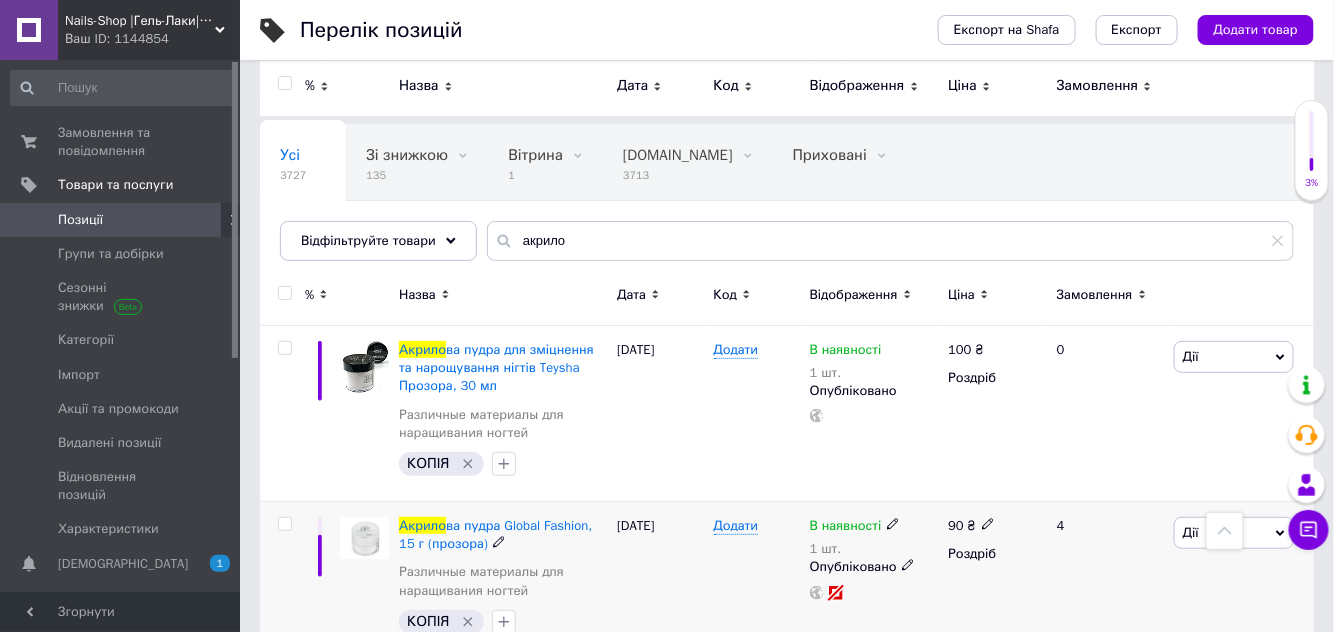 scroll, scrollTop: 0, scrollLeft: 0, axis: both 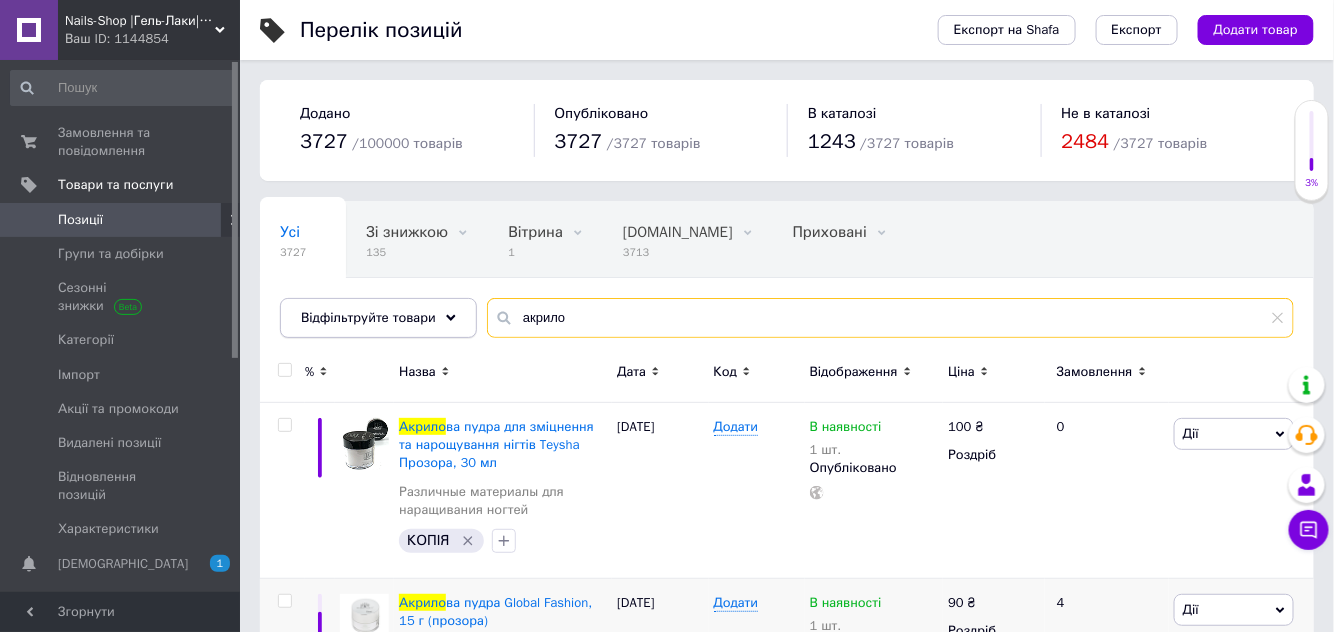 drag, startPoint x: 577, startPoint y: 312, endPoint x: 464, endPoint y: 317, distance: 113.110565 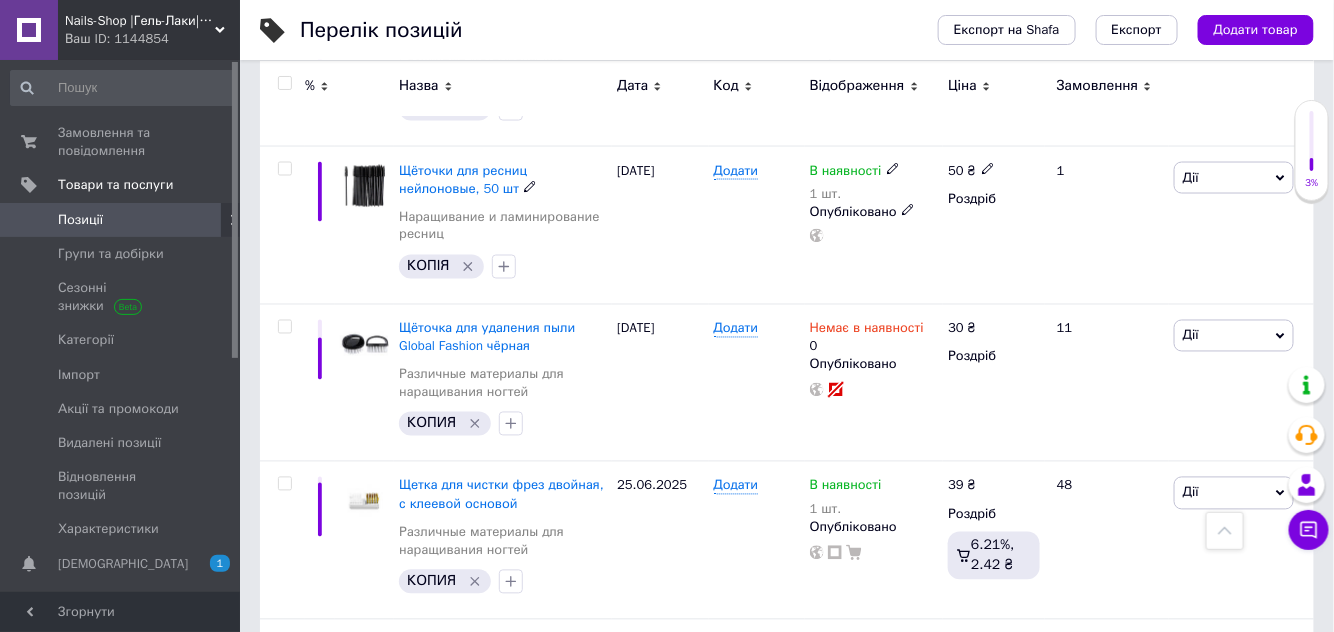 scroll, scrollTop: 1000, scrollLeft: 0, axis: vertical 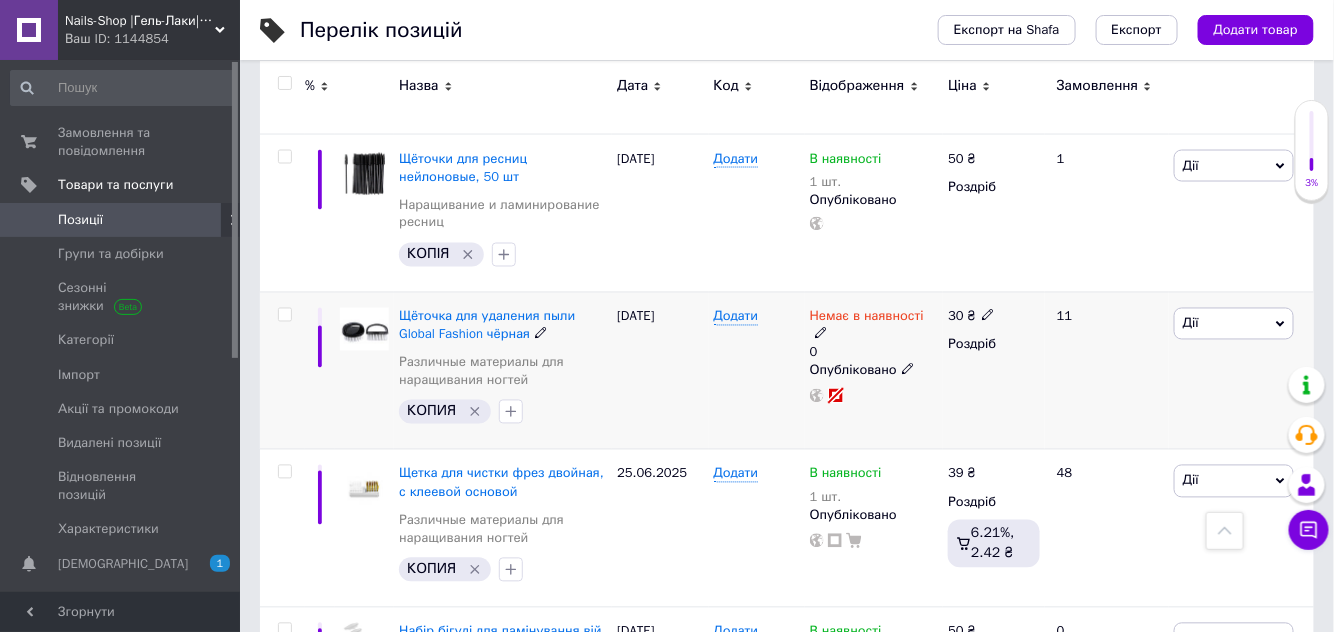 type on "щеточка" 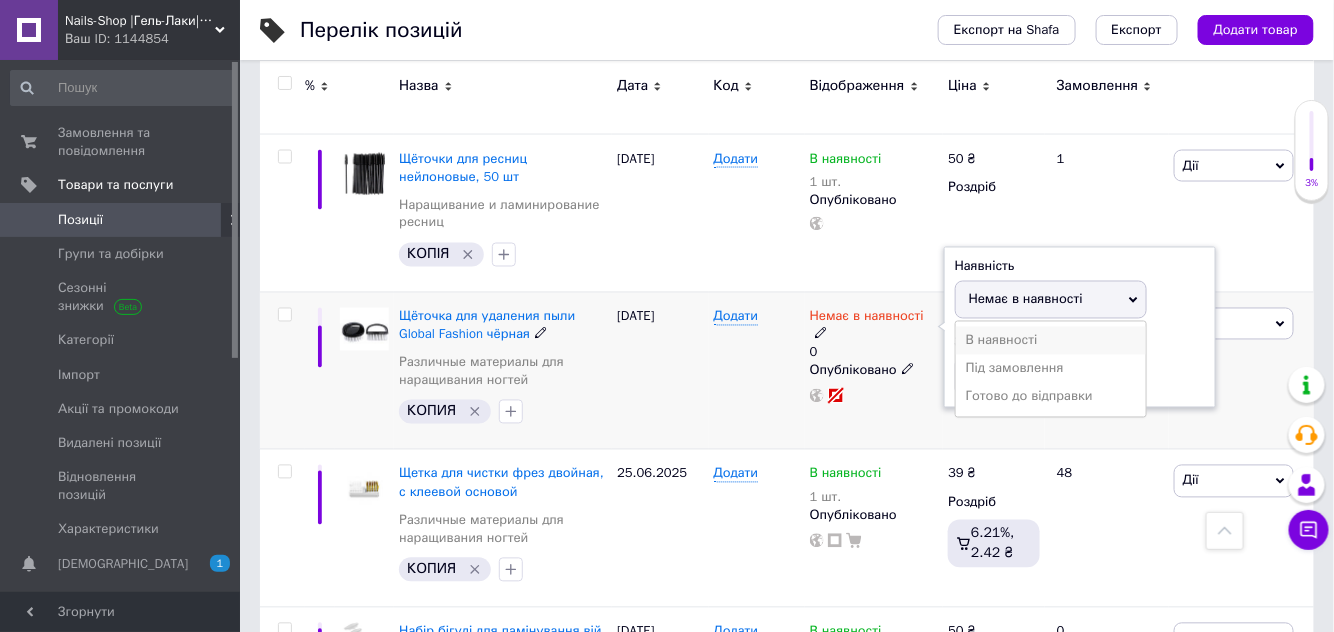 click on "В наявності" at bounding box center [1051, 341] 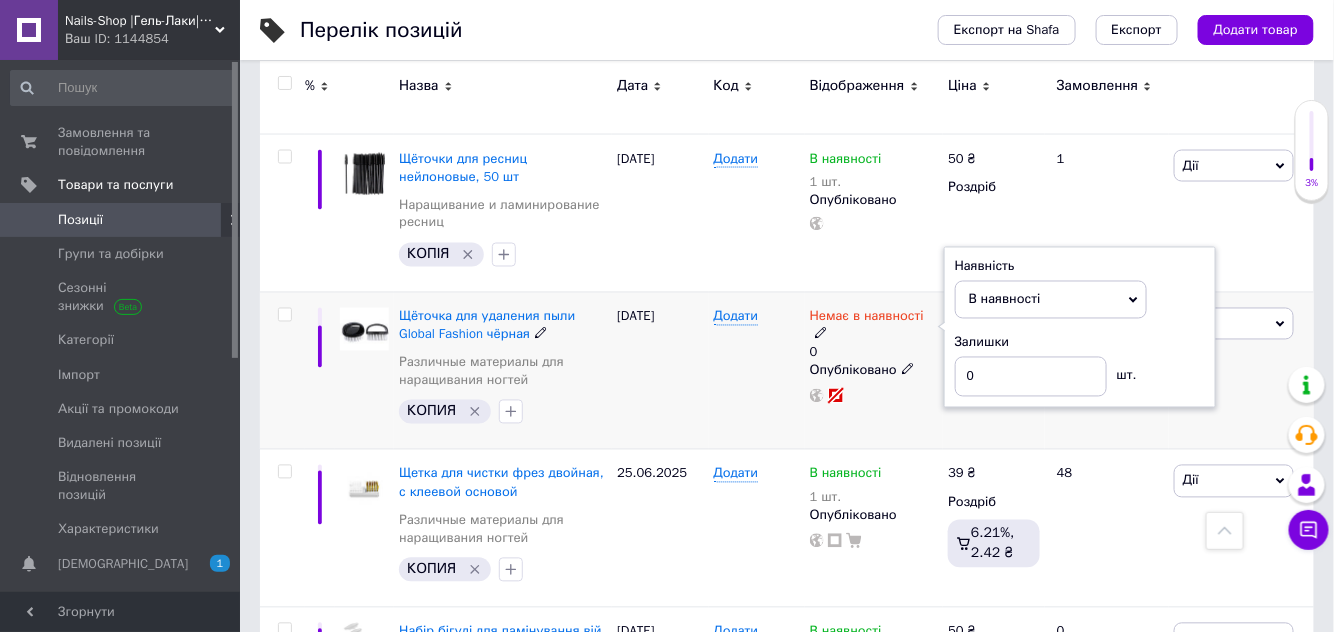 click on "Залишки 0 шт." at bounding box center (1080, 365) 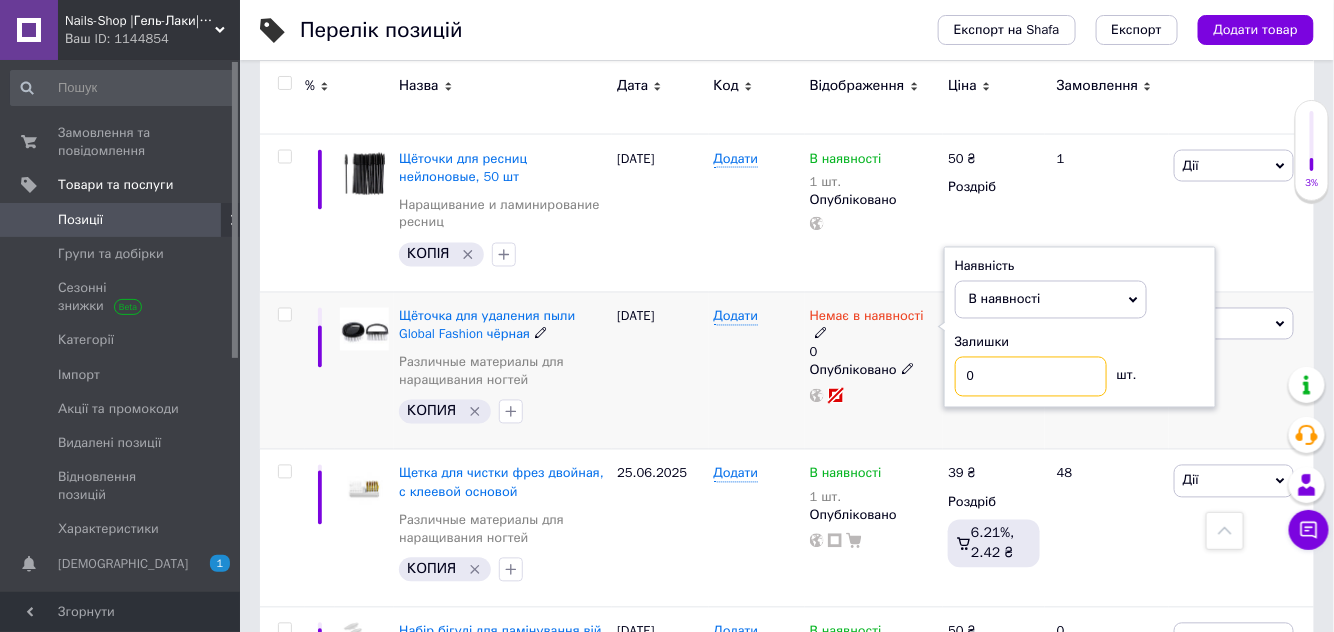 click on "0" at bounding box center (1031, 377) 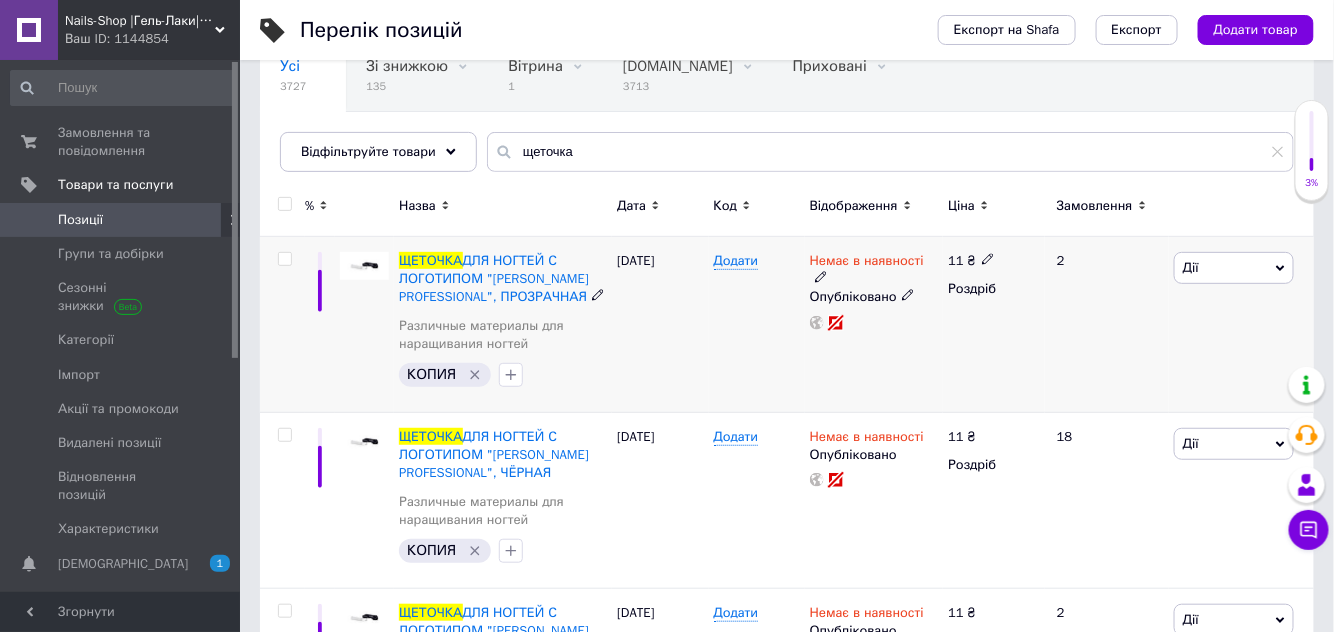 scroll, scrollTop: 181, scrollLeft: 0, axis: vertical 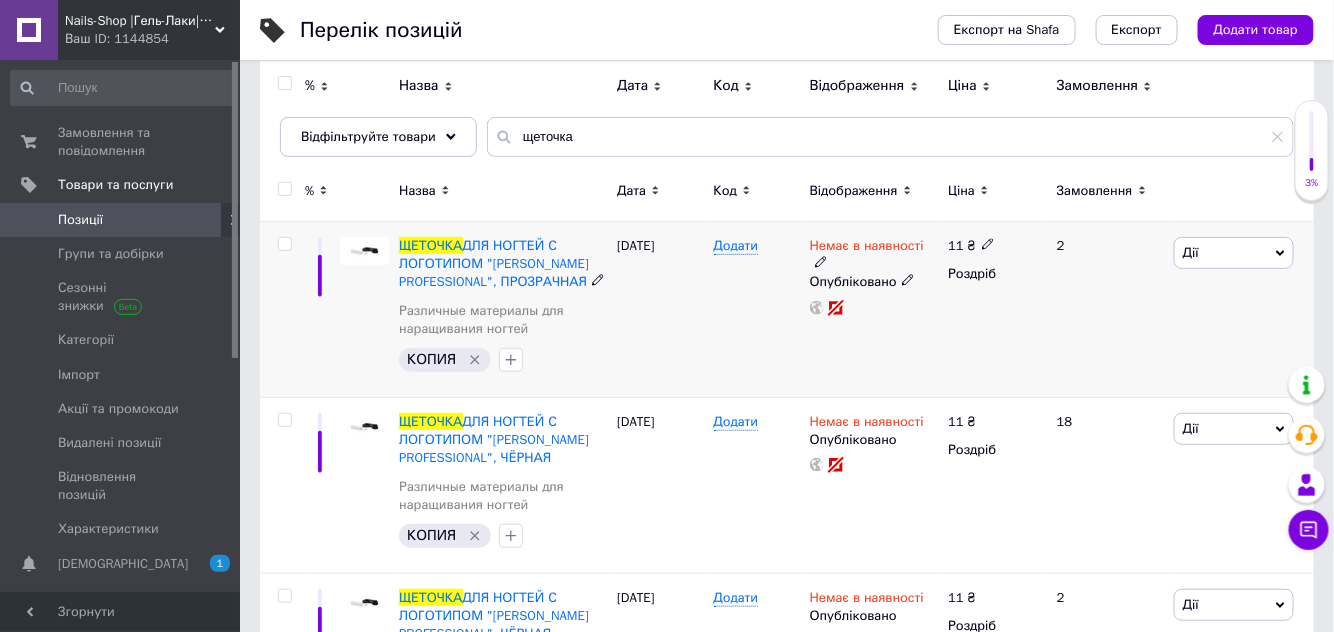 click on "Дії" at bounding box center (1234, 253) 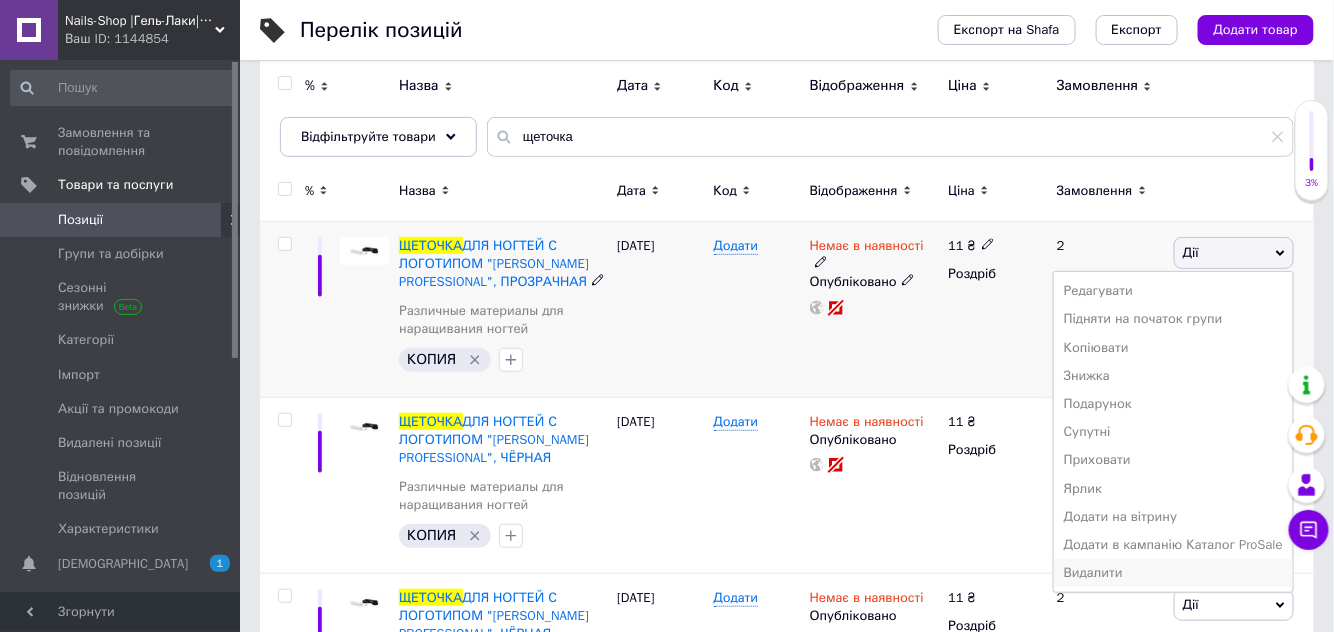 click on "Видалити" at bounding box center (1173, 573) 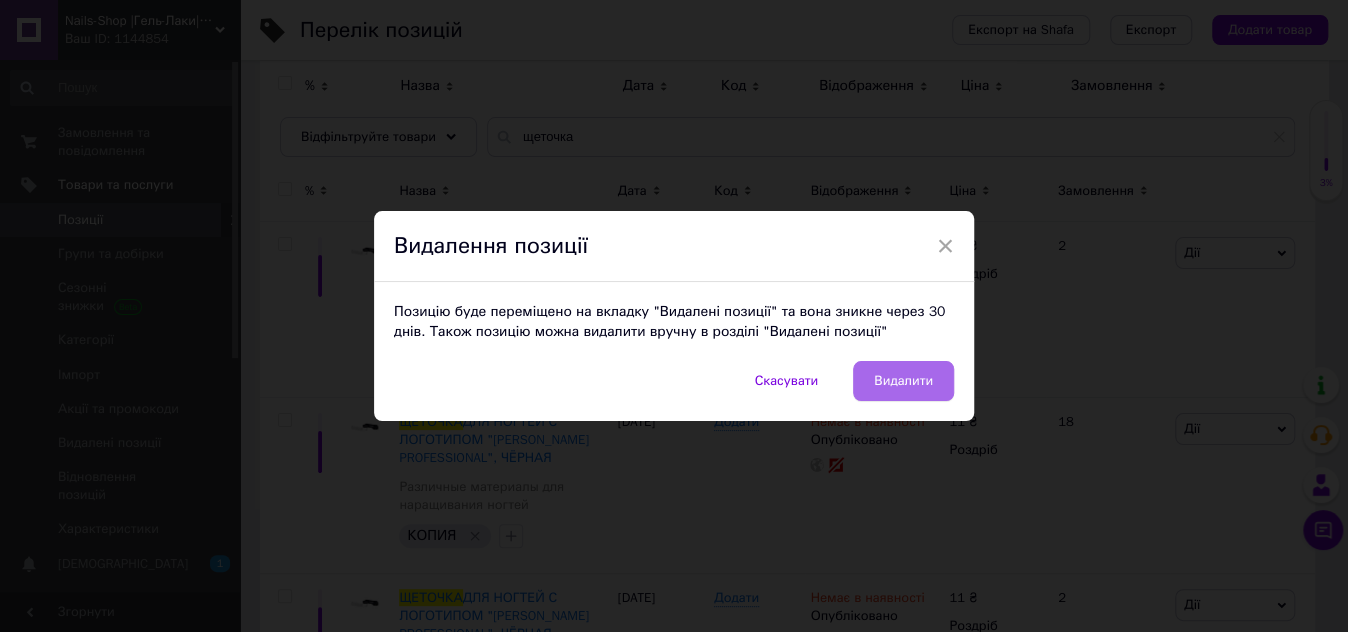 click on "Видалити" at bounding box center (903, 381) 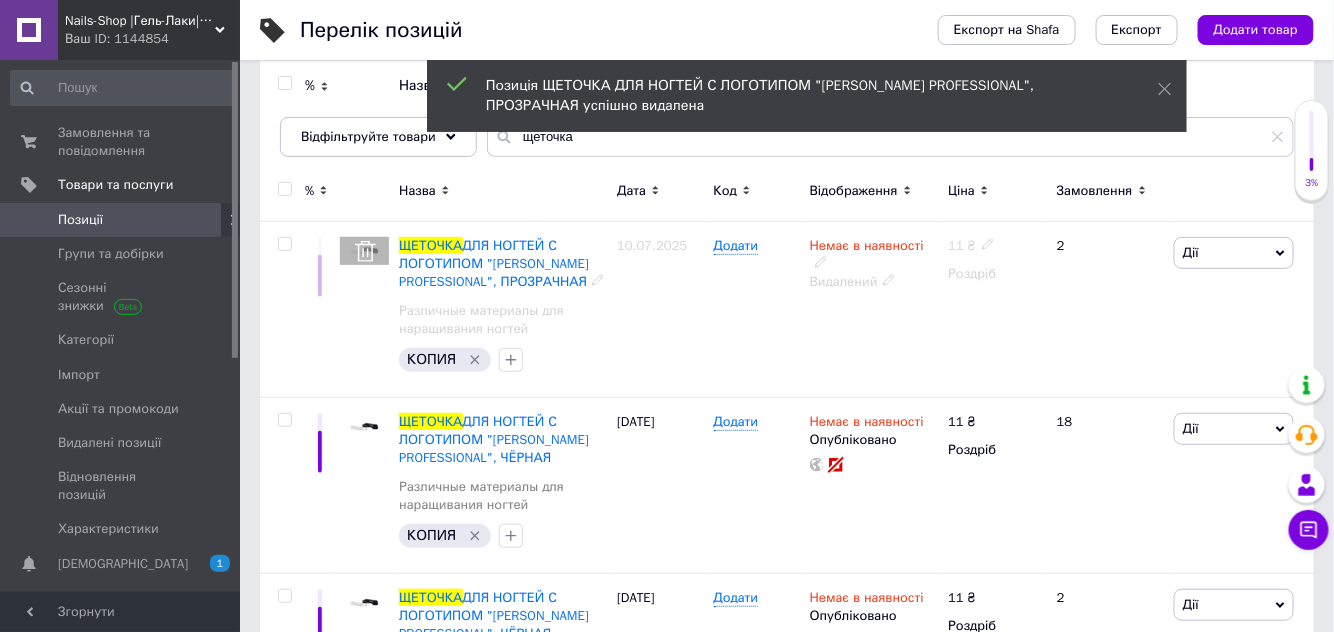 click on "Дії" at bounding box center (1234, 253) 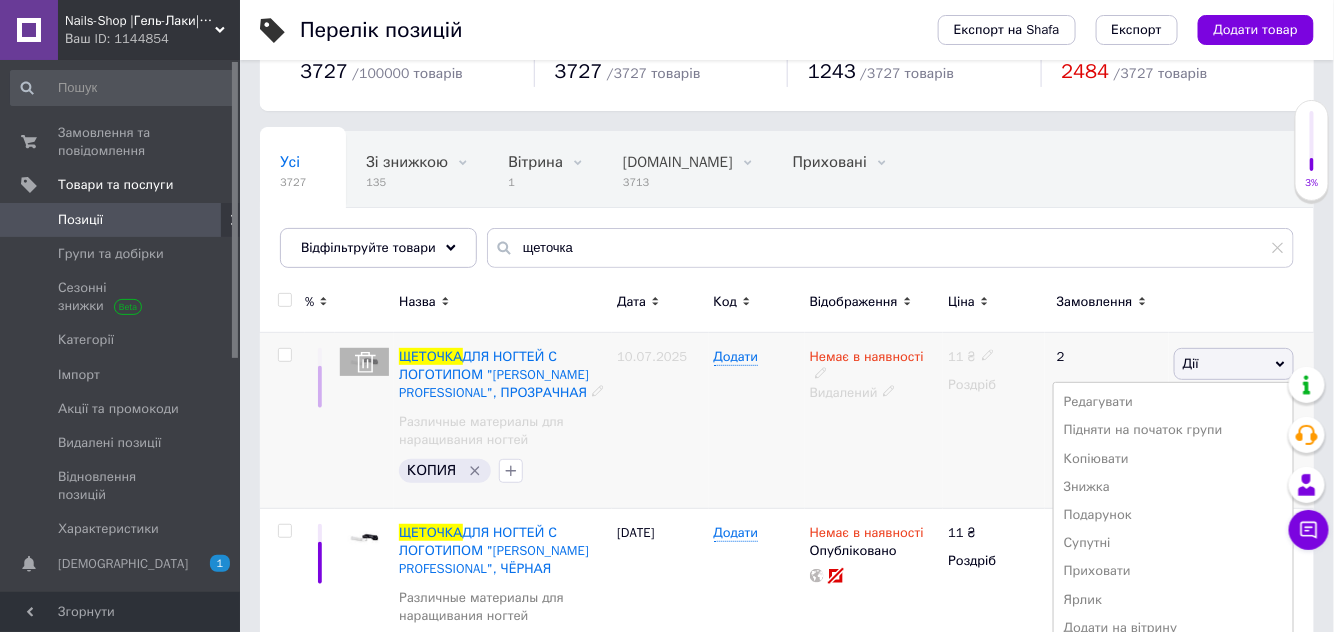 scroll, scrollTop: 181, scrollLeft: 0, axis: vertical 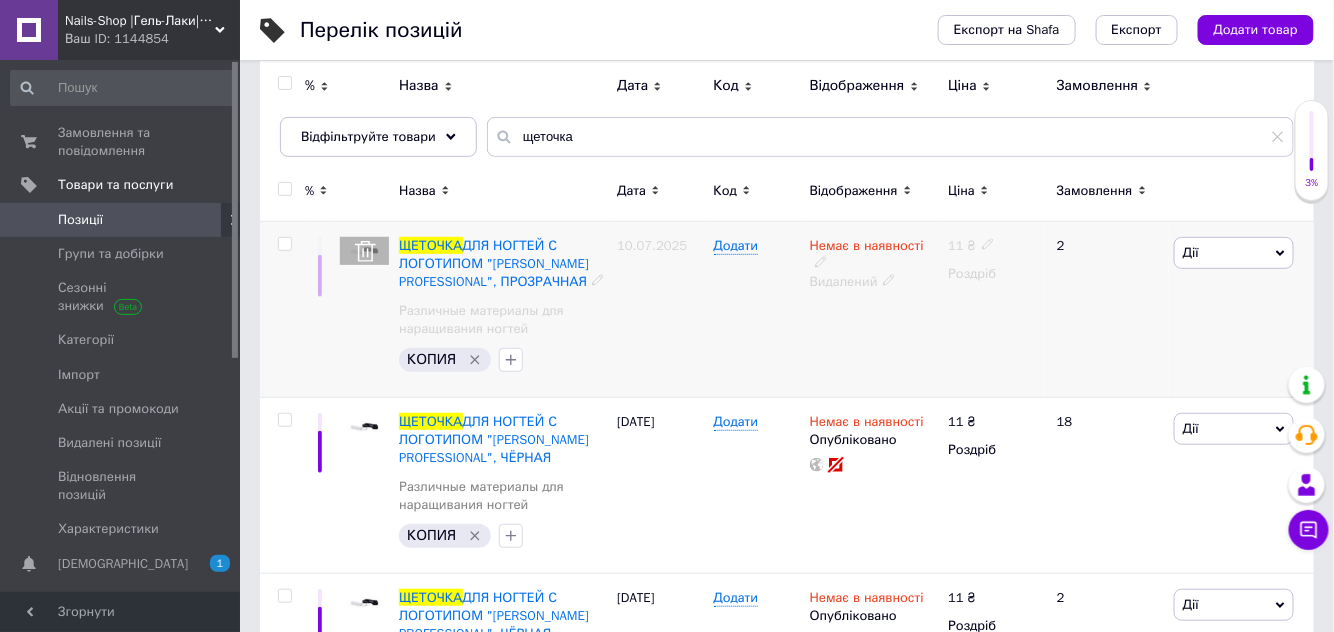 click on "2" at bounding box center [1107, 310] 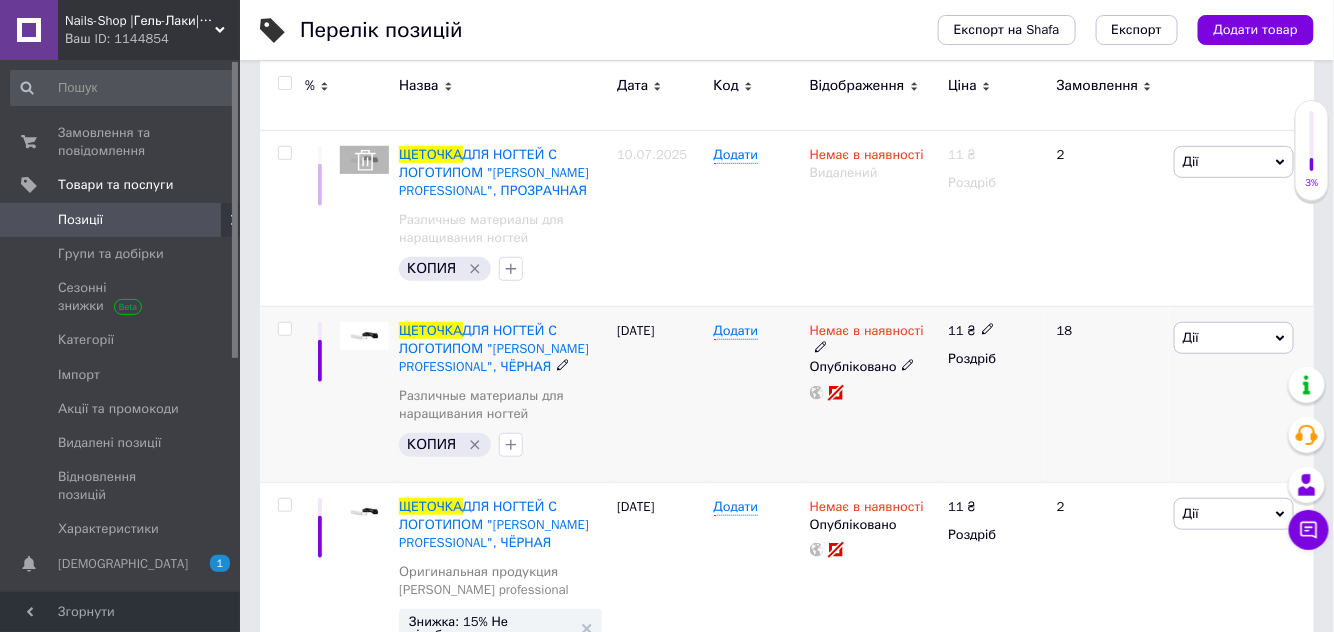 click on "Дії" at bounding box center (1234, 338) 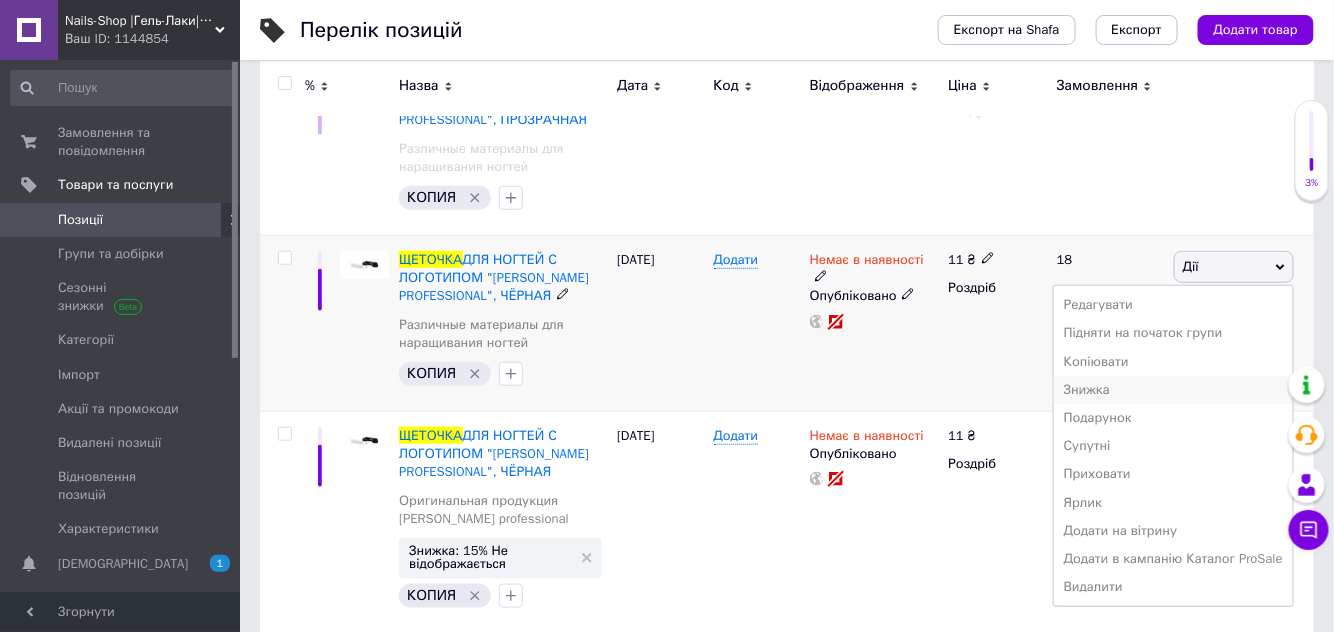 scroll, scrollTop: 454, scrollLeft: 0, axis: vertical 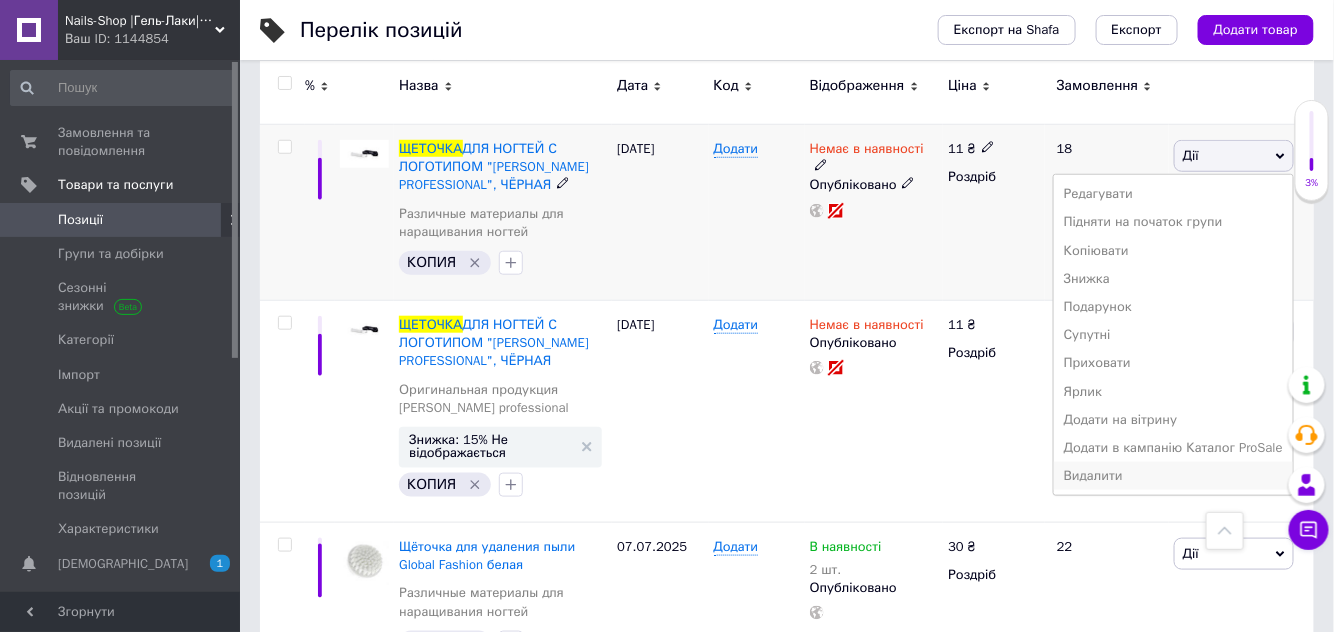 click on "Видалити" at bounding box center [1173, 476] 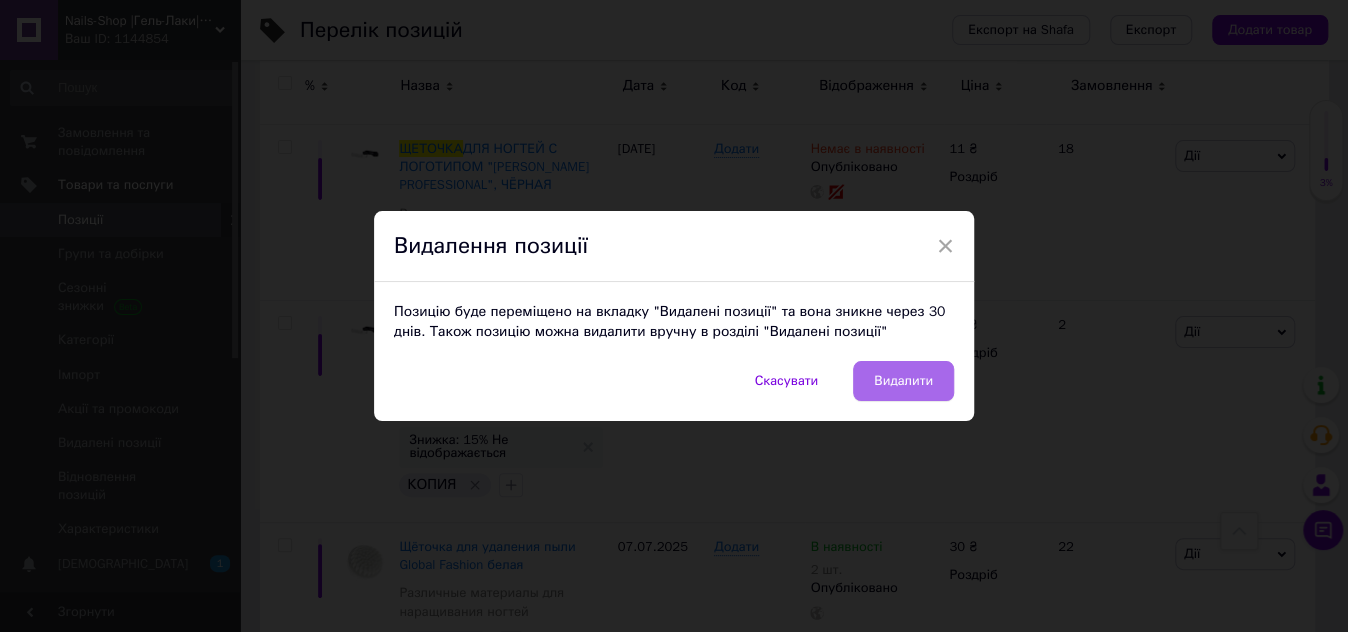 click on "Видалити" at bounding box center [903, 381] 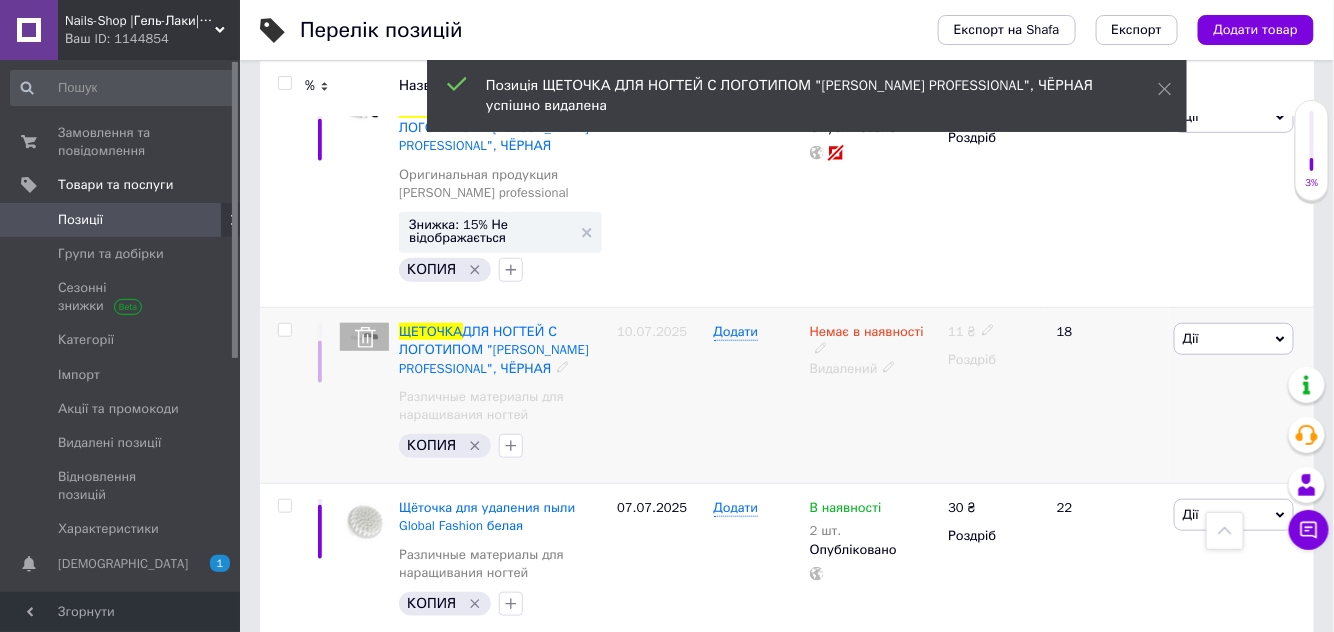 scroll, scrollTop: 45, scrollLeft: 0, axis: vertical 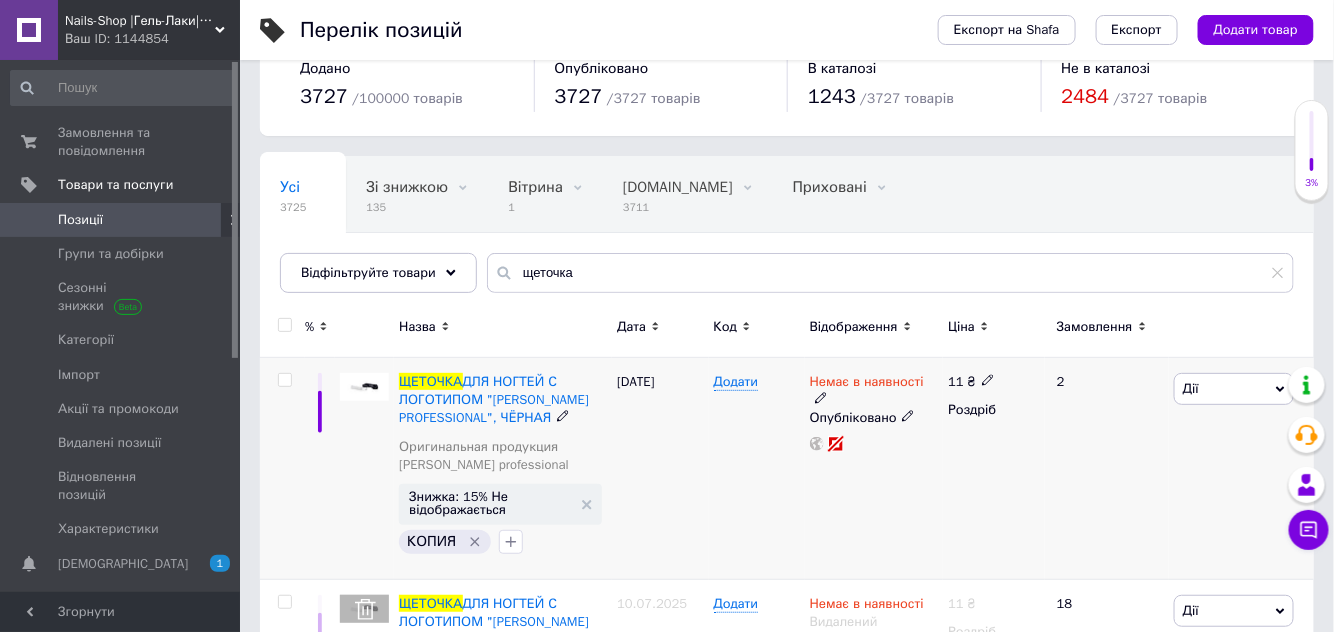 click on "Дії" at bounding box center (1191, 388) 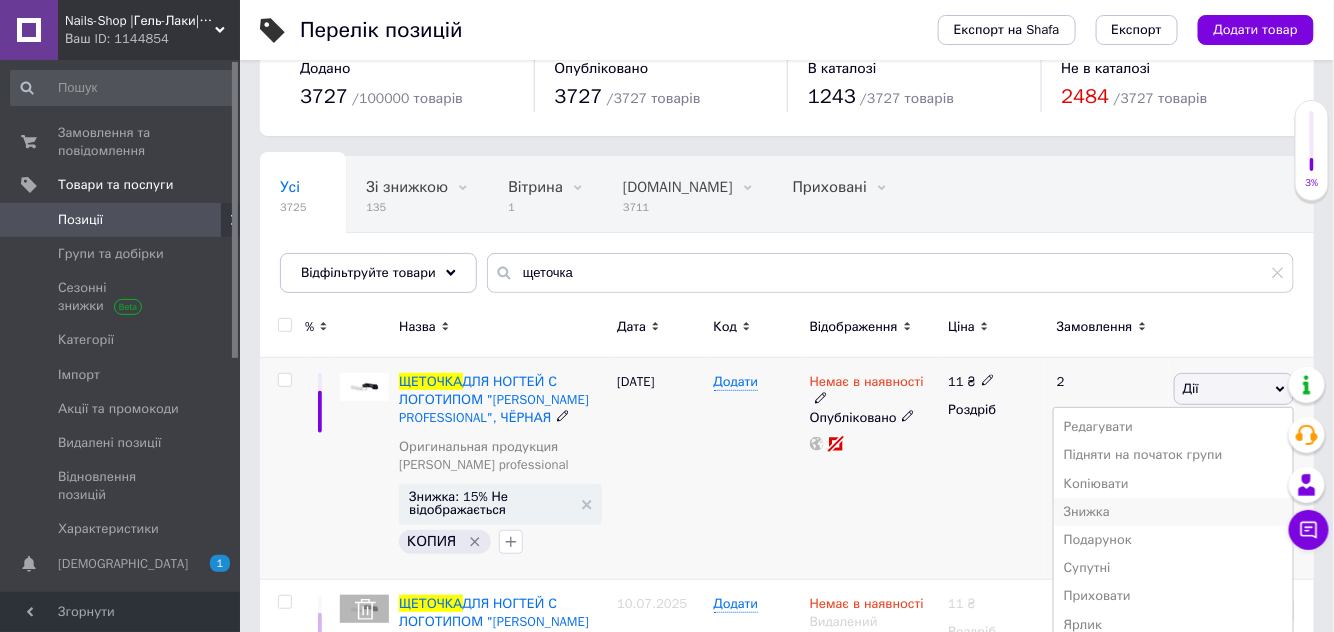 scroll, scrollTop: 226, scrollLeft: 0, axis: vertical 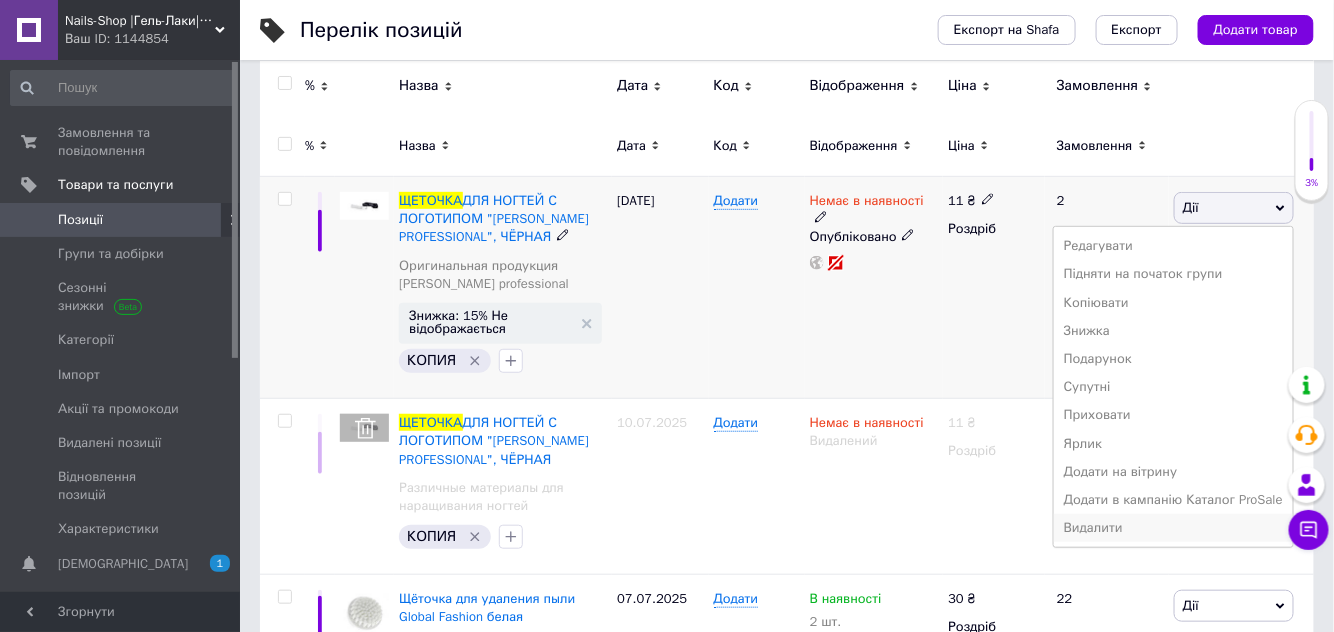 click on "Видалити" at bounding box center (1173, 528) 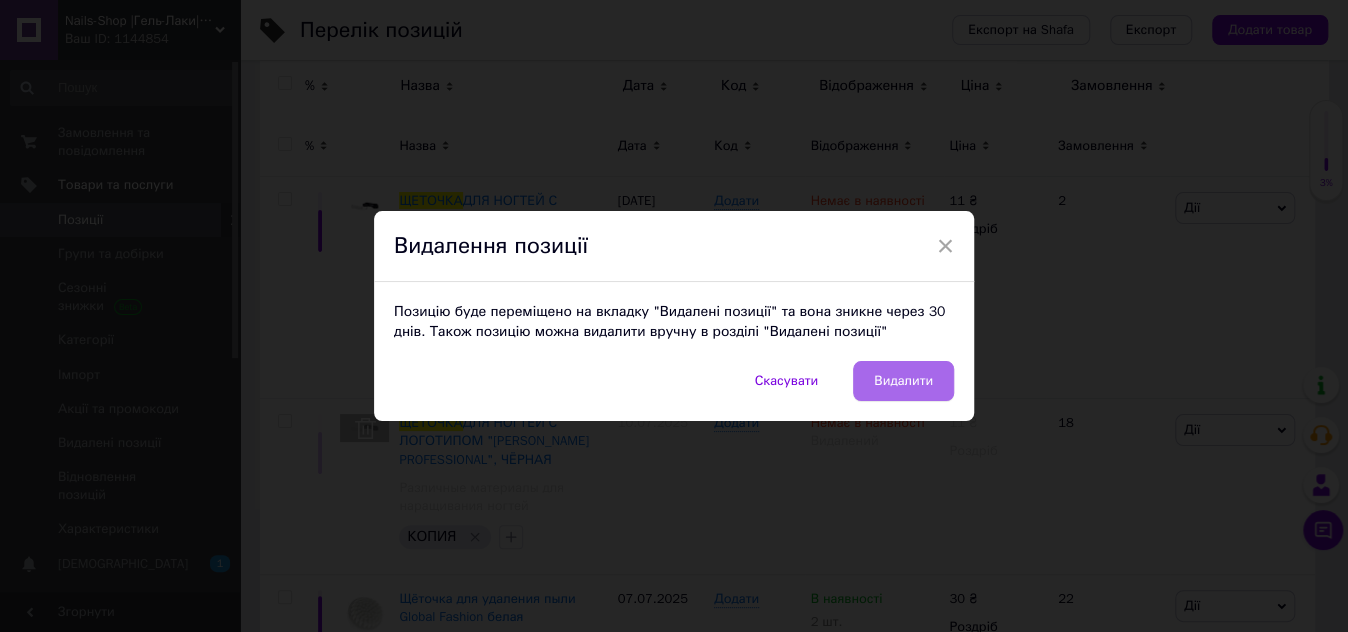 click on "Видалити" at bounding box center [903, 381] 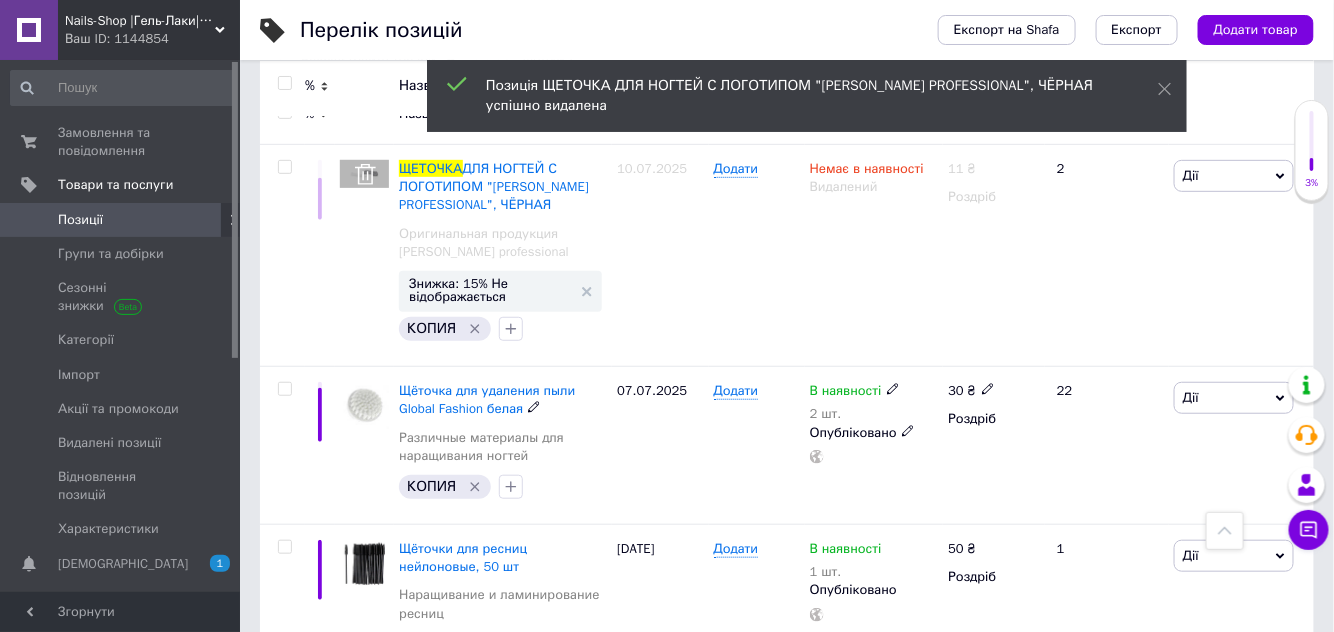 scroll, scrollTop: 45, scrollLeft: 0, axis: vertical 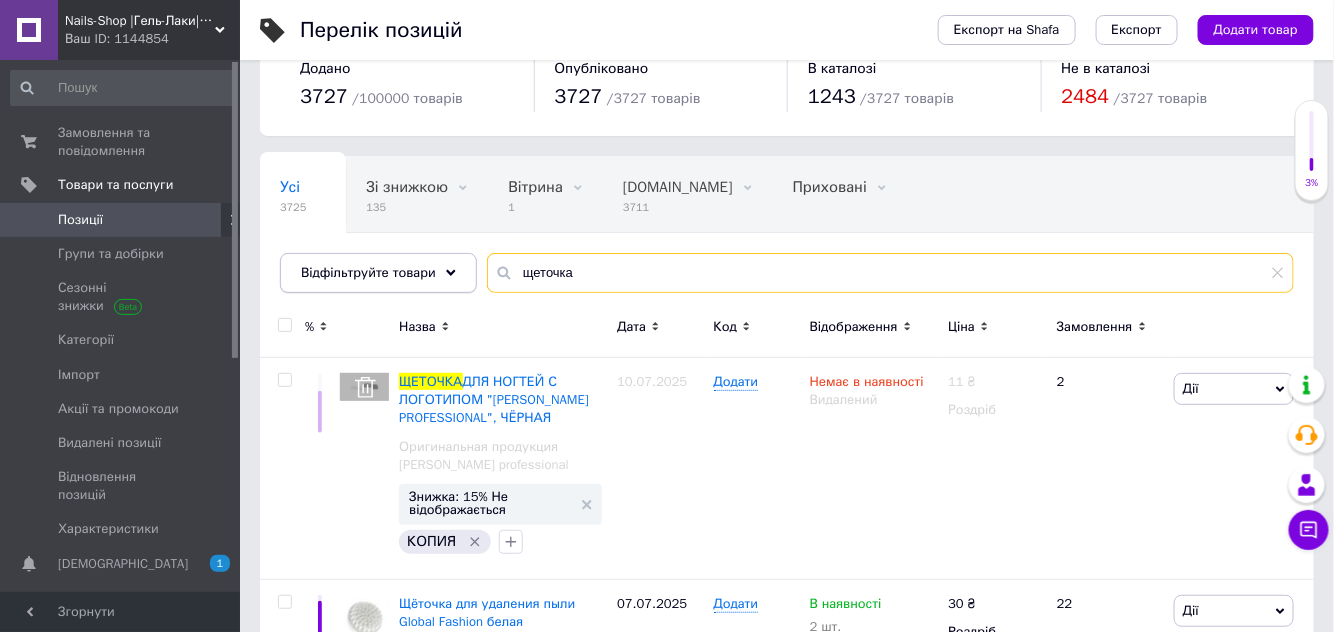 drag, startPoint x: 436, startPoint y: 277, endPoint x: 424, endPoint y: 272, distance: 13 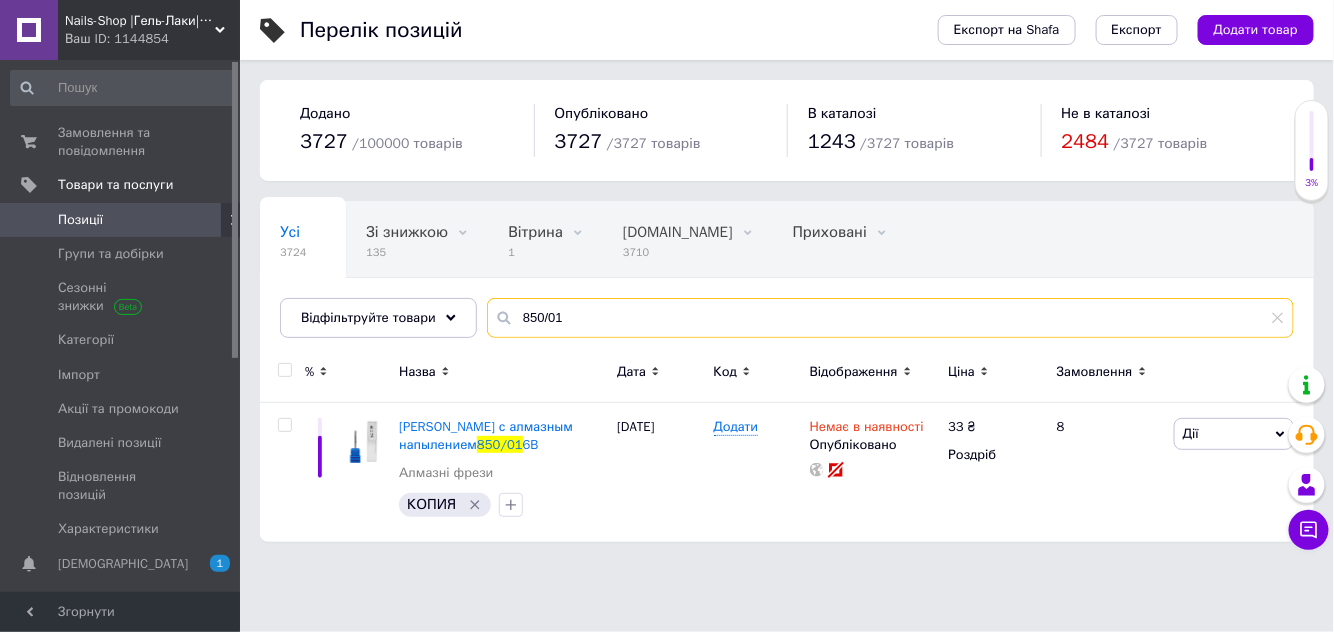 scroll, scrollTop: 0, scrollLeft: 0, axis: both 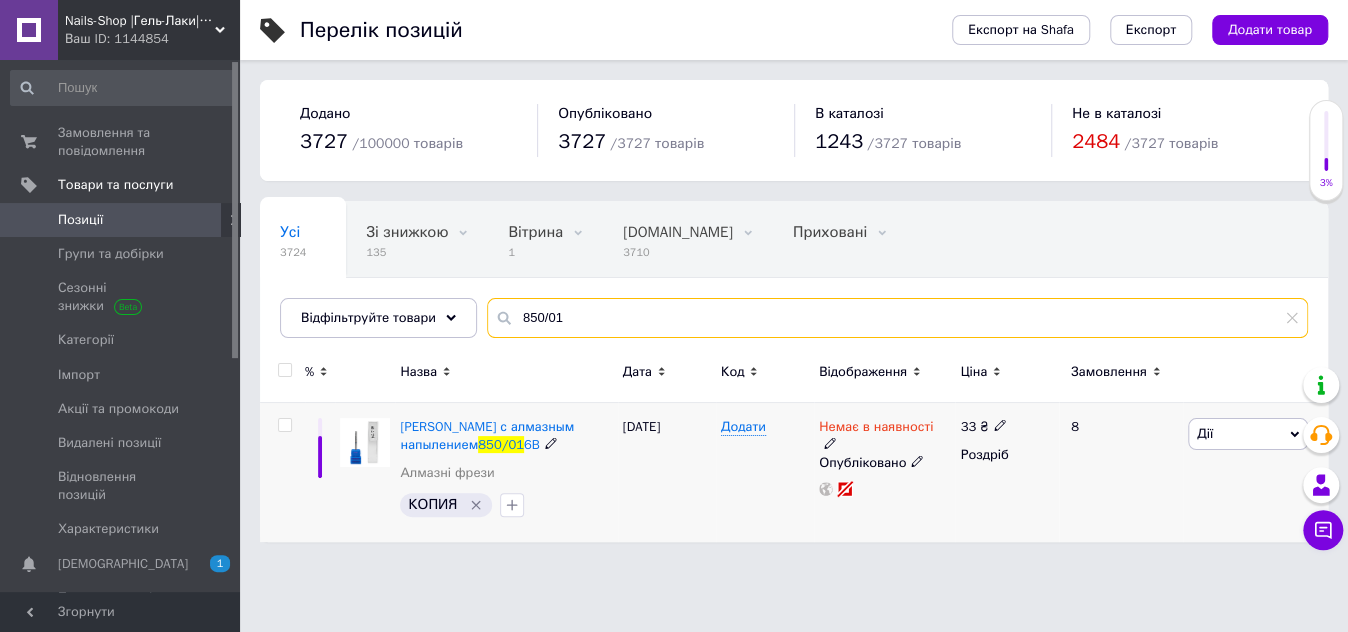 type on "850/01" 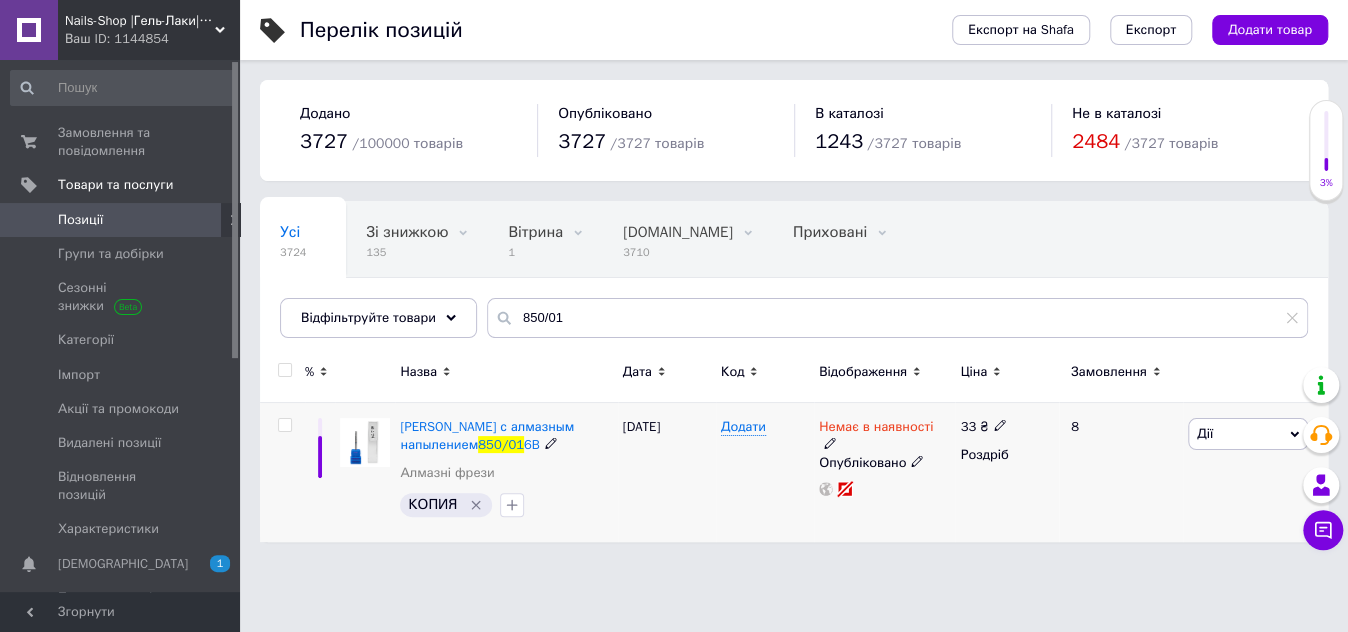 click 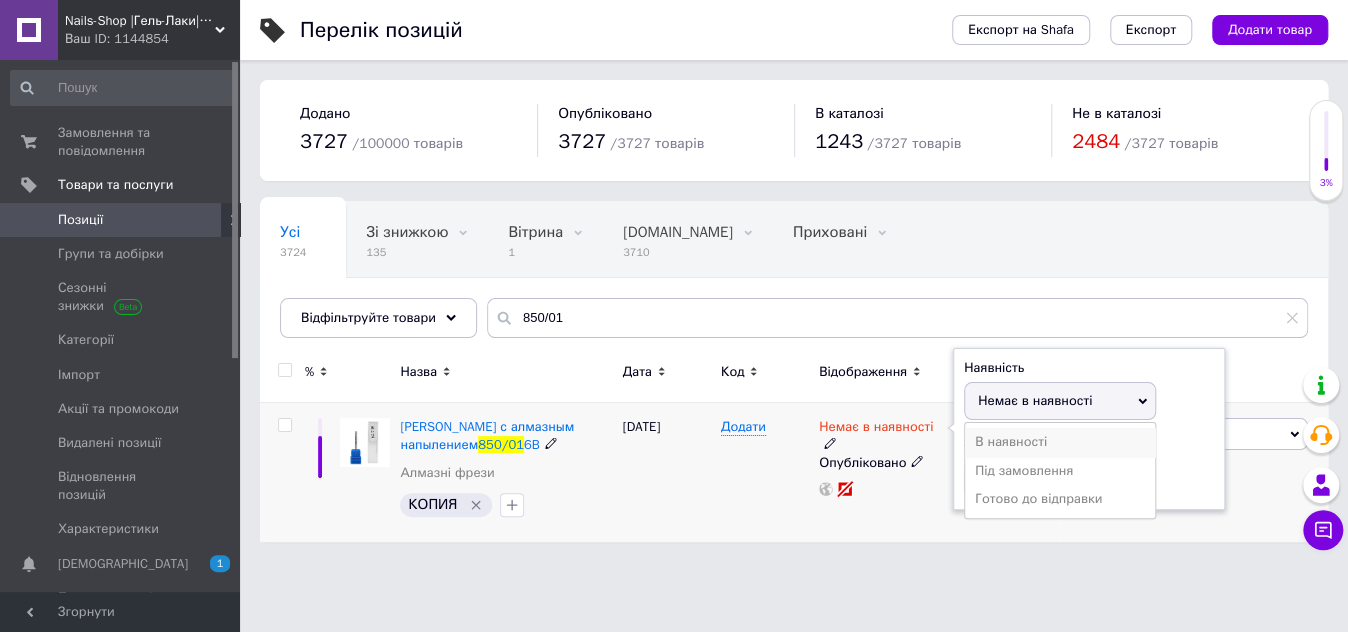 click on "В наявності" at bounding box center [1060, 442] 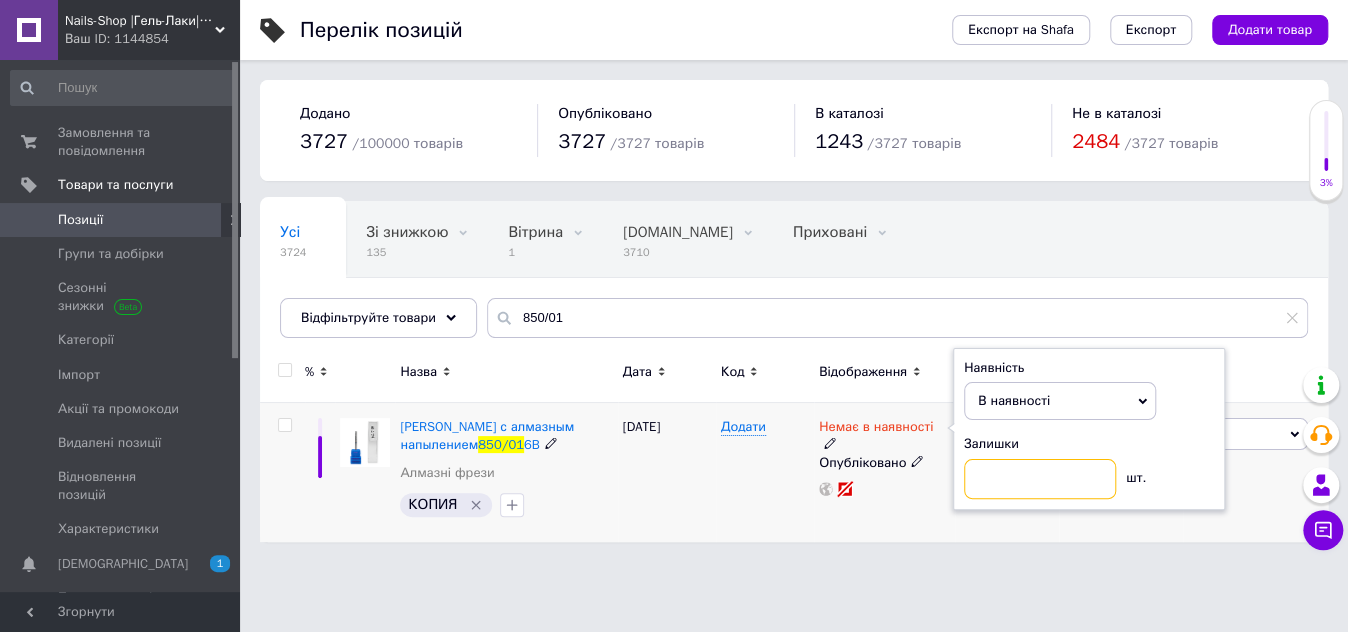 click at bounding box center [1040, 479] 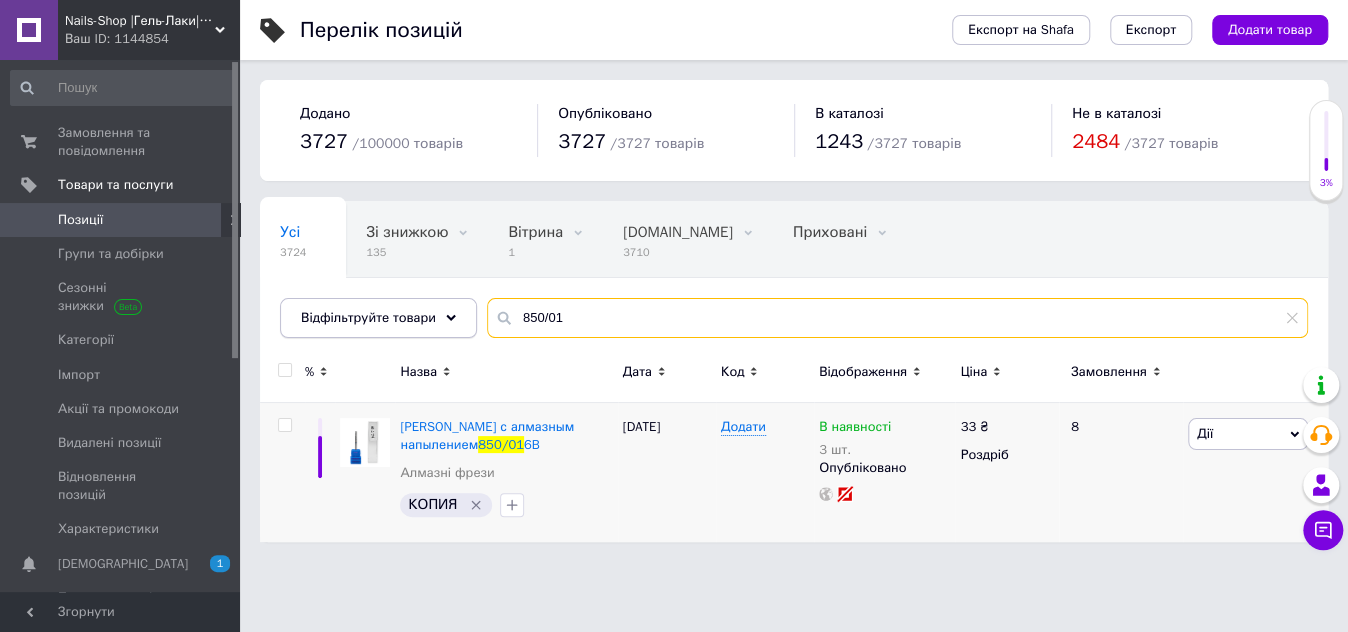 drag, startPoint x: 560, startPoint y: 314, endPoint x: 451, endPoint y: 312, distance: 109.01835 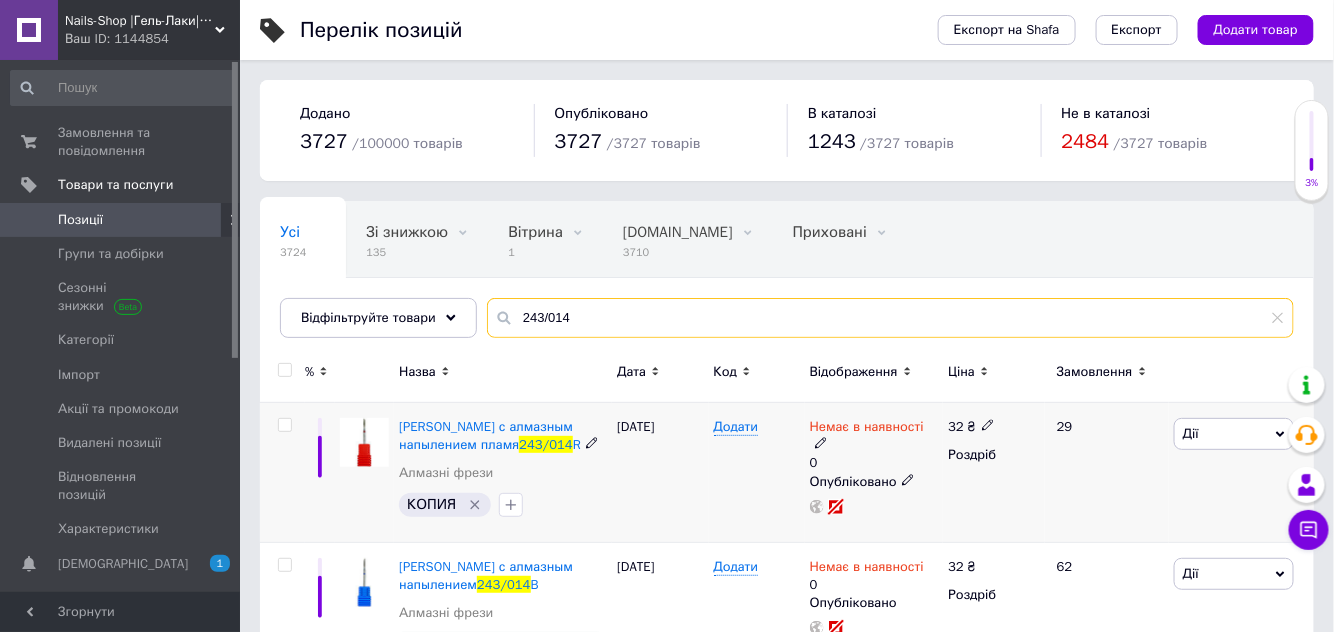 type on "243/014" 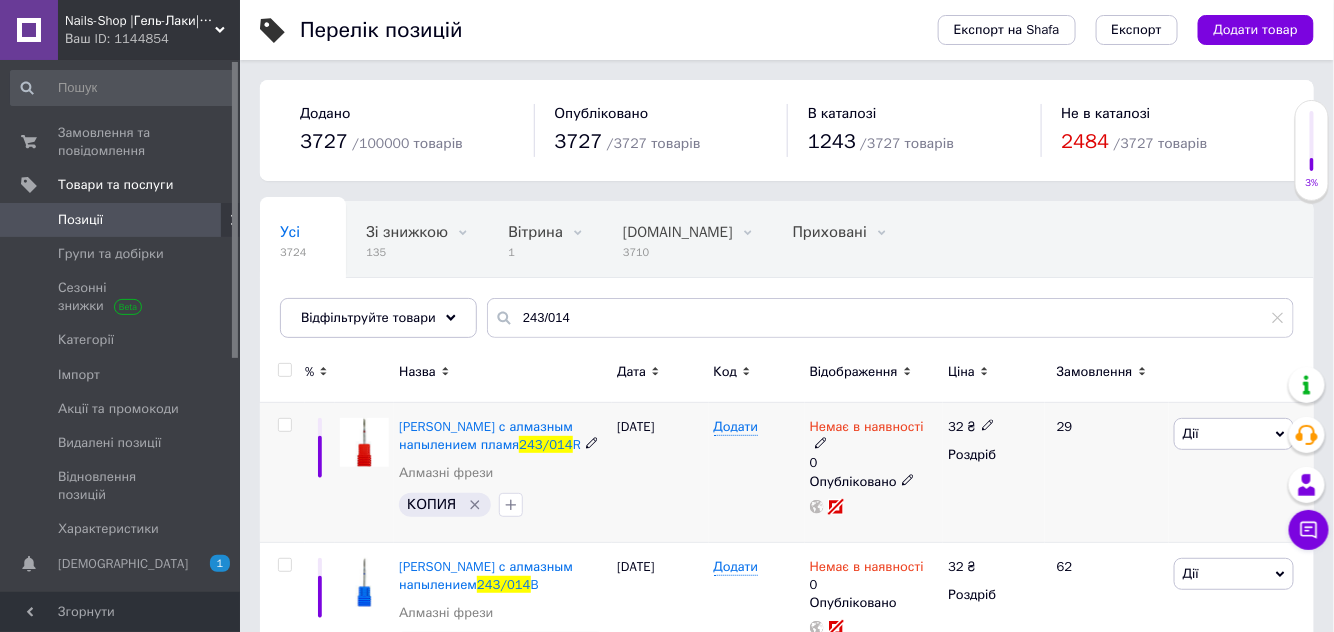 click 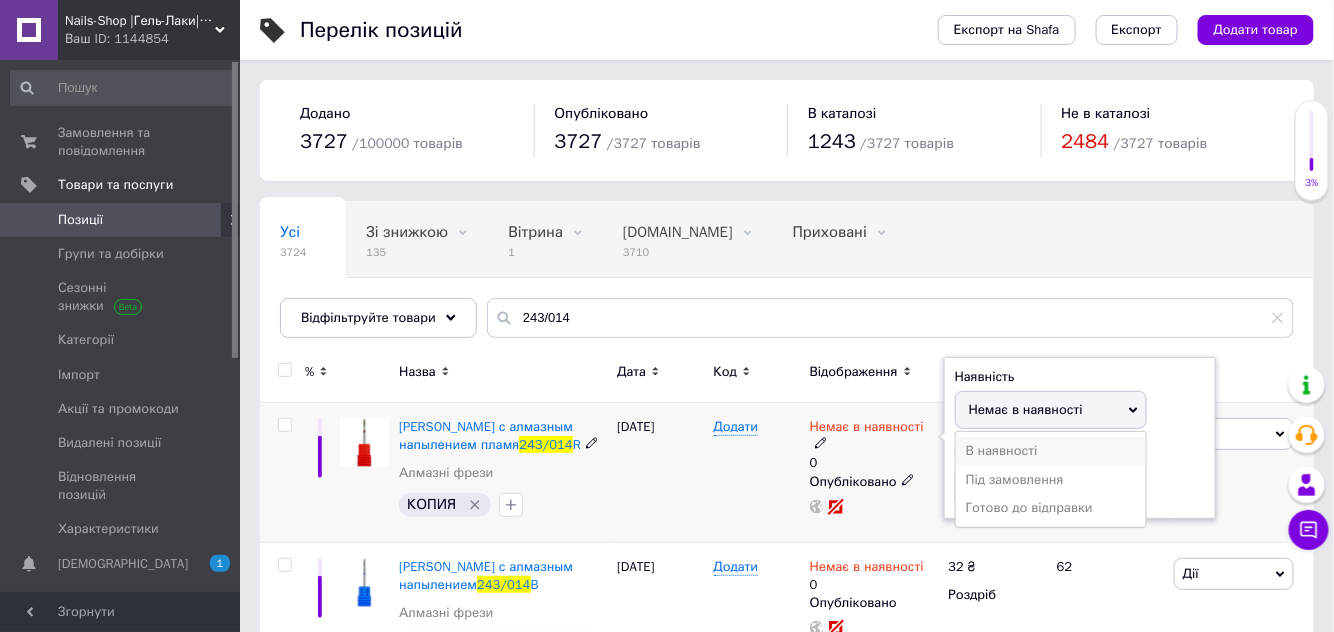 click on "В наявності" at bounding box center [1051, 451] 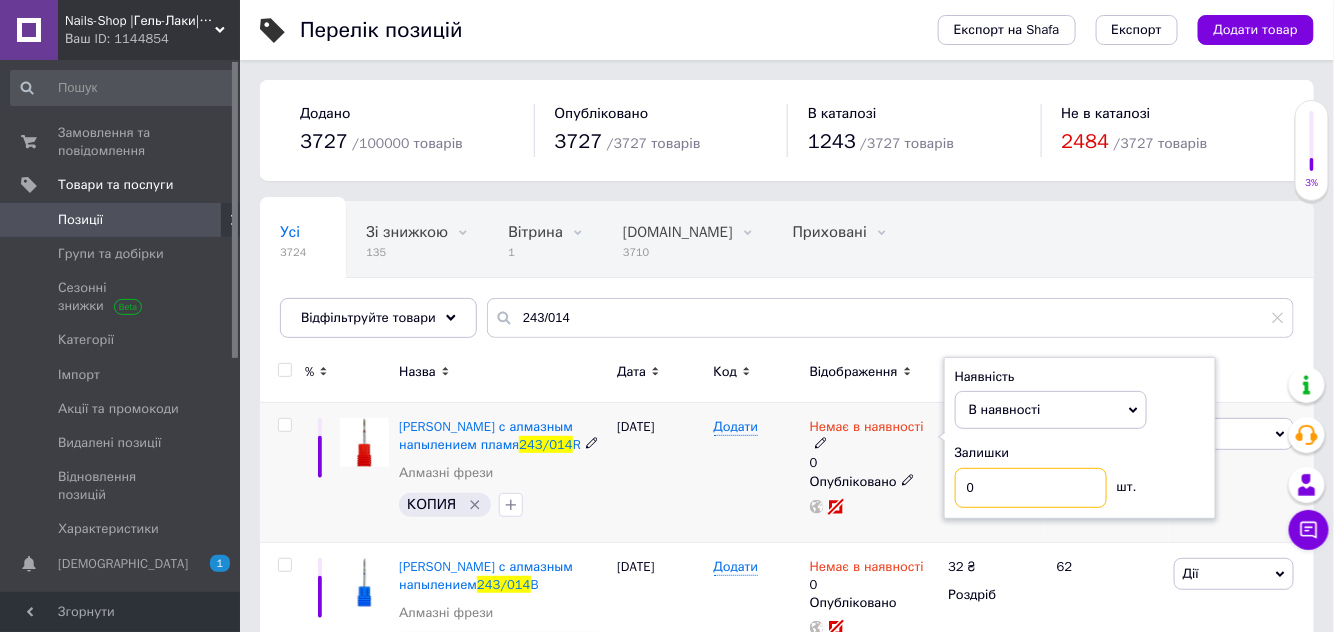 click on "0" at bounding box center (1031, 488) 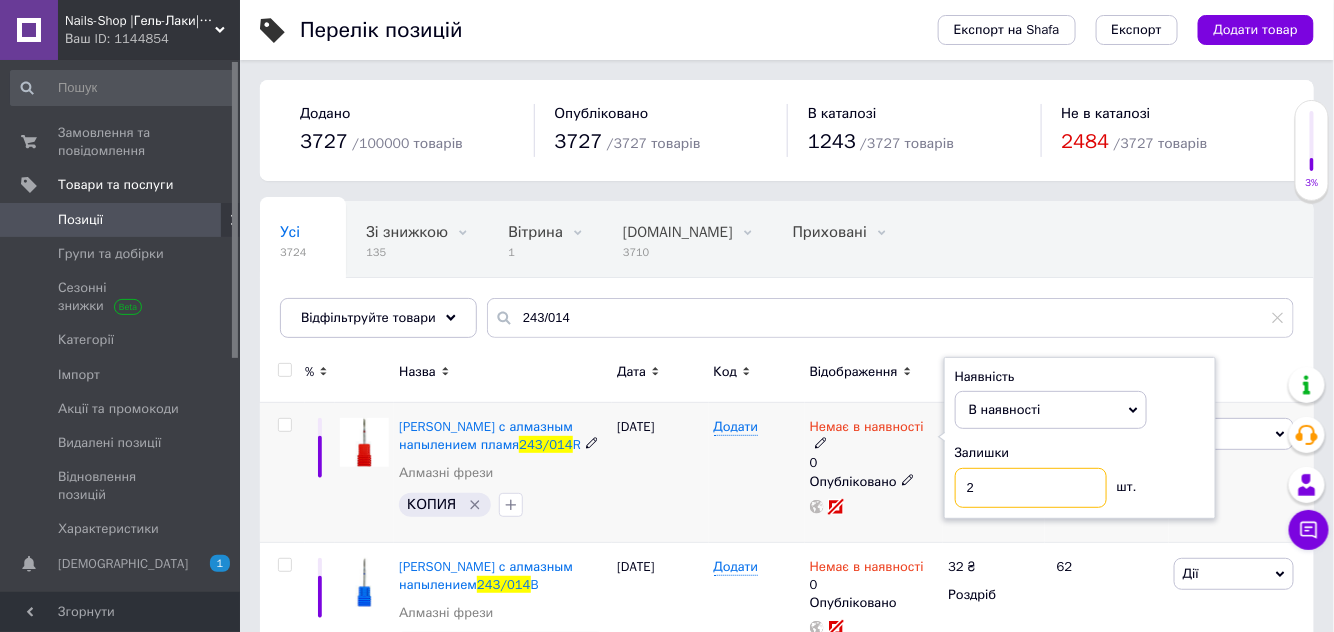 type on "2" 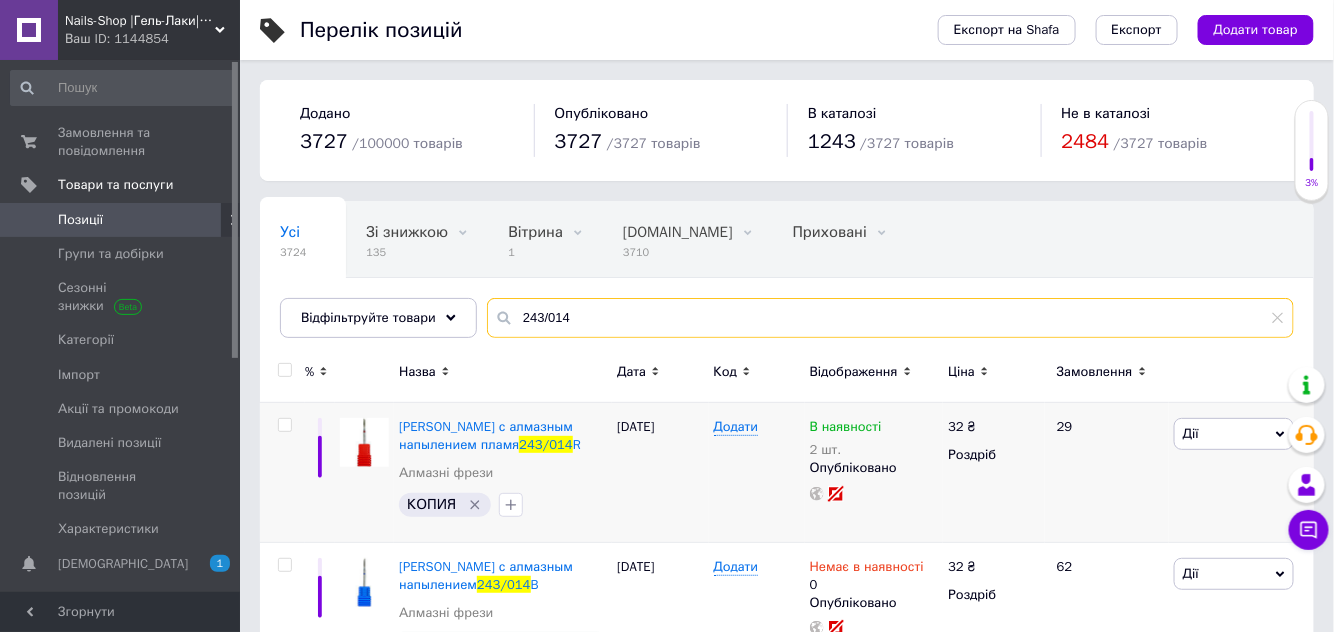 click on "243/014" at bounding box center (890, 318) 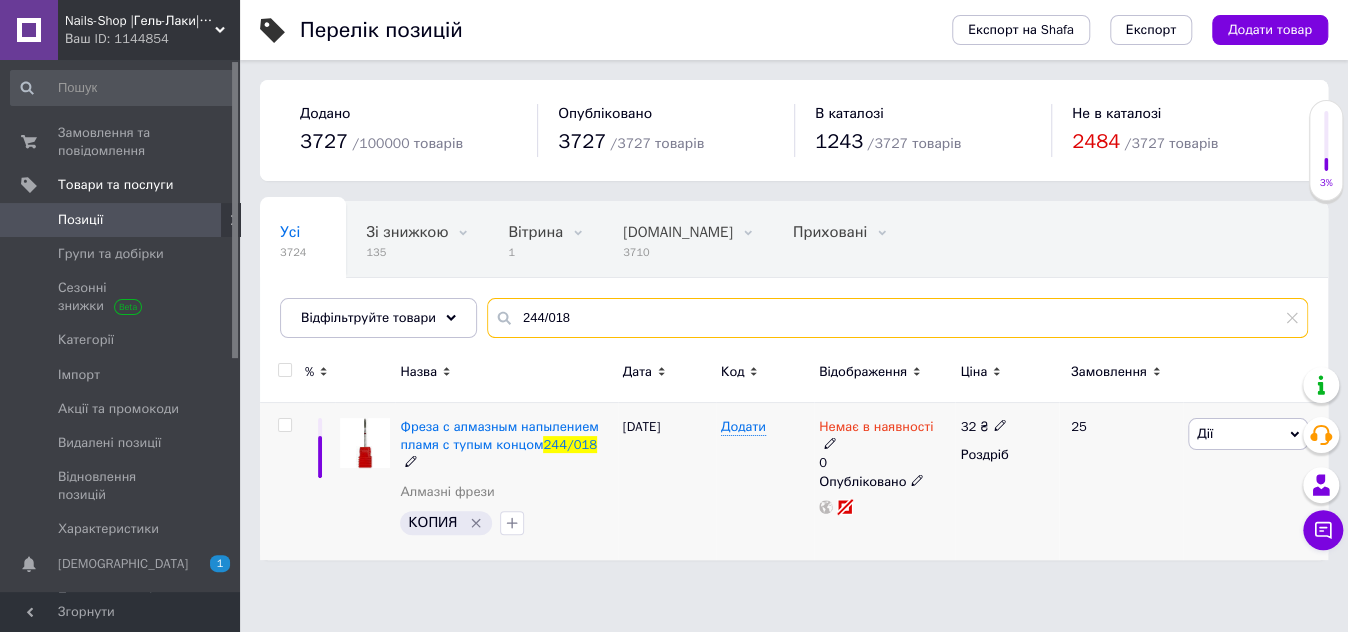 type on "244/018" 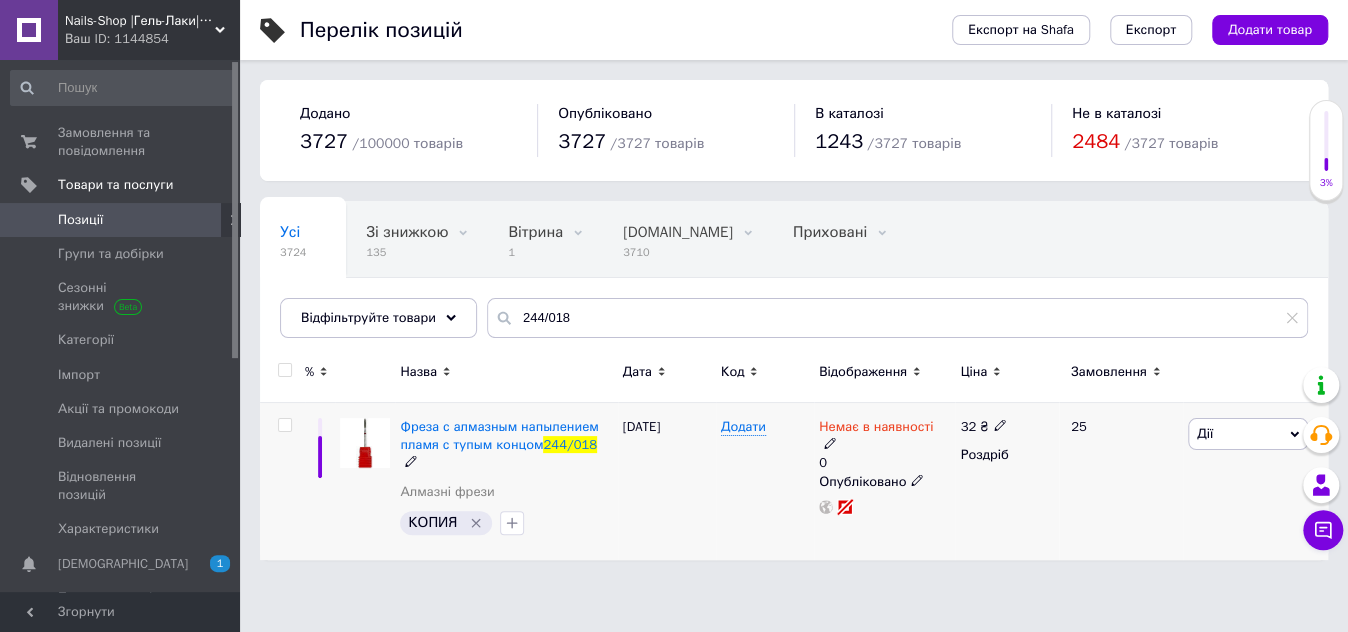 click 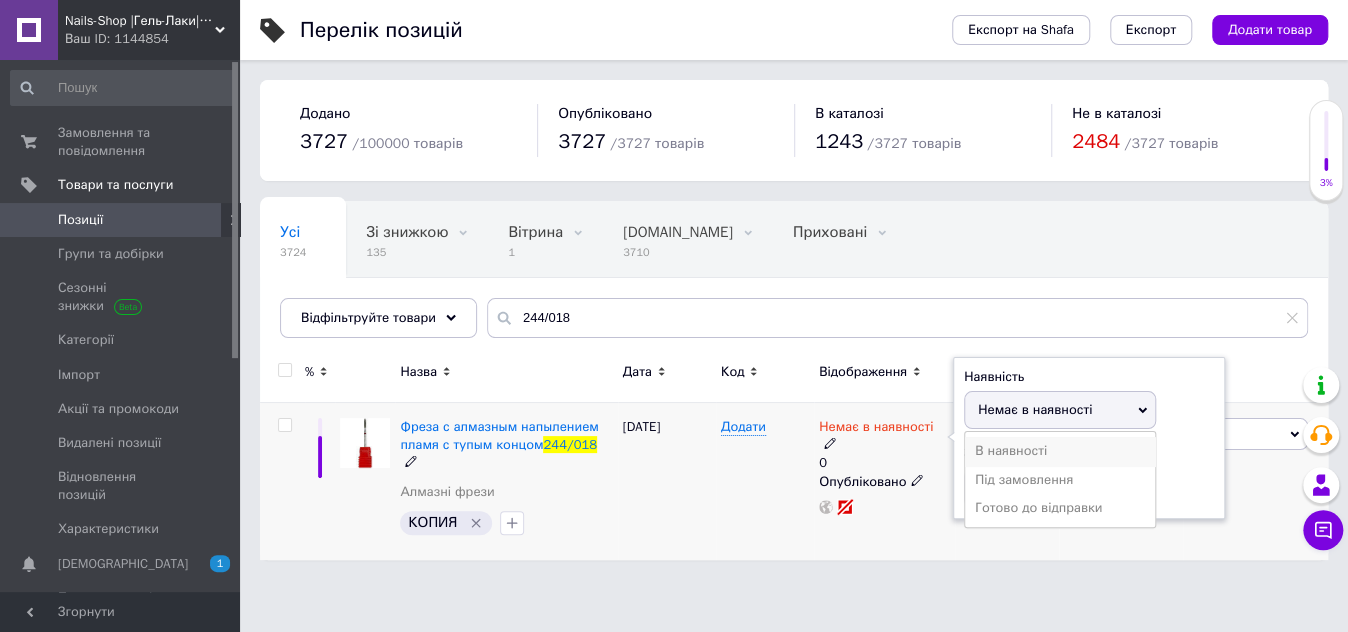 click on "В наявності" at bounding box center [1060, 451] 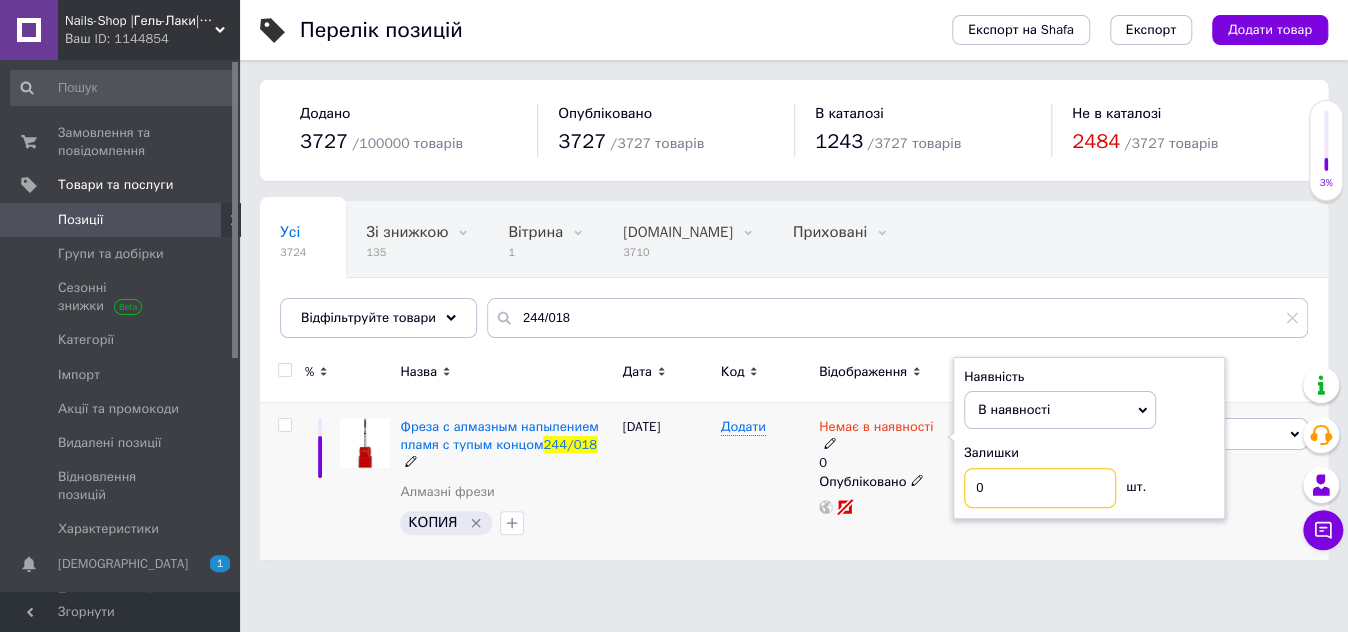 click on "0" at bounding box center [1040, 488] 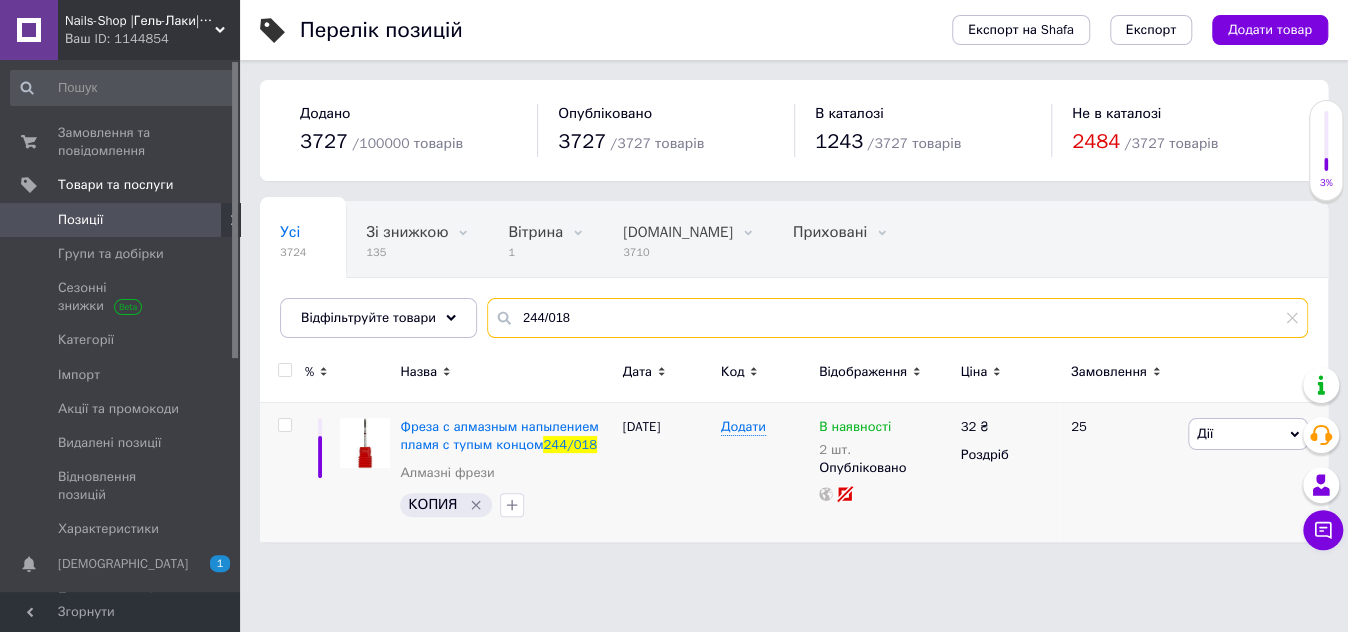drag, startPoint x: 533, startPoint y: 323, endPoint x: 470, endPoint y: 312, distance: 63.953106 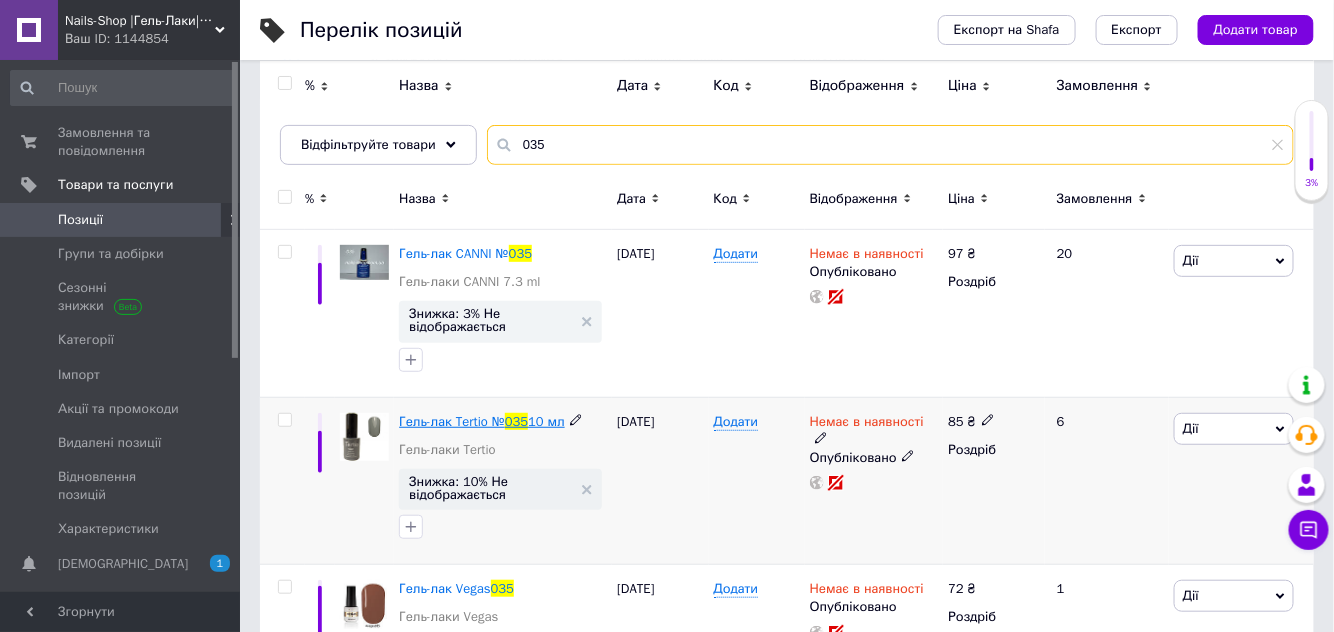 scroll, scrollTop: 0, scrollLeft: 0, axis: both 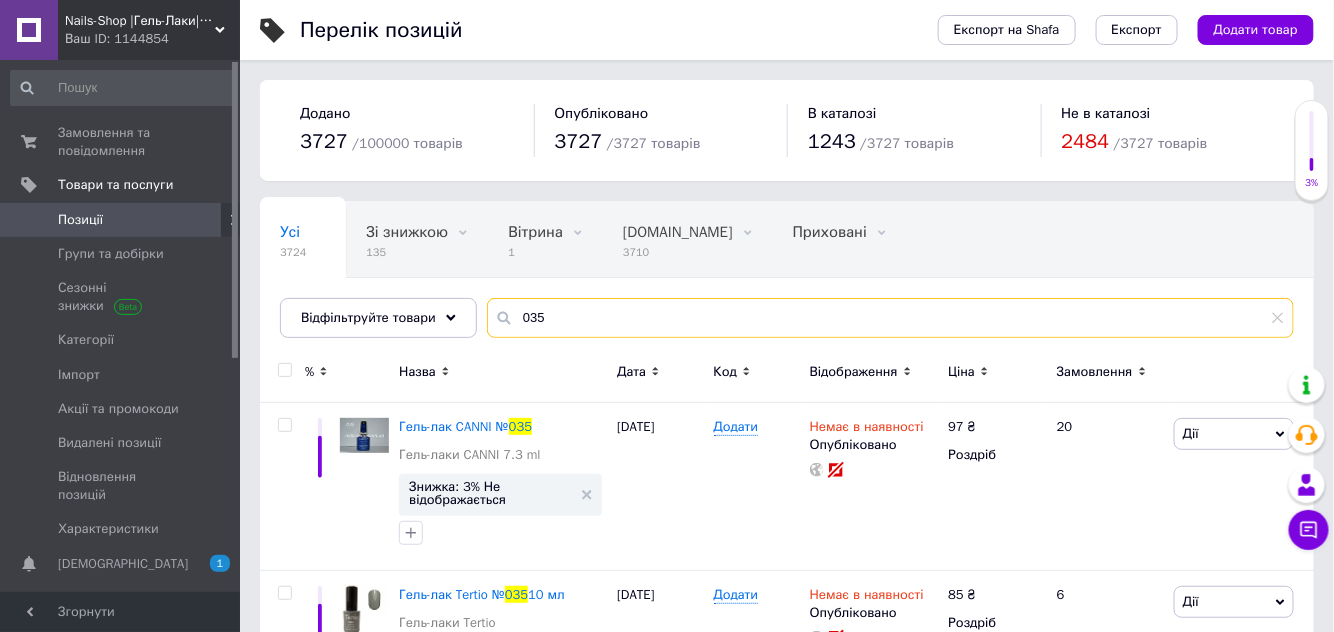 click on "035" at bounding box center (890, 318) 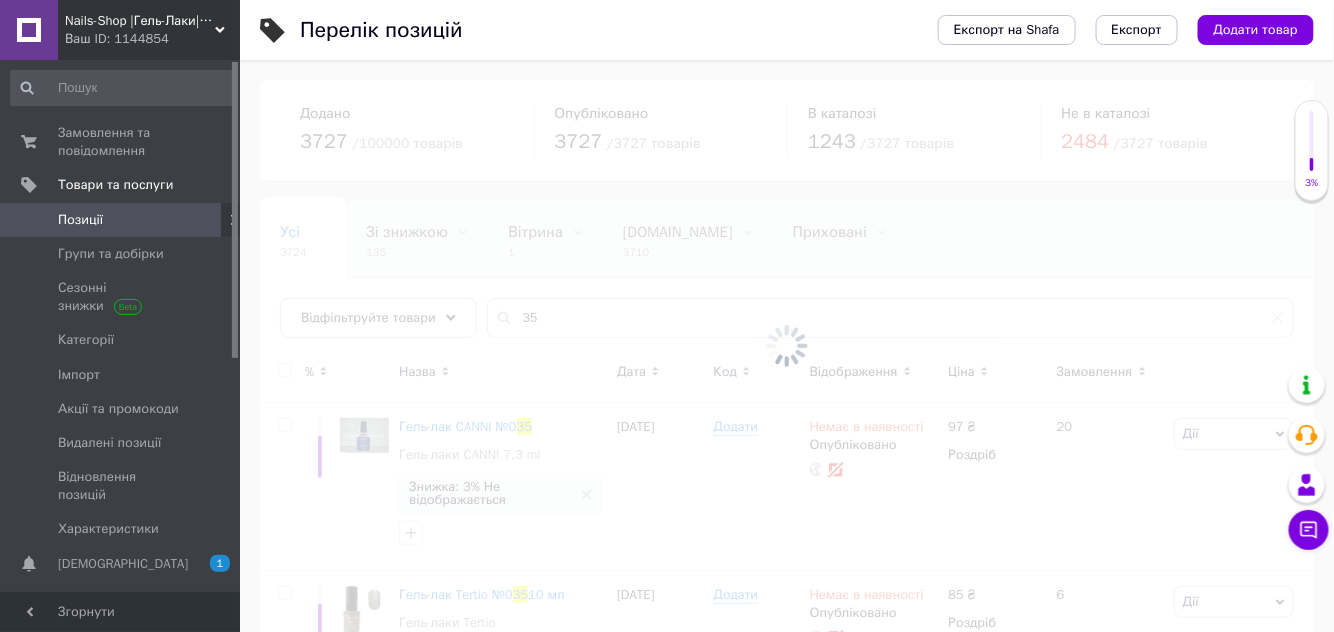 click at bounding box center (787, 346) 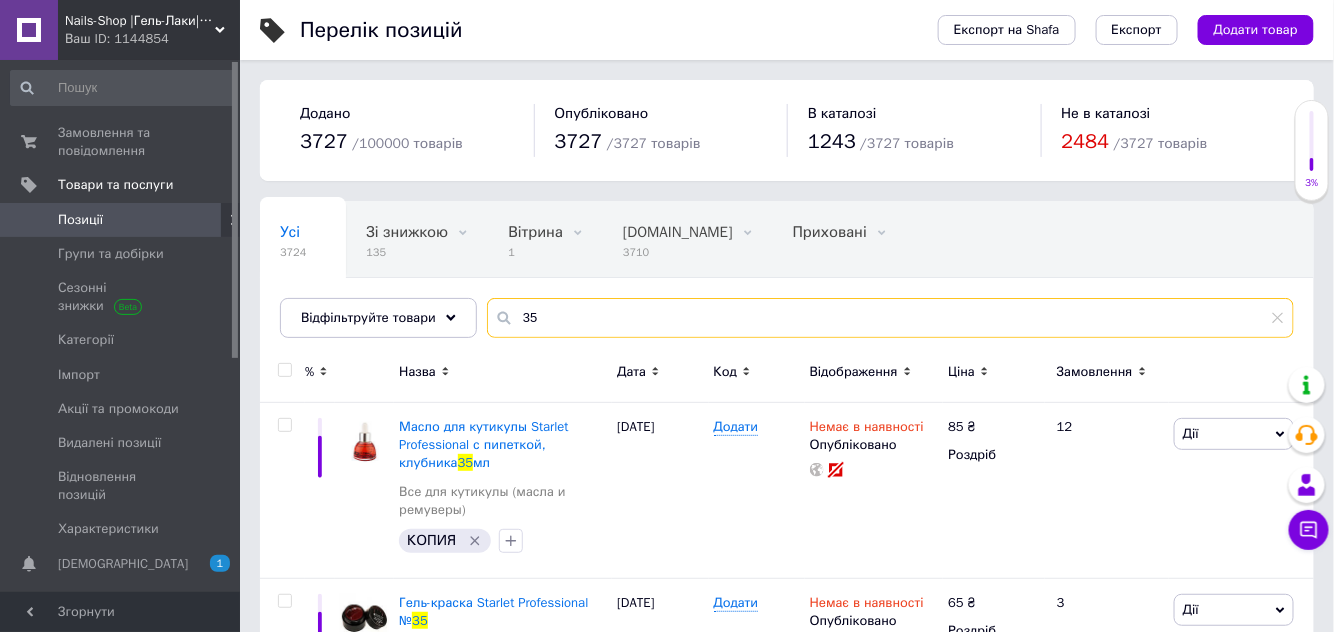 click on "35" at bounding box center [890, 318] 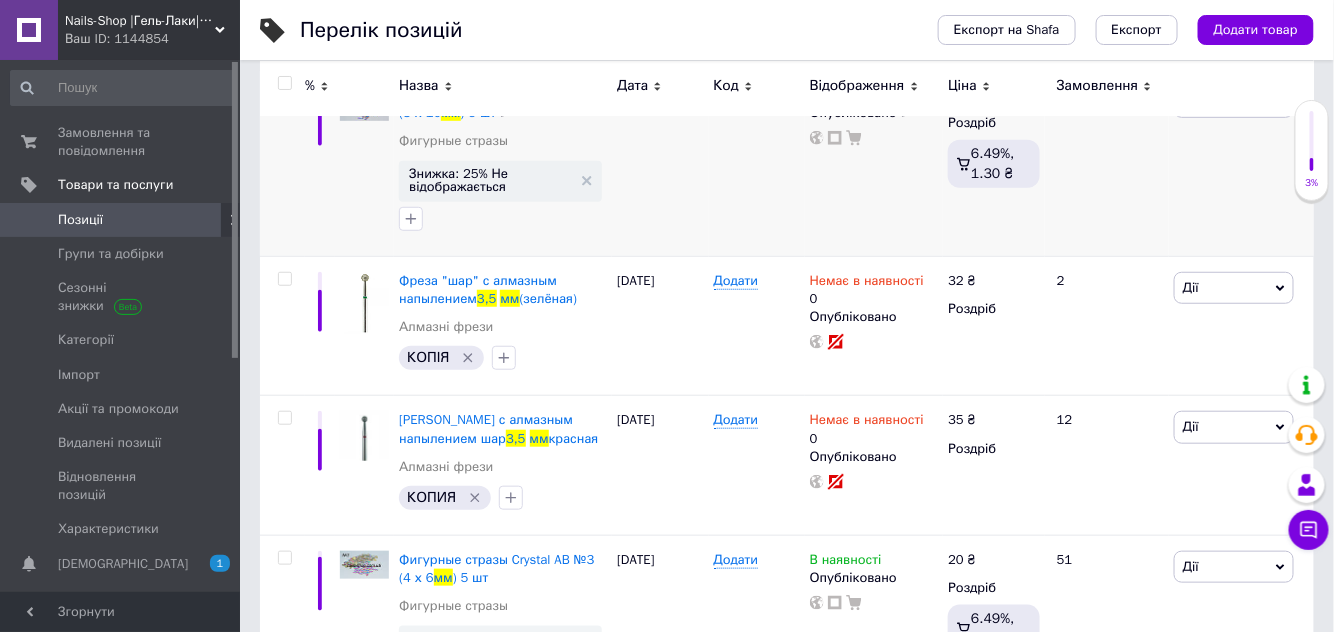 scroll, scrollTop: 363, scrollLeft: 0, axis: vertical 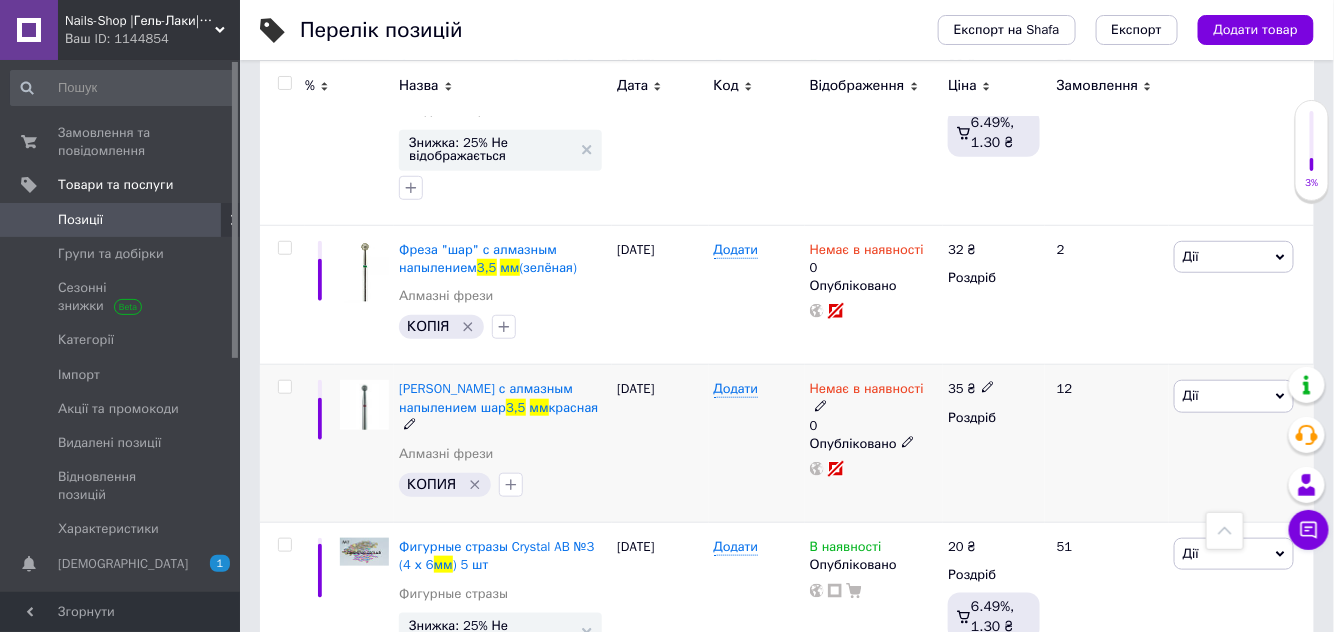 type on "3,5 мм" 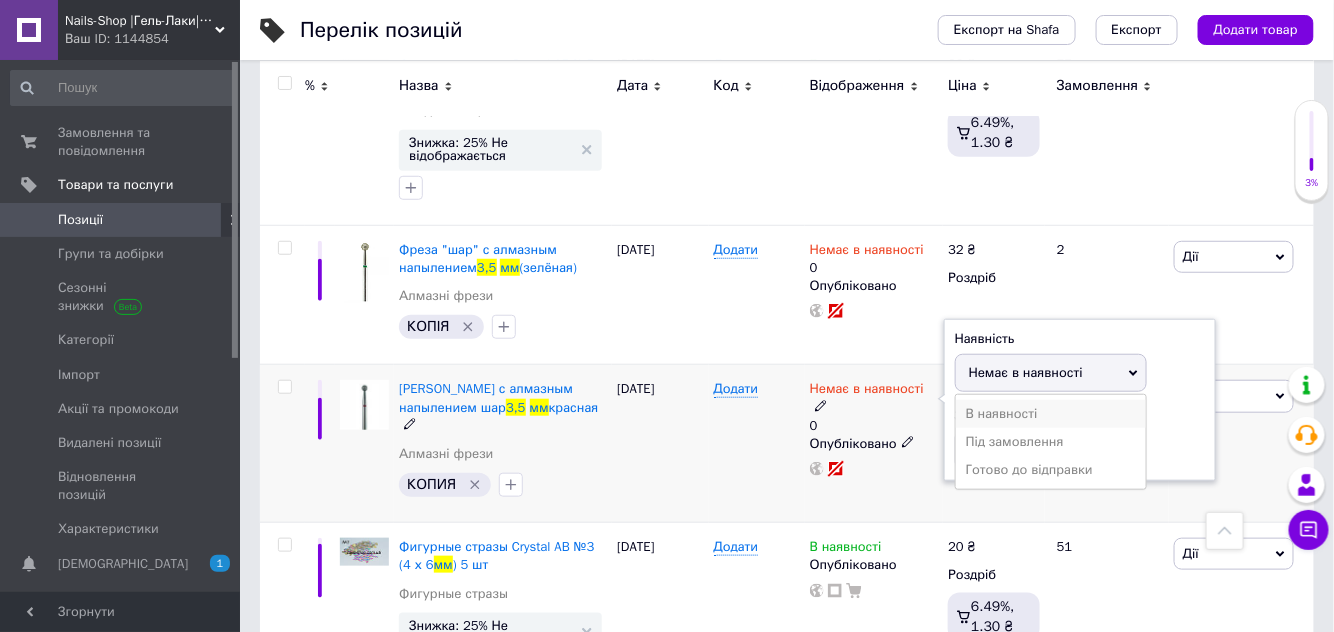 click on "В наявності" at bounding box center (1051, 414) 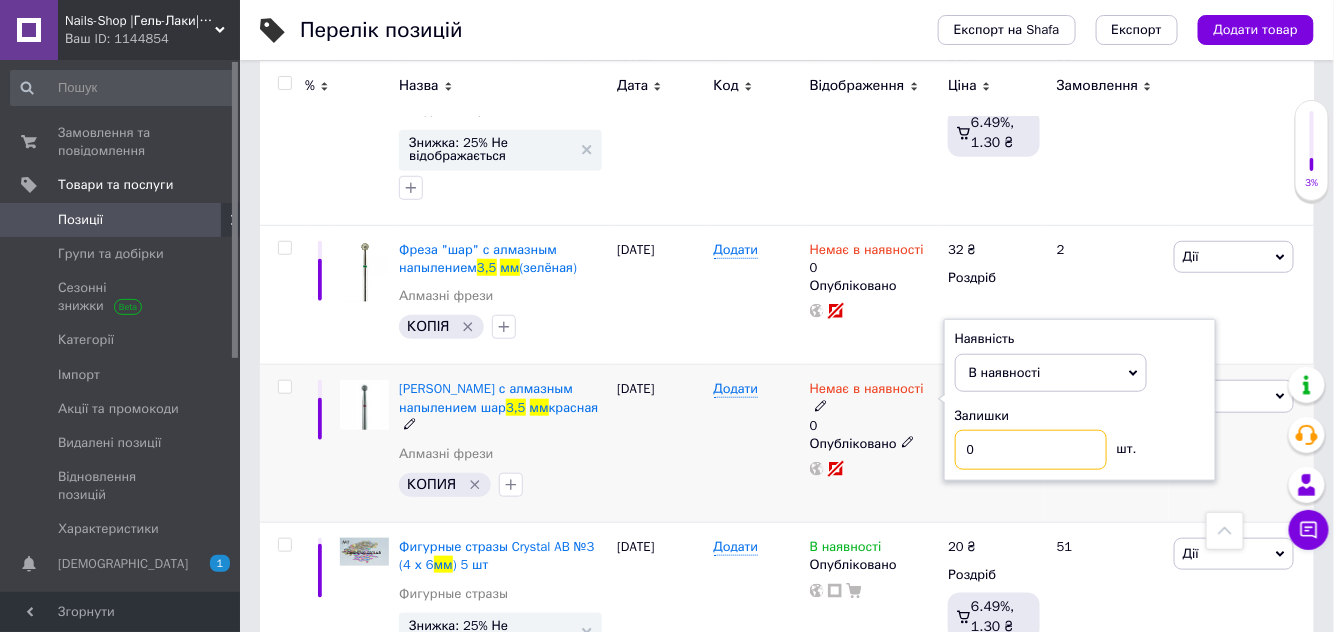 click on "0" at bounding box center [1031, 450] 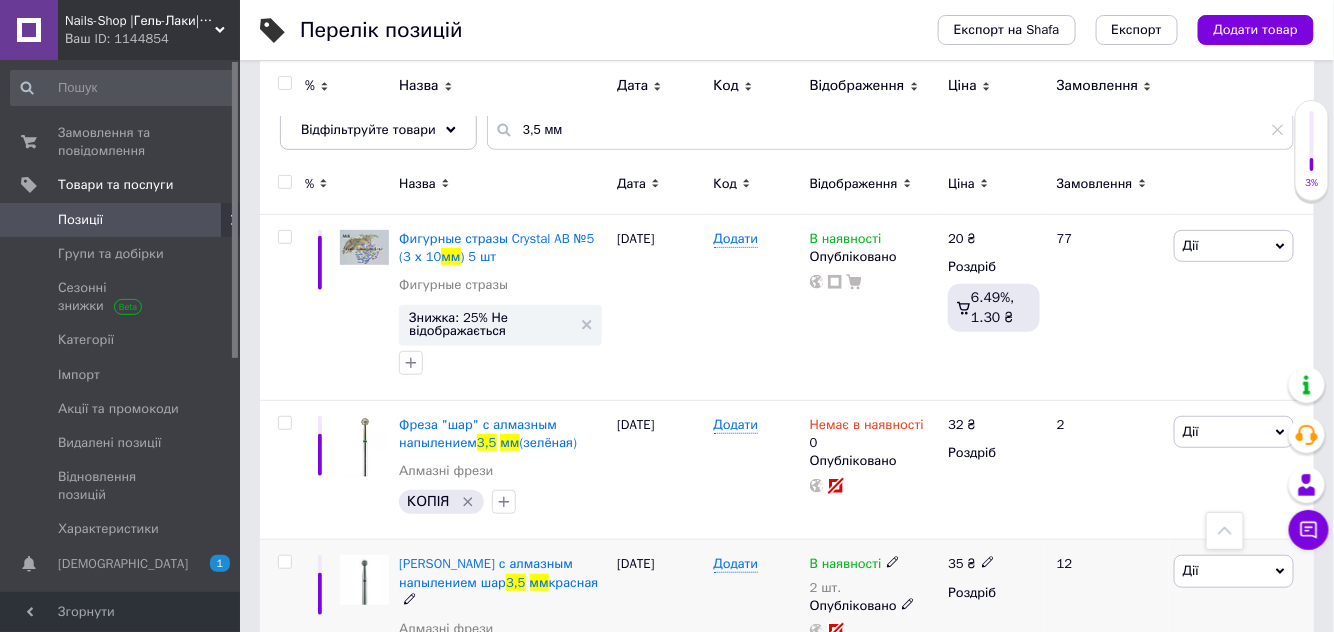 scroll, scrollTop: 0, scrollLeft: 0, axis: both 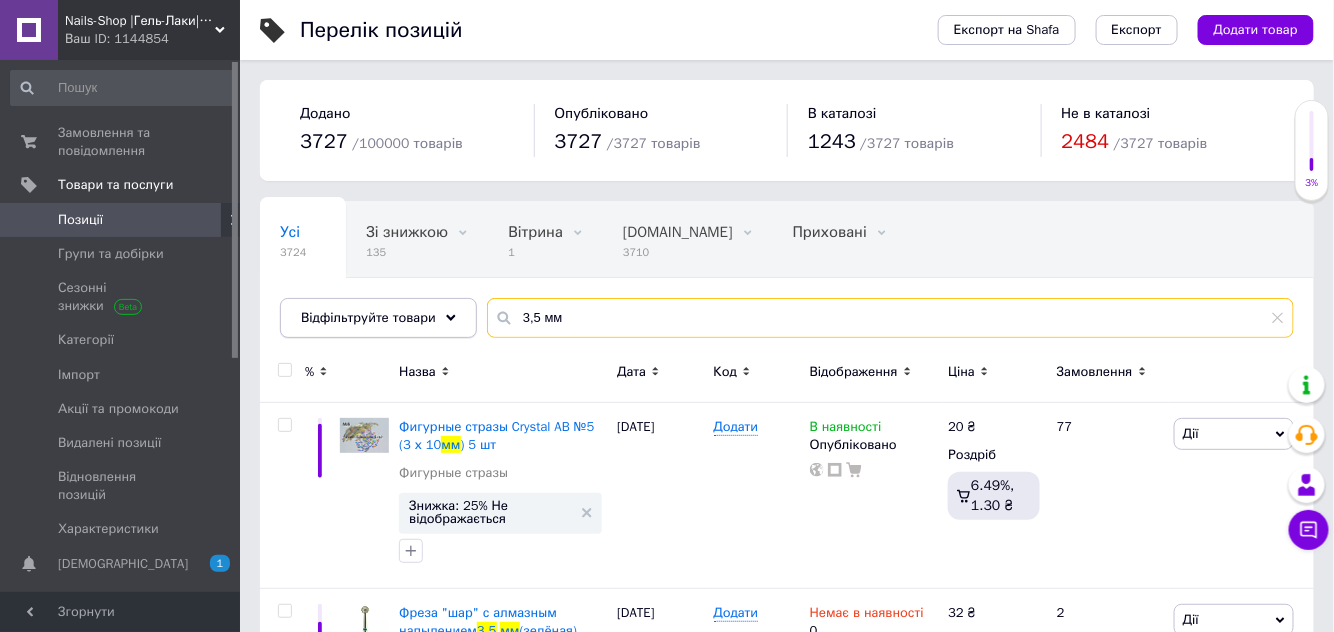 drag, startPoint x: 564, startPoint y: 312, endPoint x: 460, endPoint y: 301, distance: 104.58012 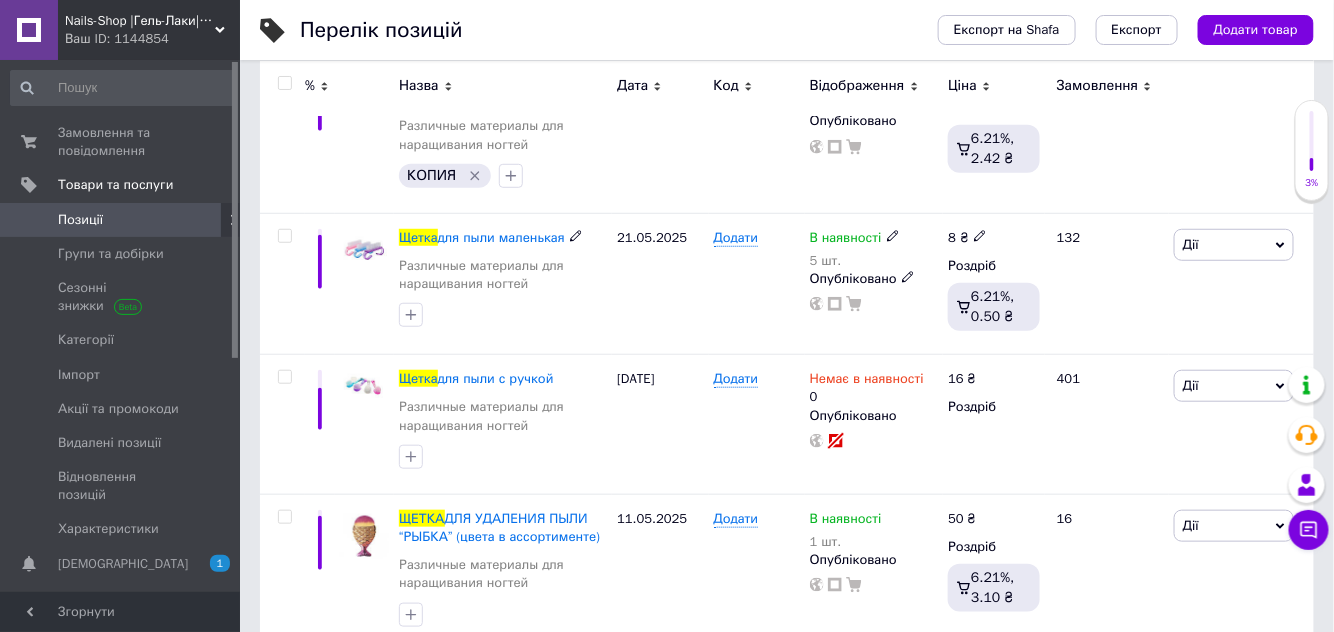 scroll, scrollTop: 454, scrollLeft: 0, axis: vertical 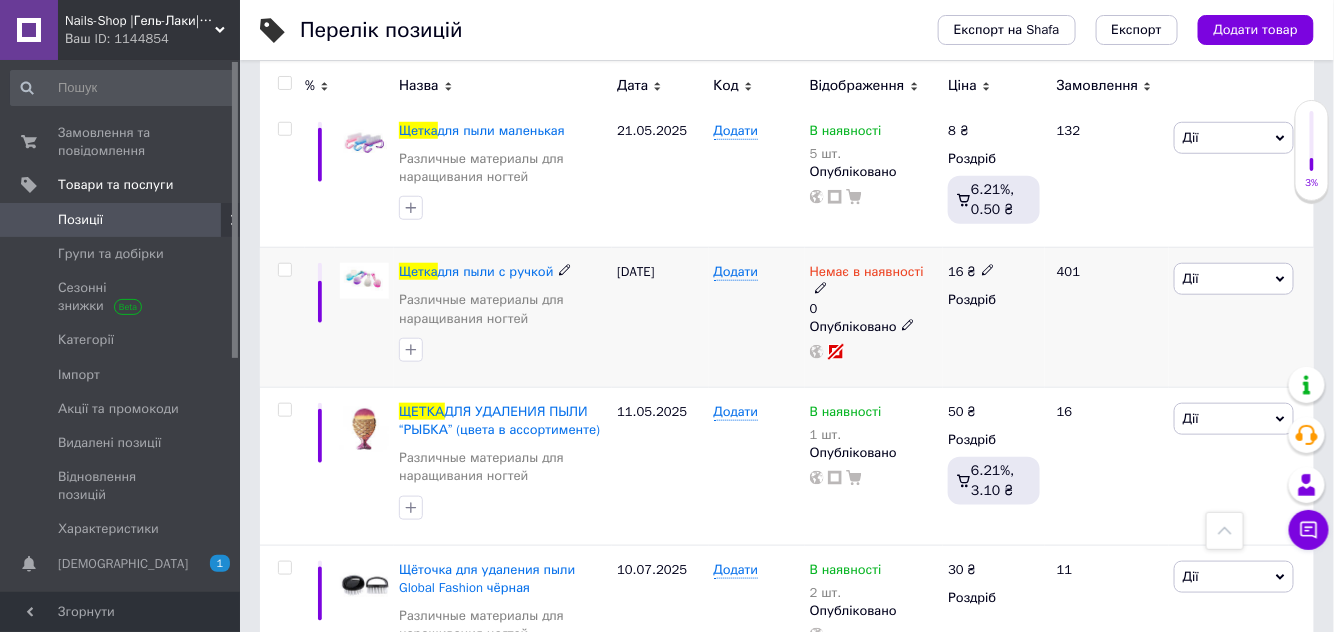 type on "щетка" 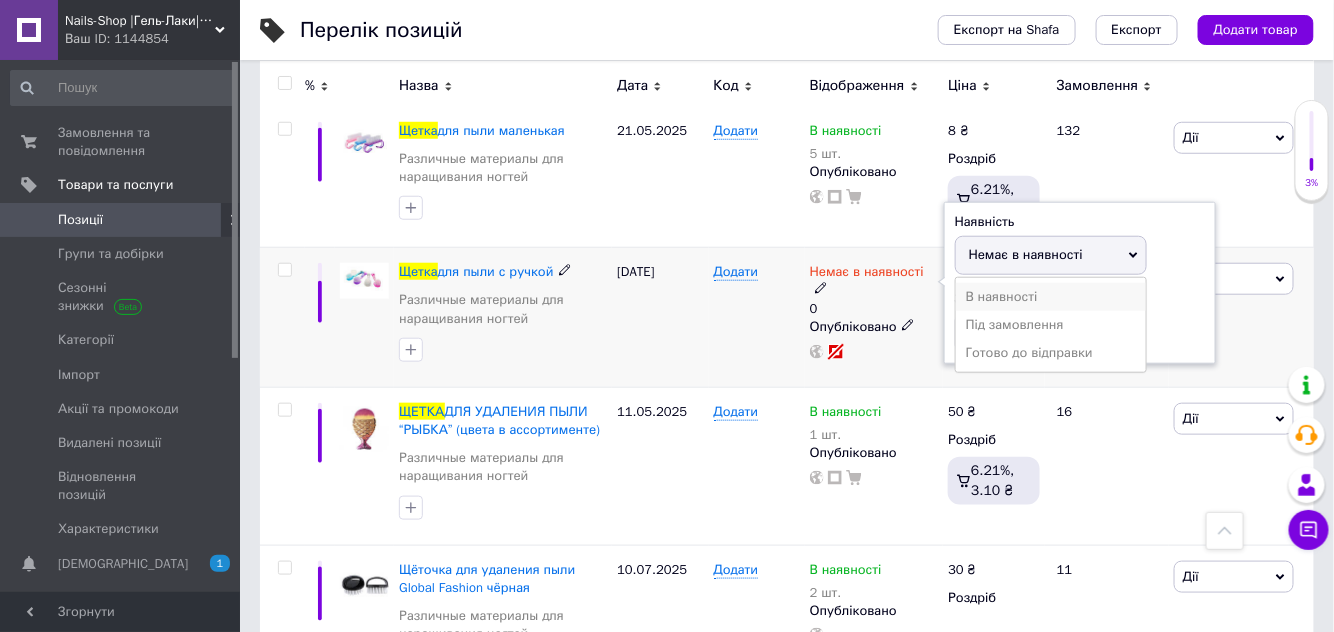 click on "В наявності" at bounding box center (1051, 297) 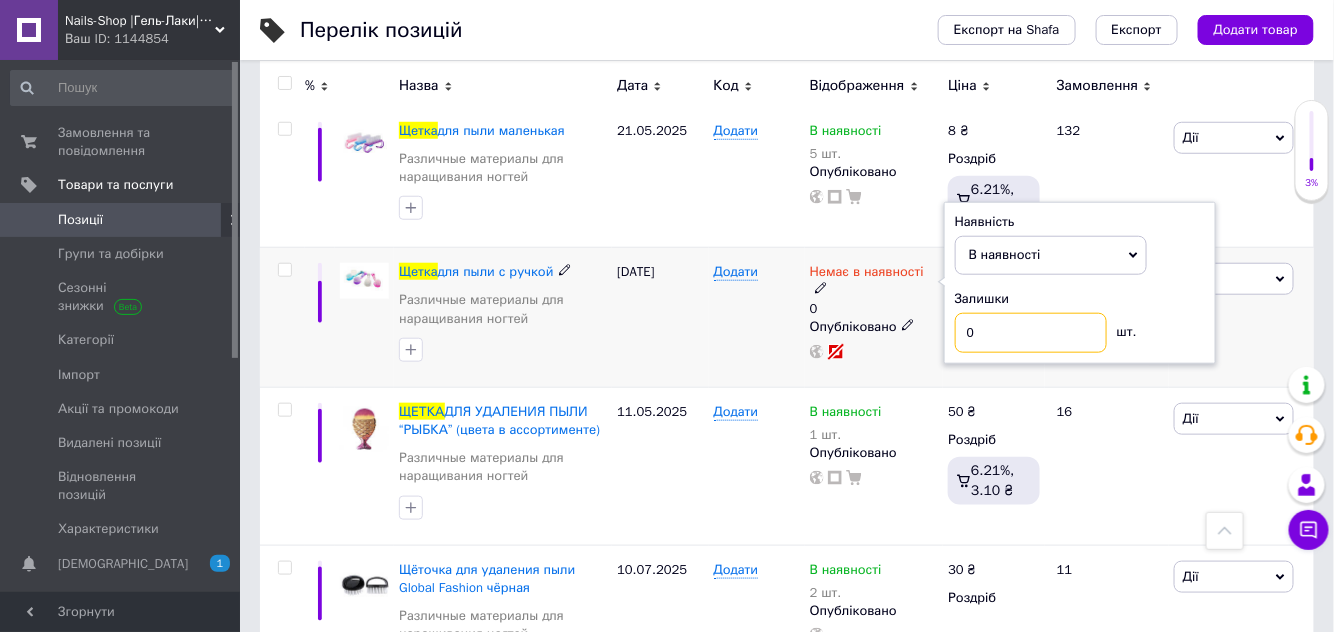 click on "0" at bounding box center [1031, 333] 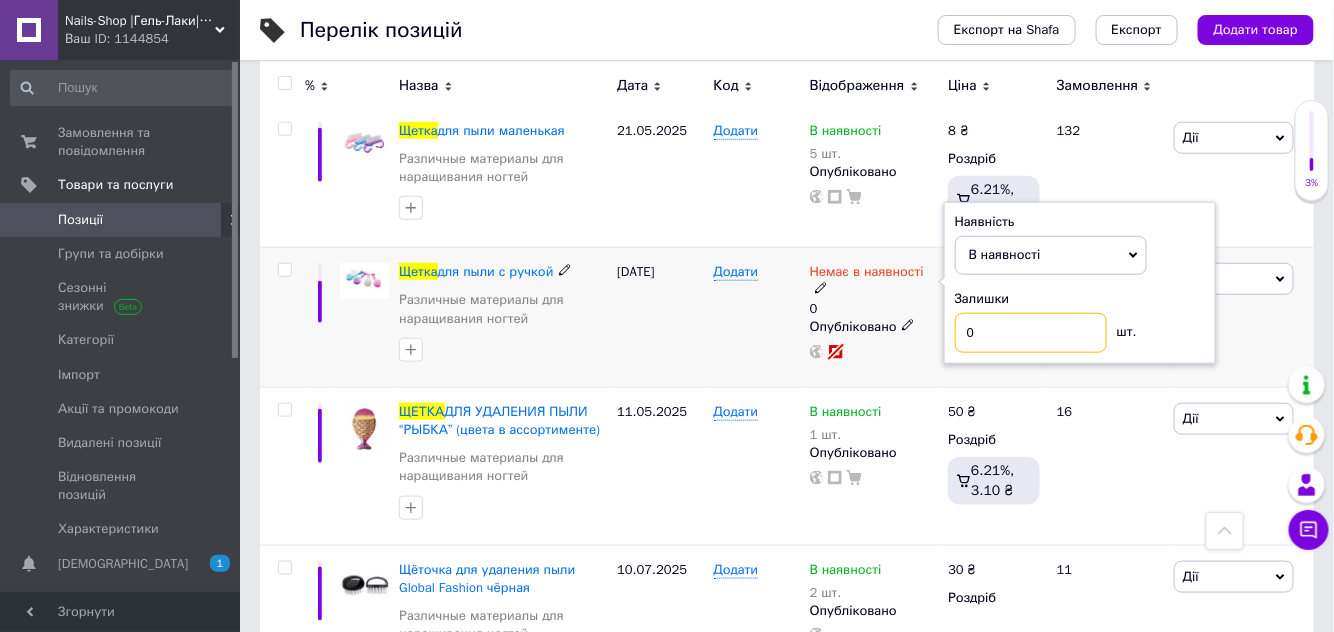 type on "5" 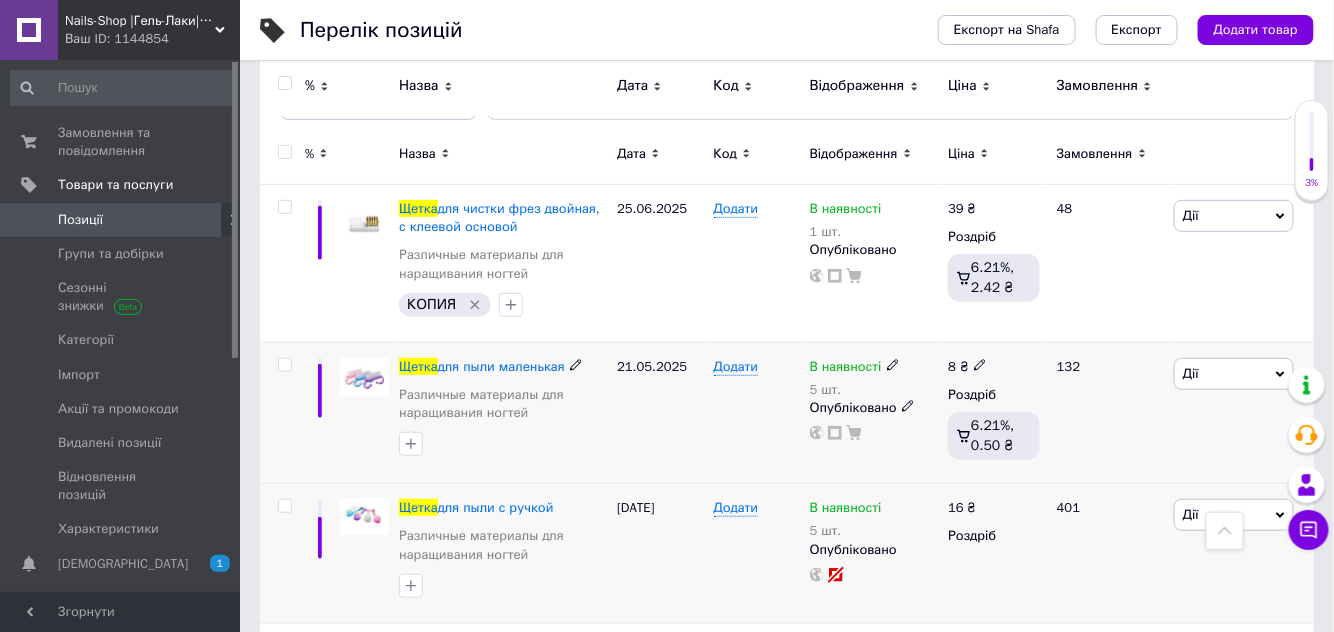scroll, scrollTop: 0, scrollLeft: 0, axis: both 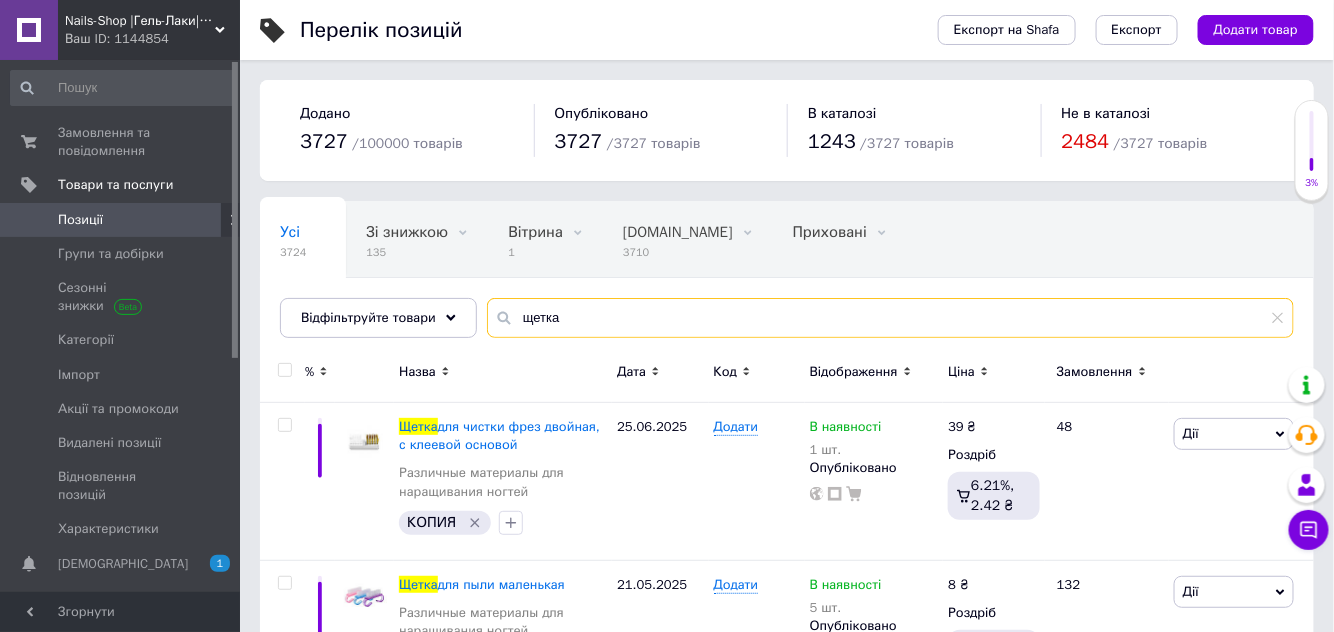 drag, startPoint x: 527, startPoint y: 320, endPoint x: 468, endPoint y: 322, distance: 59.03389 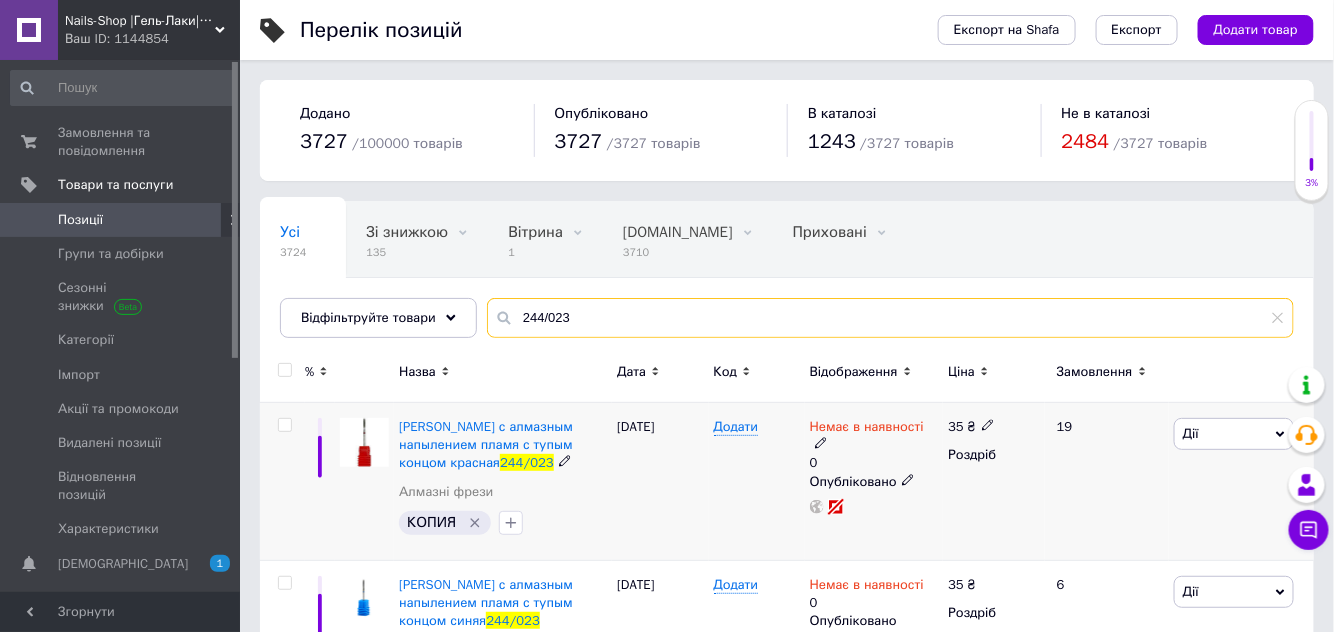 type on "244/023" 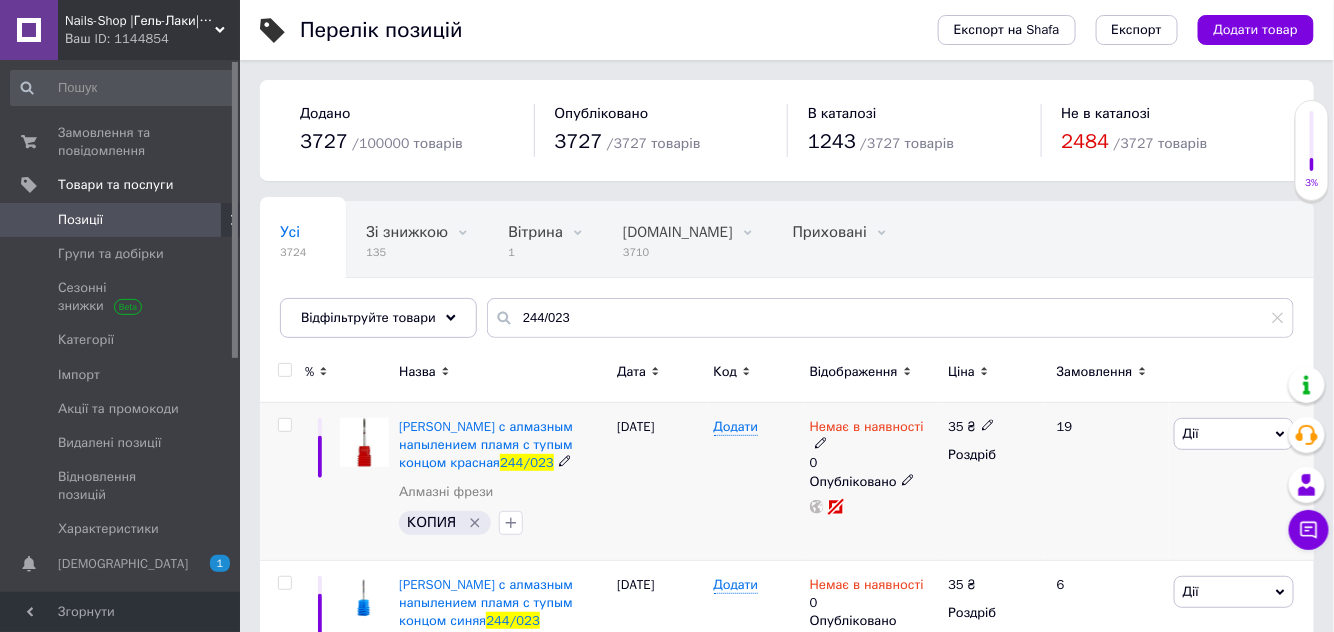 click 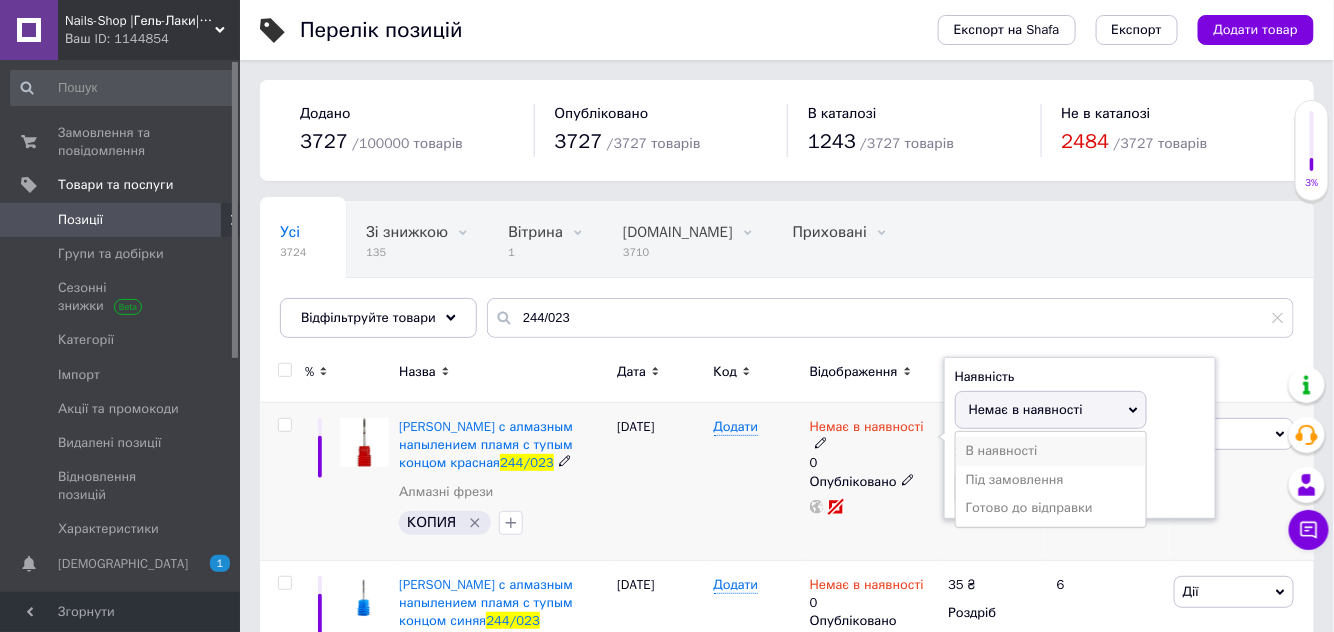 click on "В наявності" at bounding box center (1051, 451) 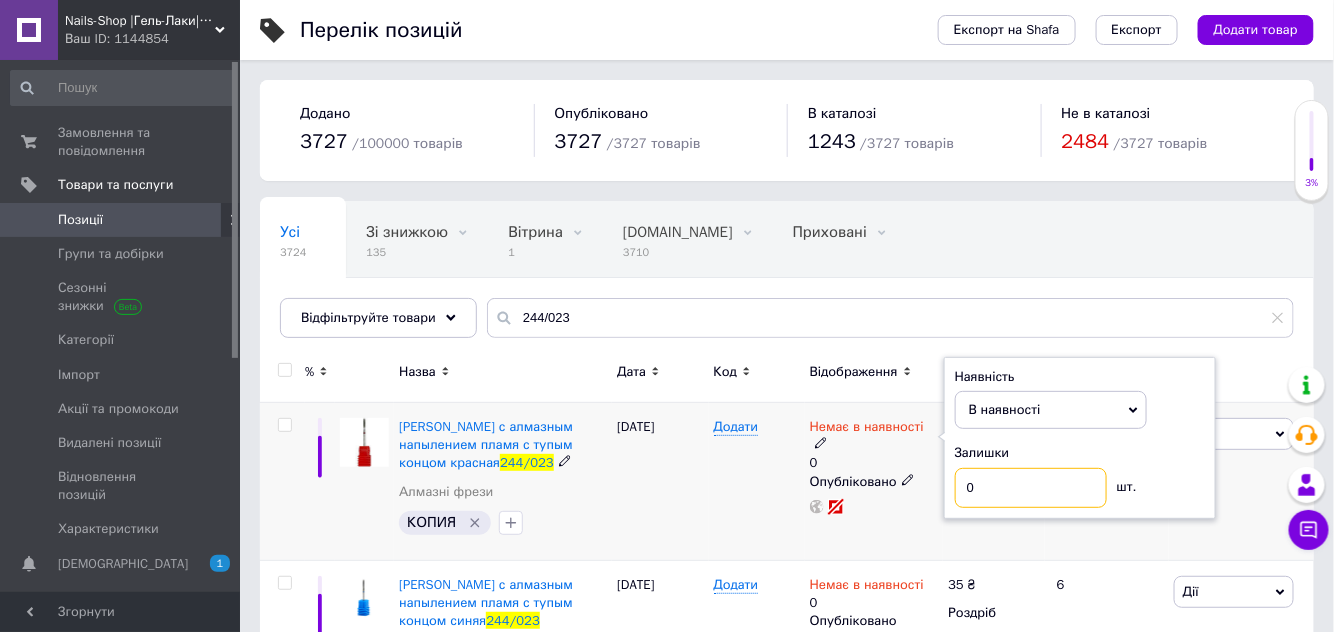 click on "0" at bounding box center [1031, 488] 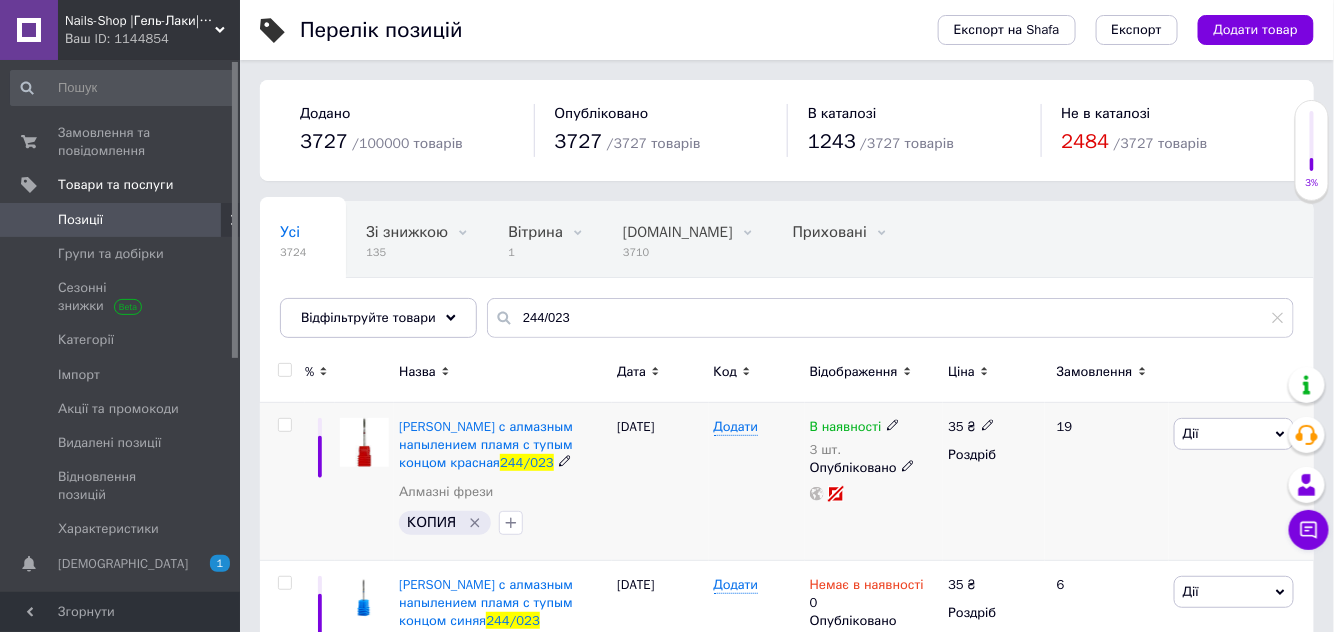 click 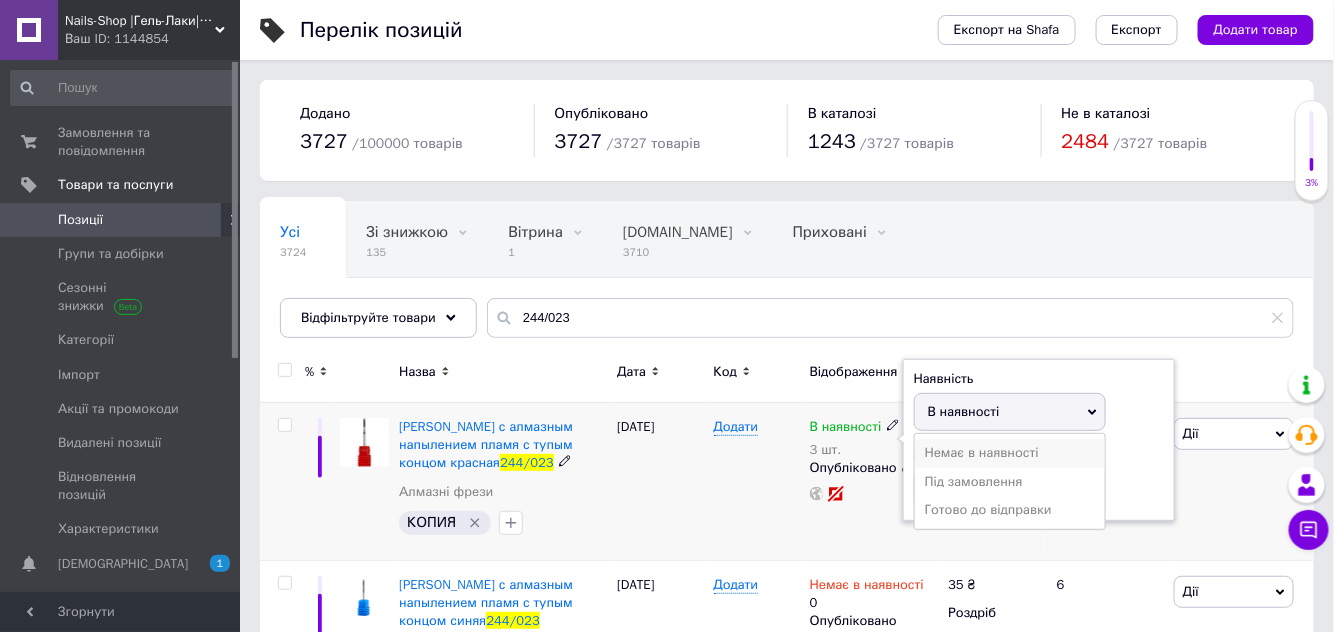 click on "Немає в наявності" at bounding box center [1010, 453] 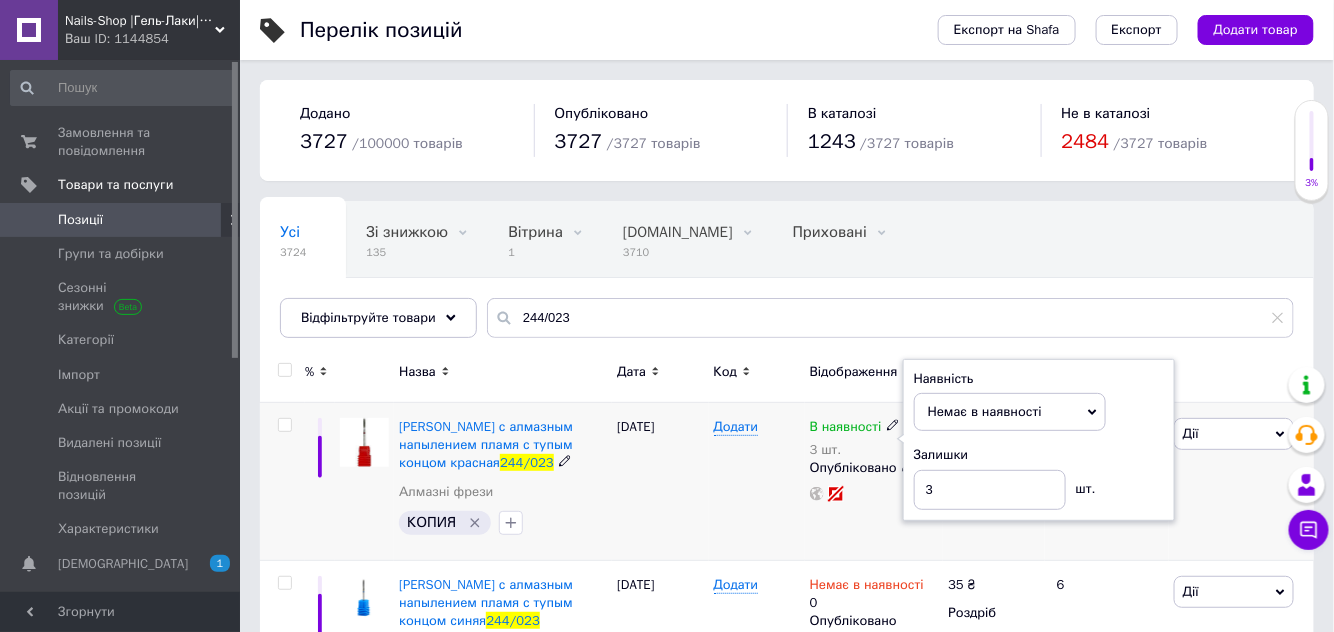 click on "В наявності 3 шт. Наявність Немає в наявності В наявності Під замовлення Готово до відправки Залишки 3 шт. Опубліковано" at bounding box center [874, 482] 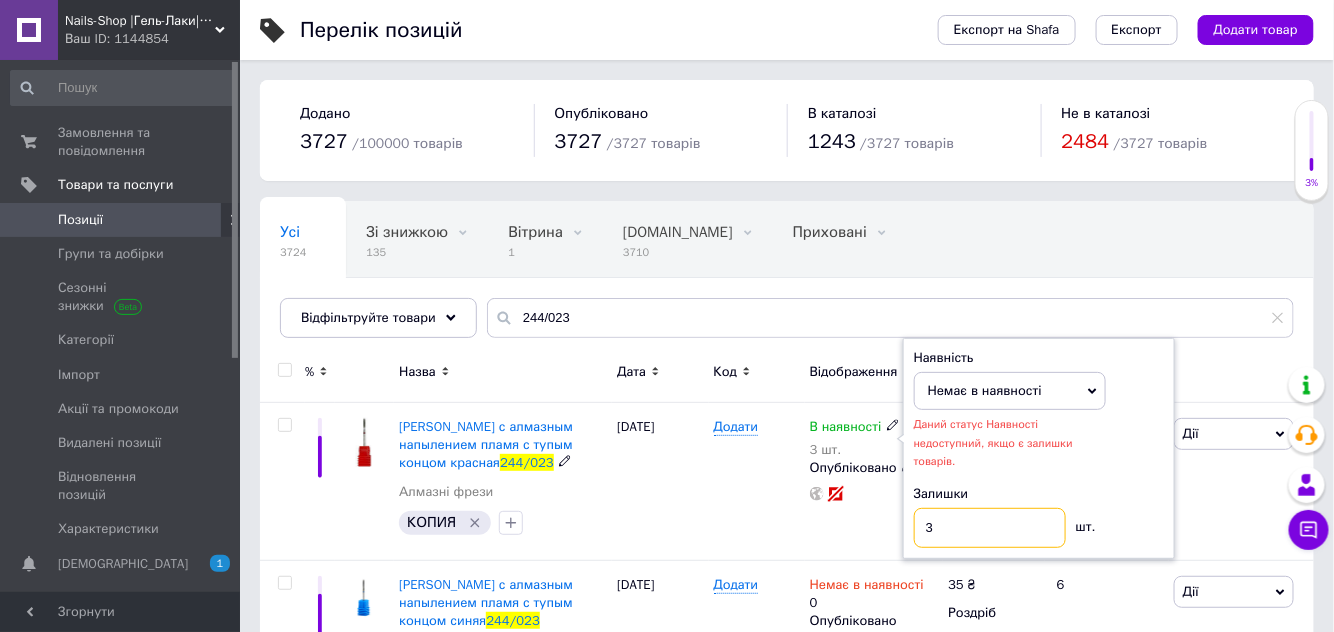 click on "3" at bounding box center (990, 528) 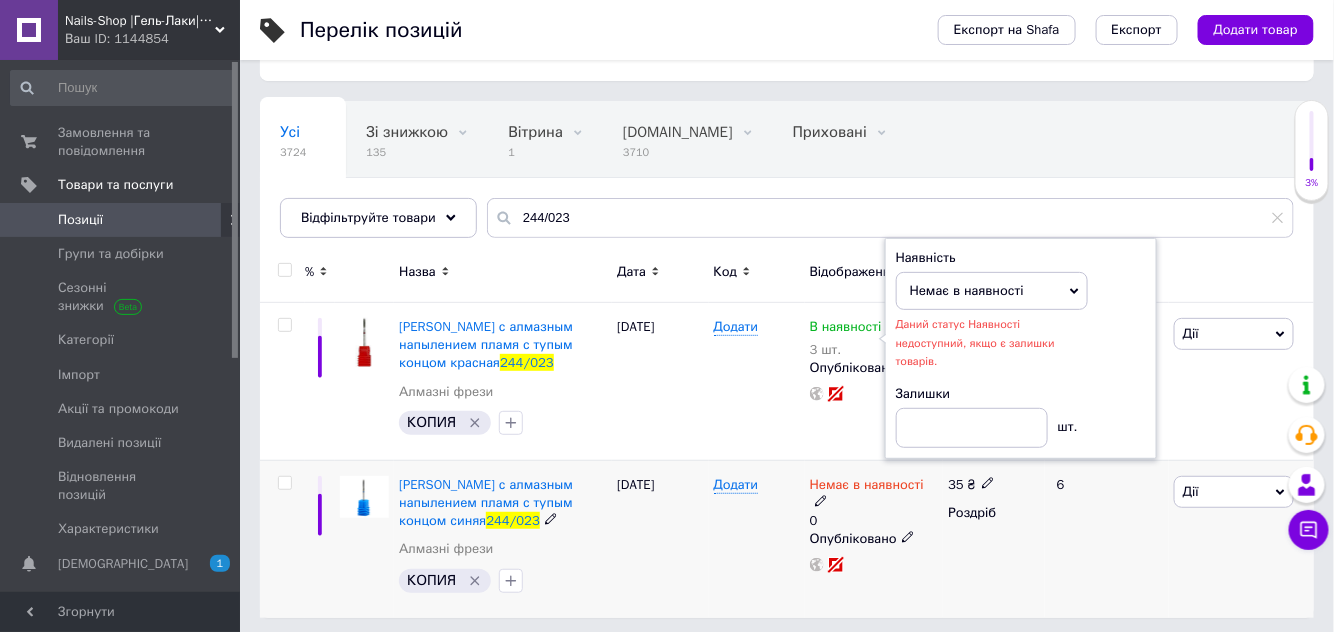 scroll, scrollTop: 104, scrollLeft: 0, axis: vertical 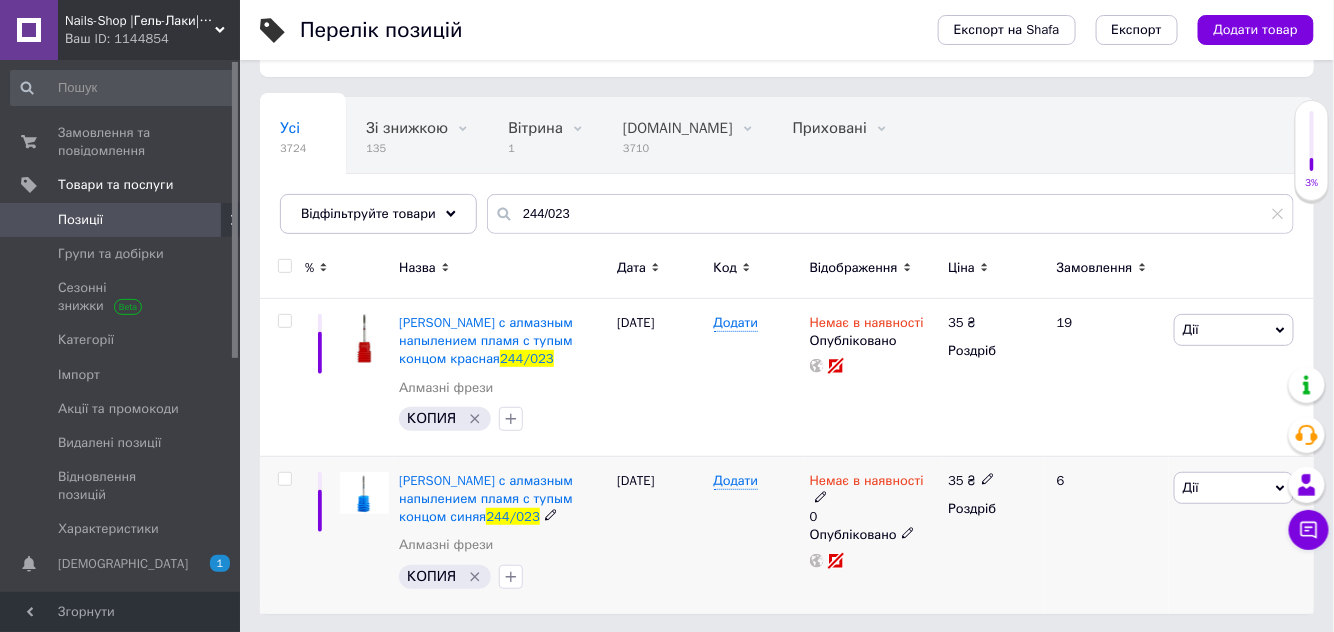 click 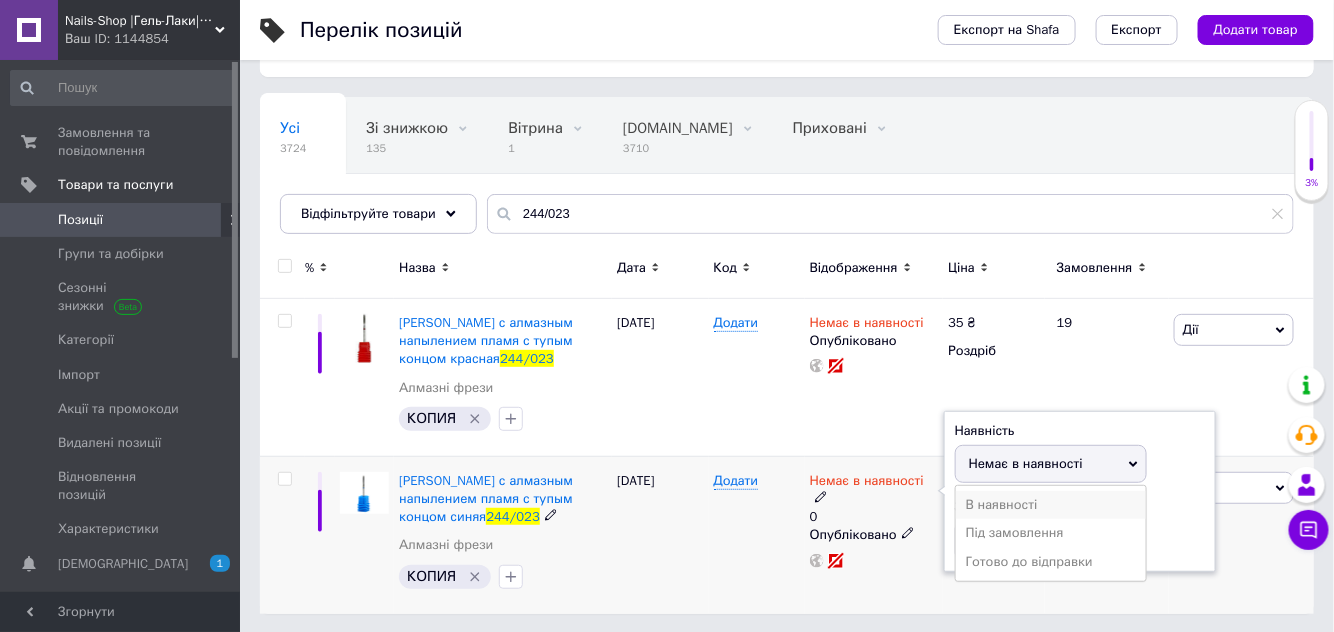 click on "В наявності" at bounding box center [1051, 505] 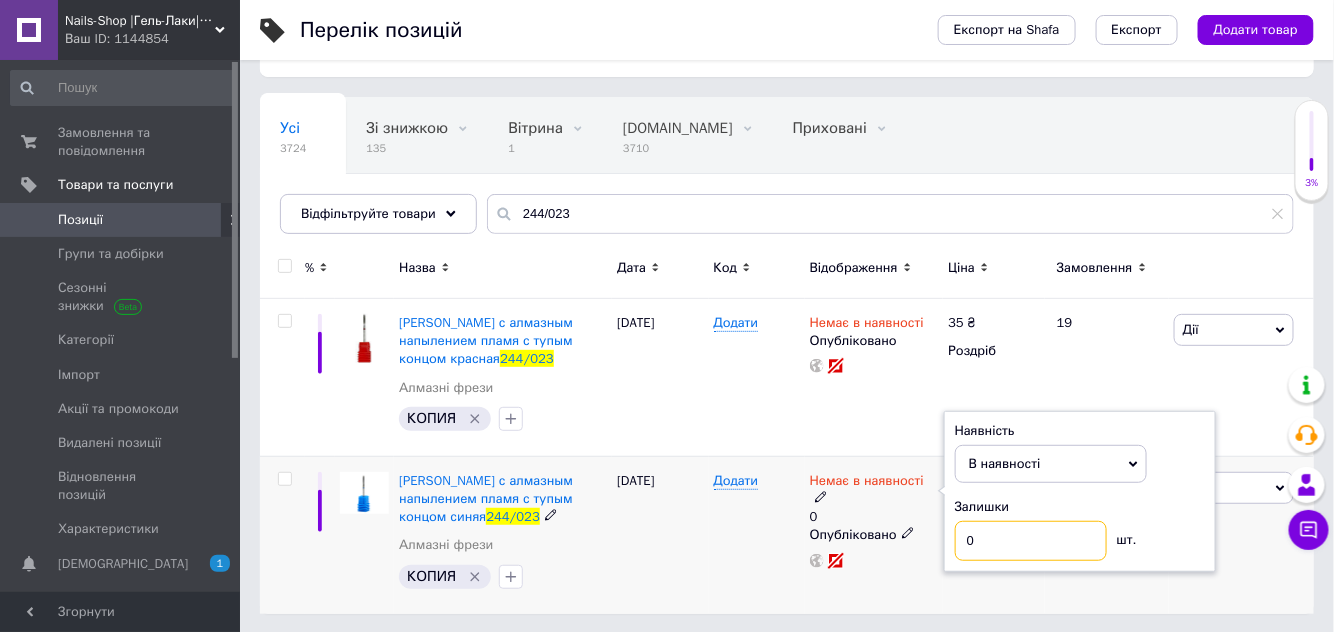 click on "0" at bounding box center [1031, 541] 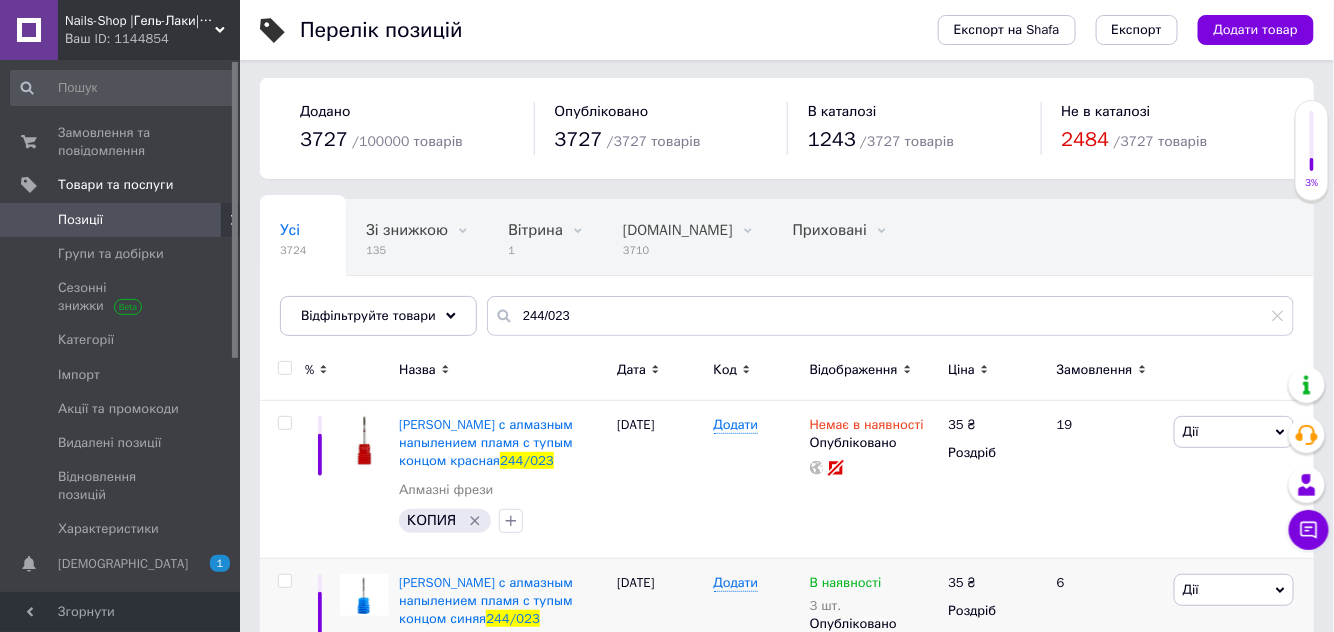 scroll, scrollTop: 0, scrollLeft: 0, axis: both 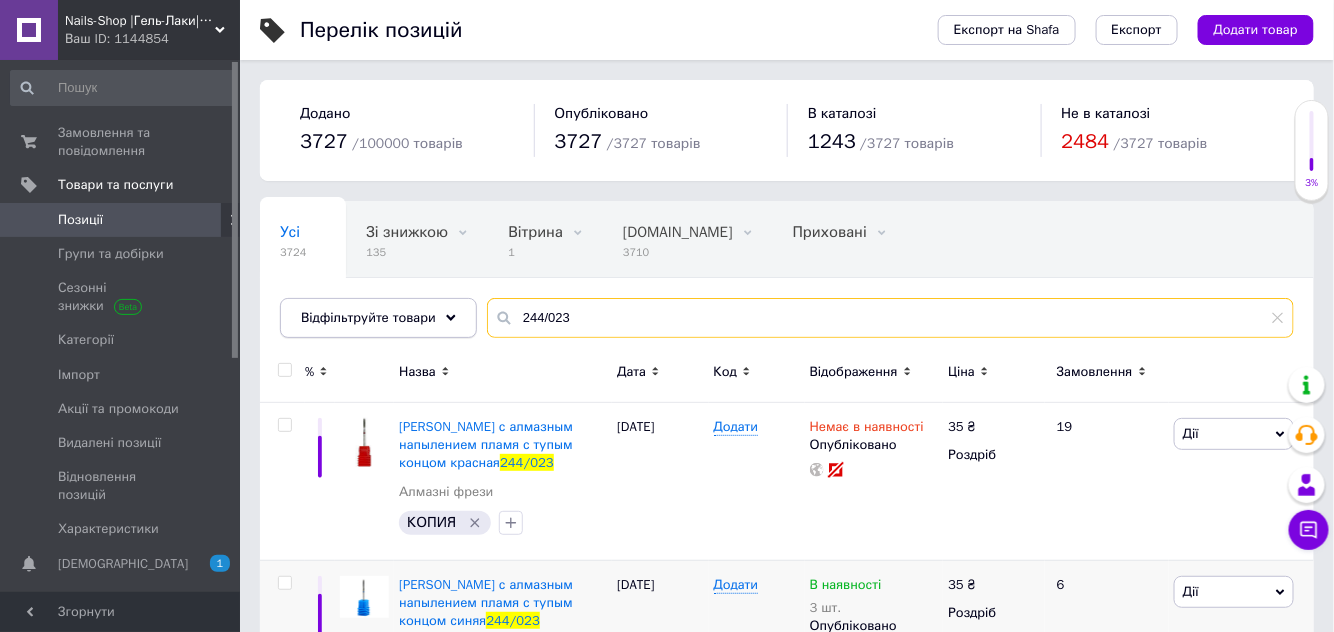 drag, startPoint x: 573, startPoint y: 317, endPoint x: 445, endPoint y: 309, distance: 128.24976 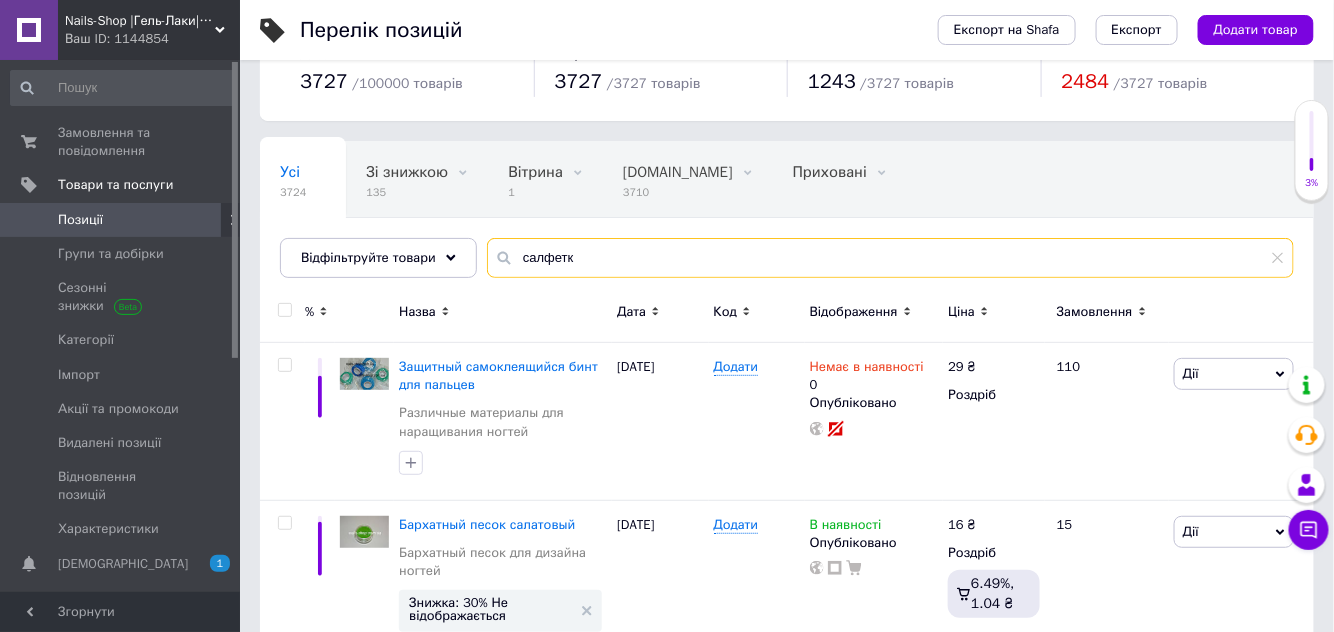 scroll, scrollTop: 0, scrollLeft: 0, axis: both 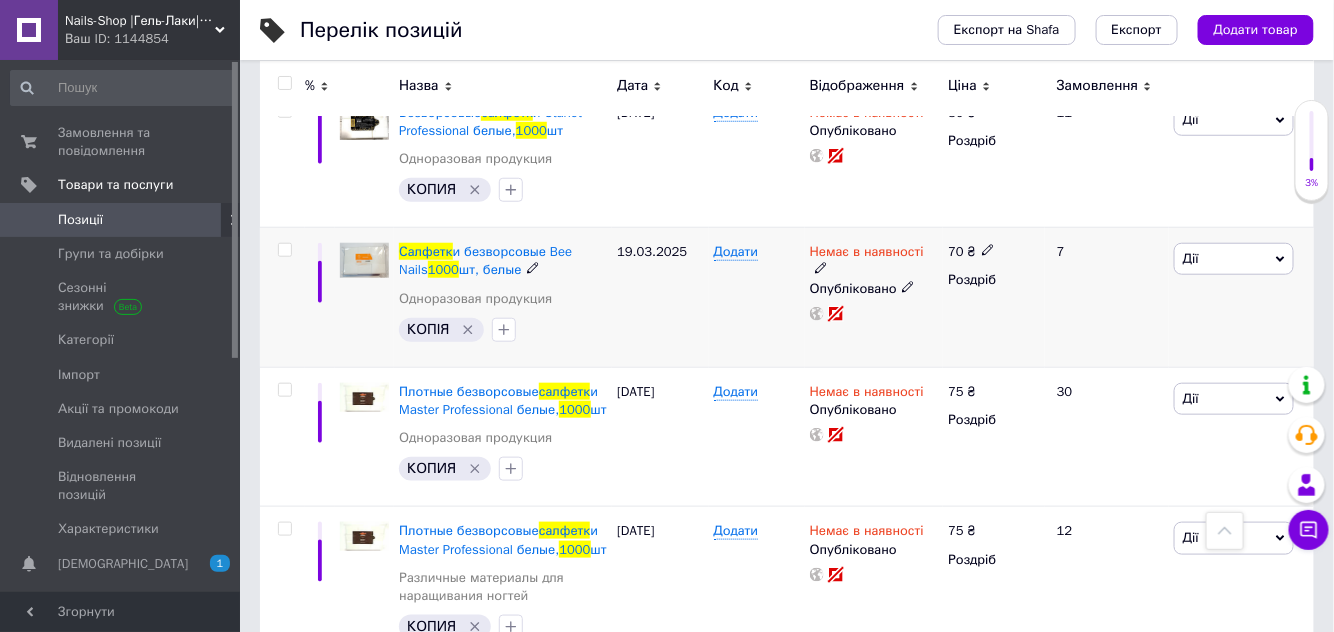 type on "салфетк 1000" 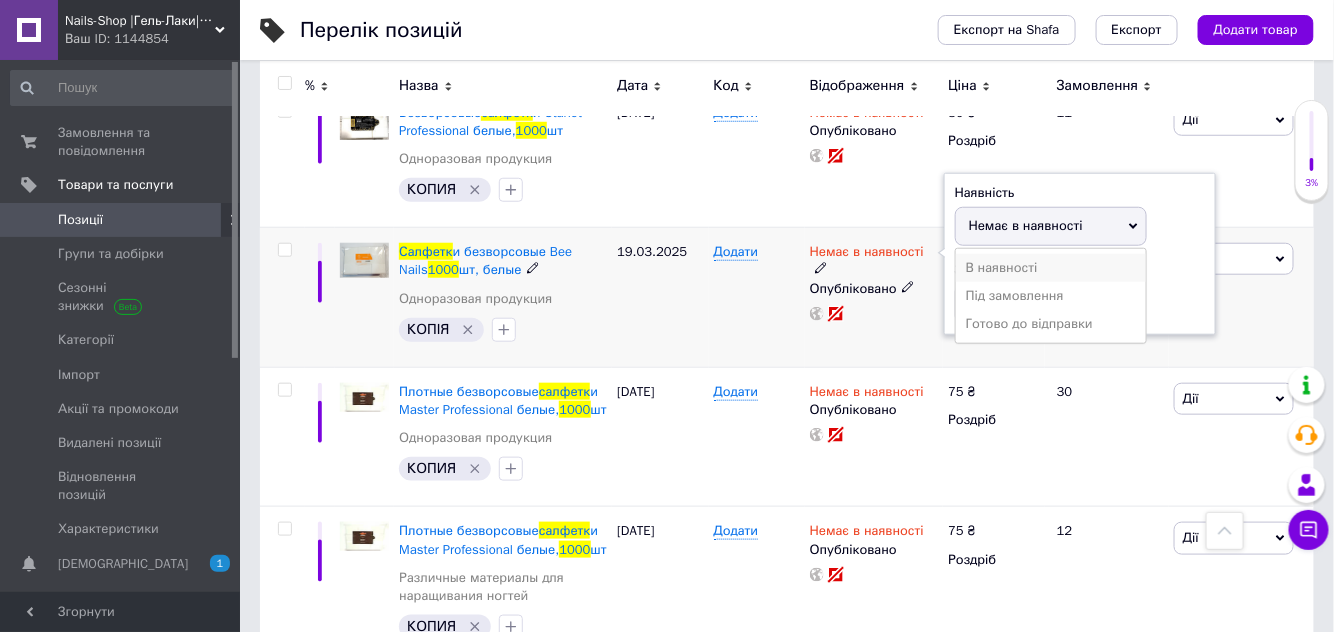 click on "В наявності" at bounding box center [1051, 268] 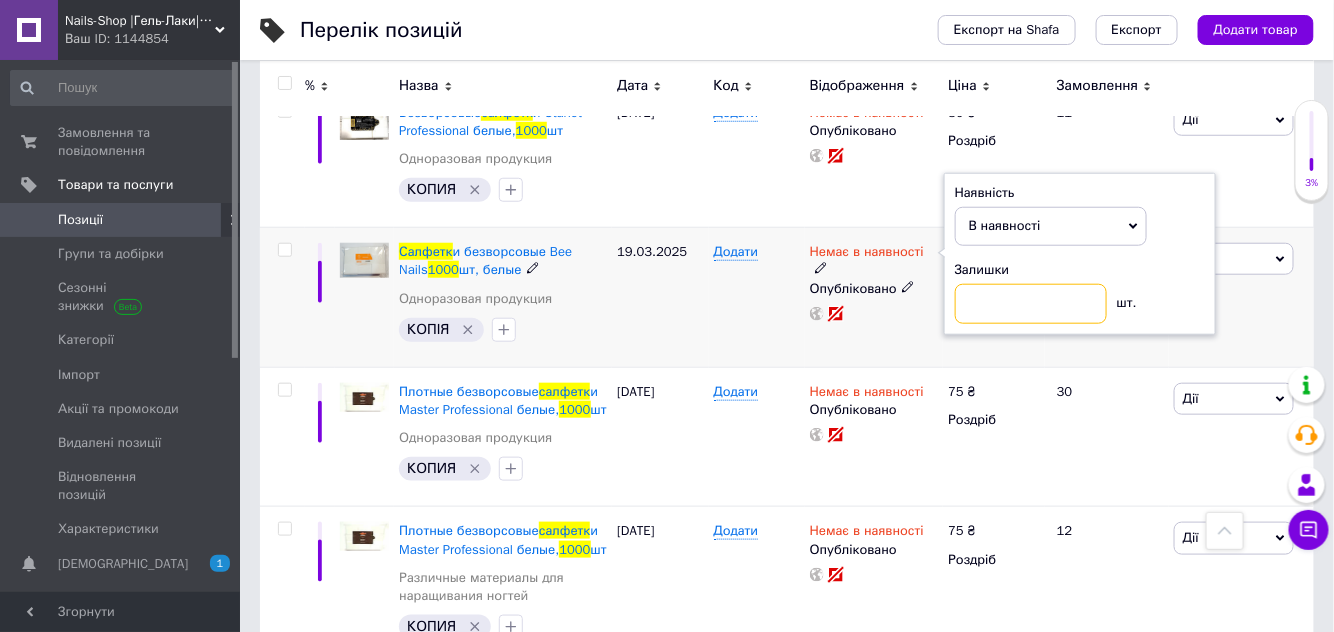 click at bounding box center [1031, 304] 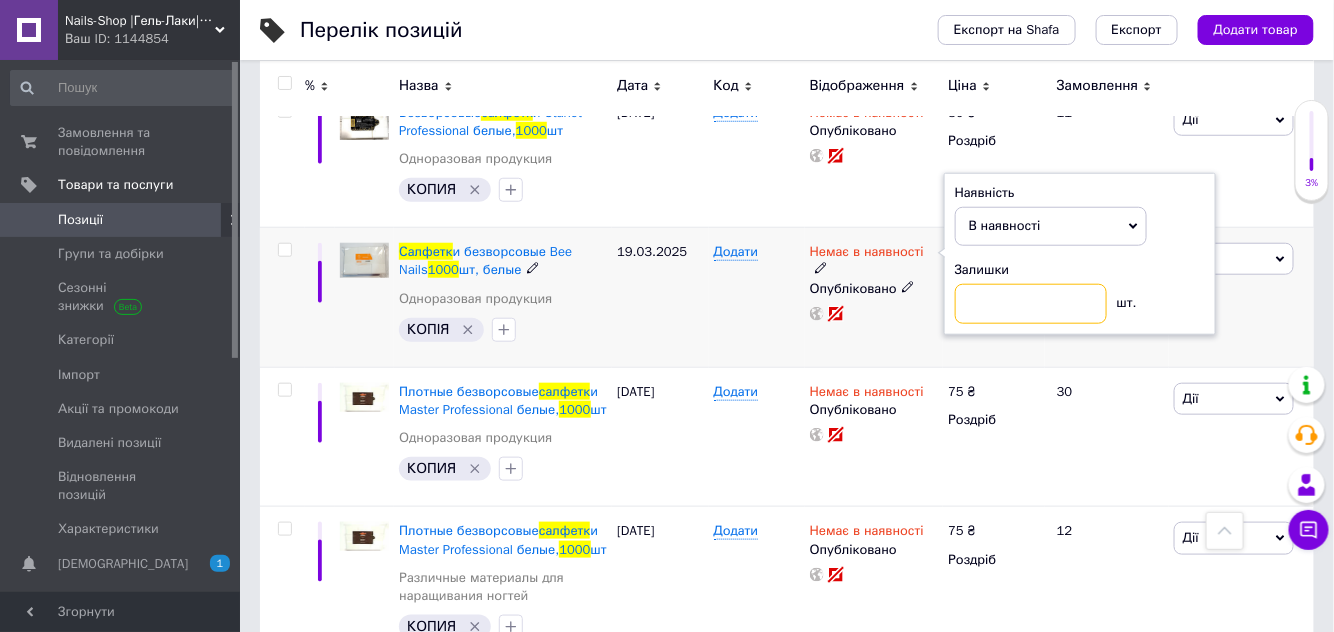 type on "3" 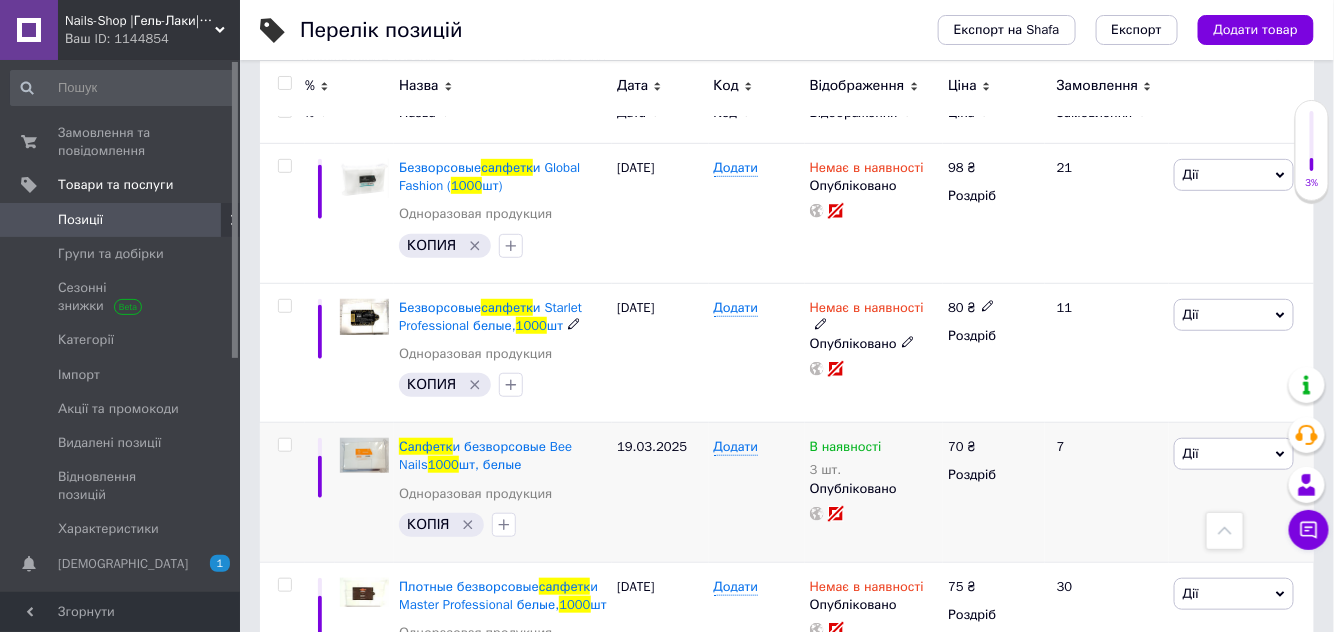 scroll, scrollTop: 170, scrollLeft: 0, axis: vertical 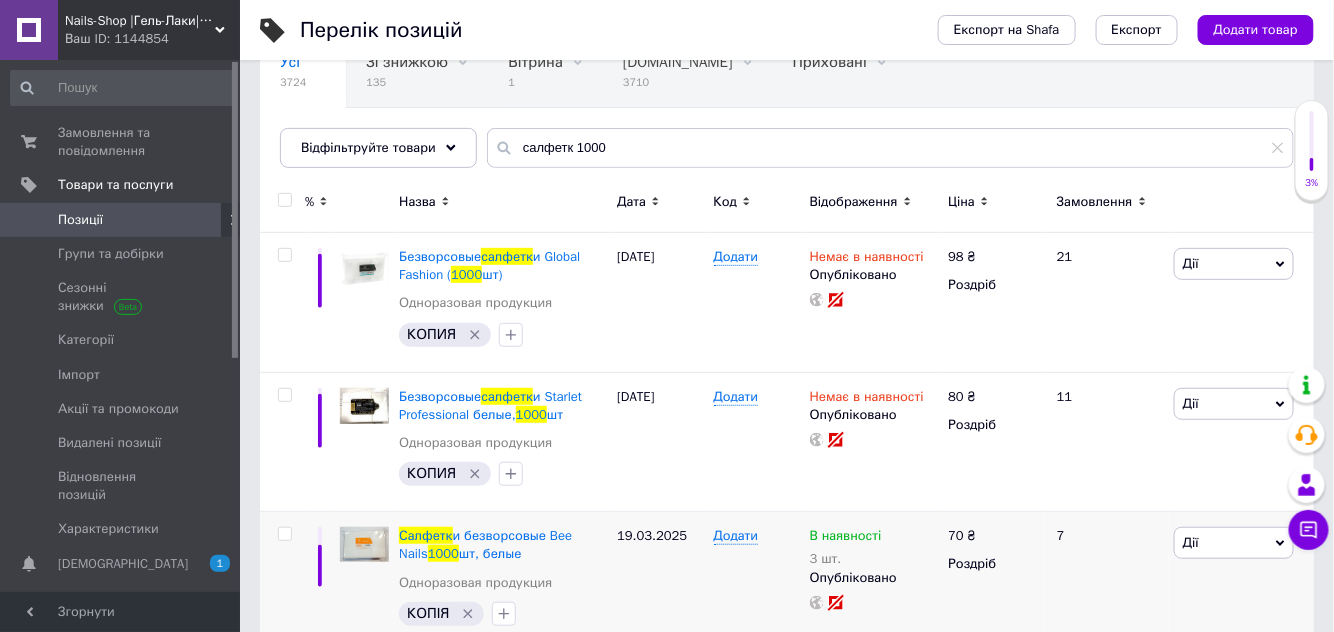 drag, startPoint x: 594, startPoint y: 165, endPoint x: 468, endPoint y: 146, distance: 127.424484 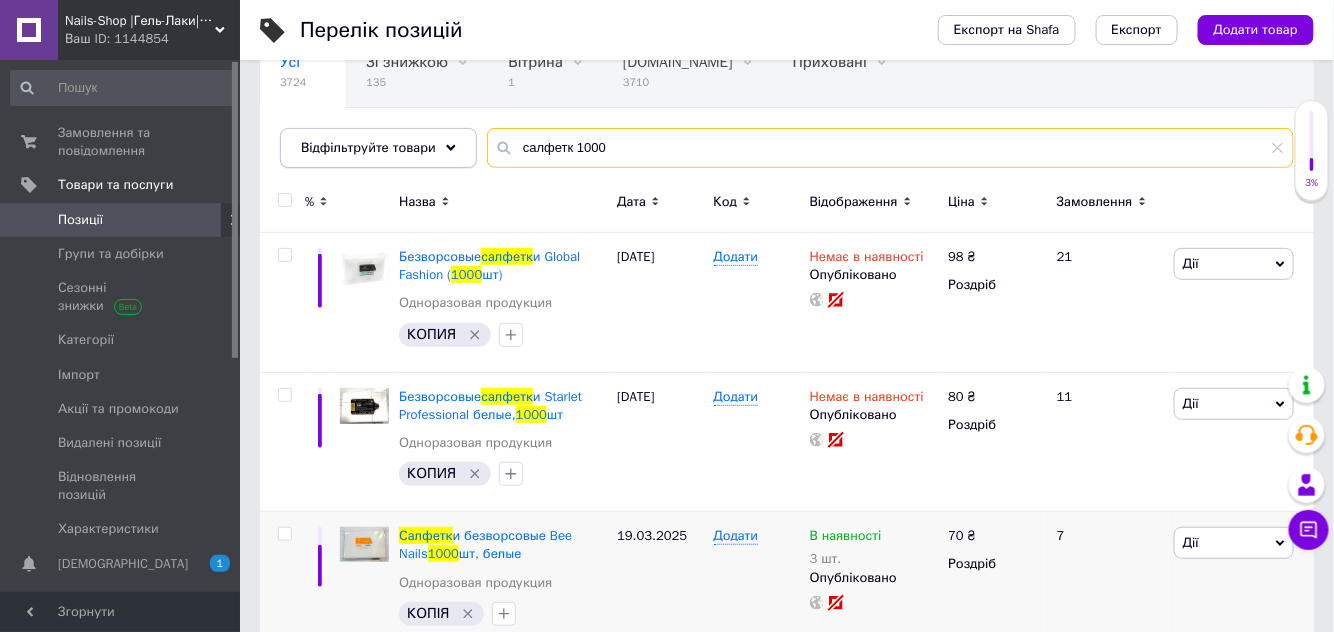 drag, startPoint x: 604, startPoint y: 142, endPoint x: 400, endPoint y: 142, distance: 204 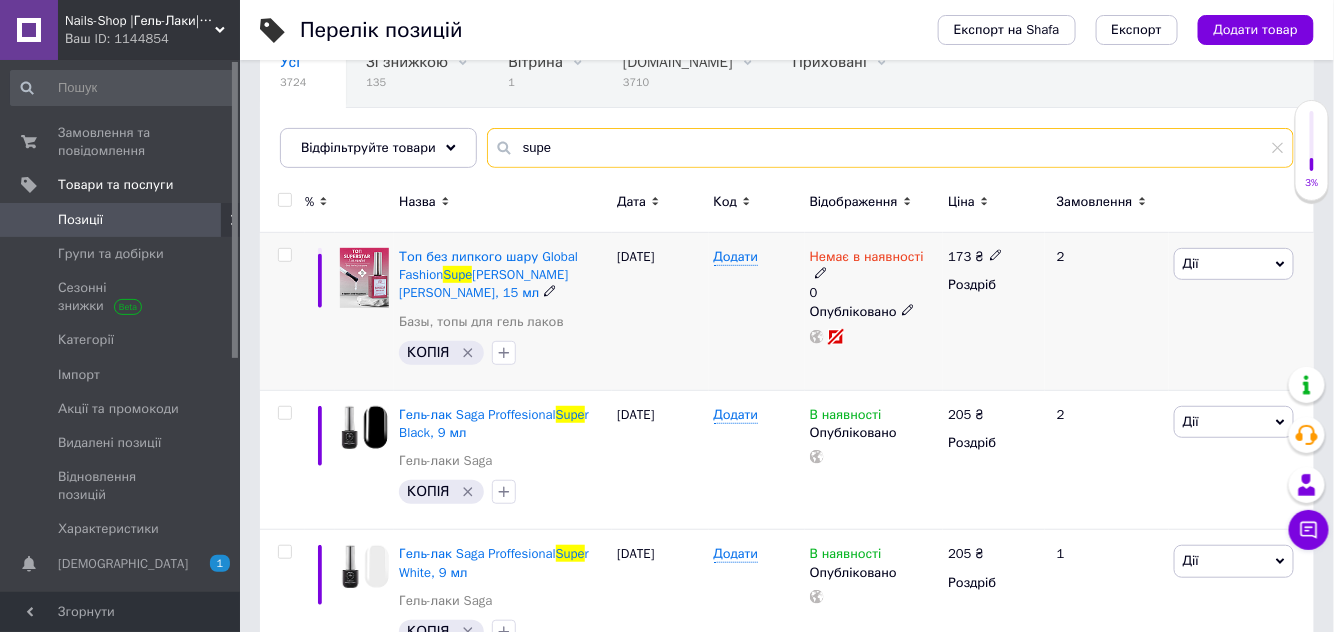 type on "supe" 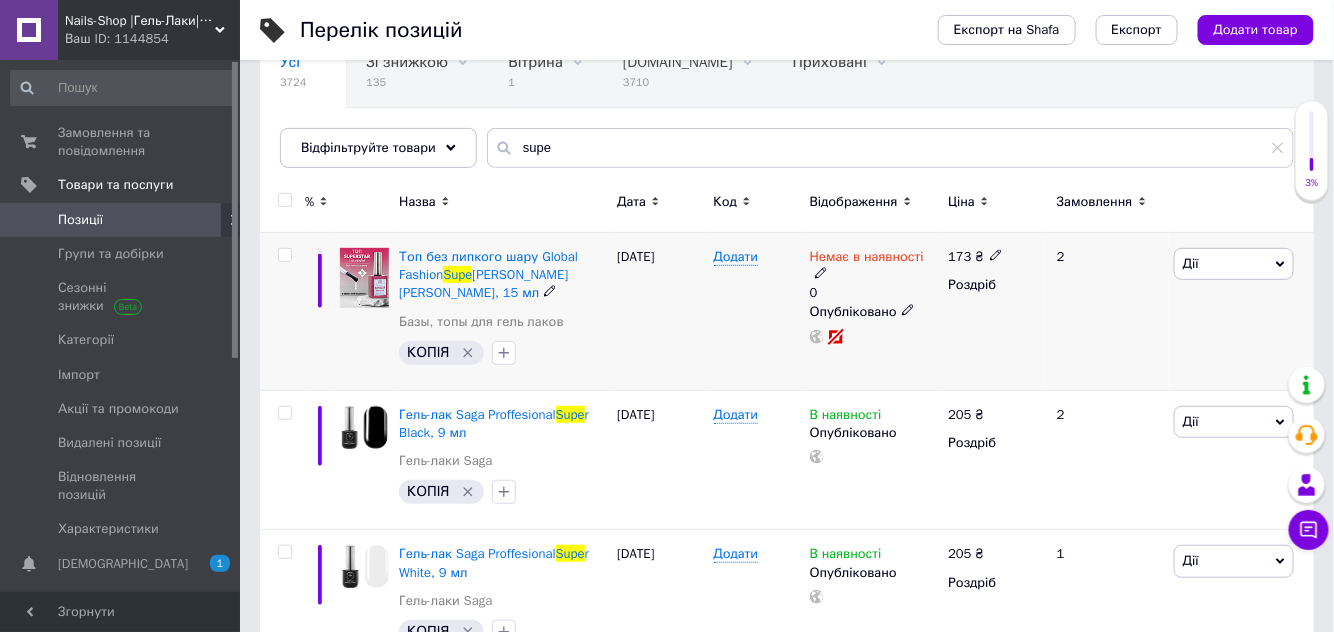 click 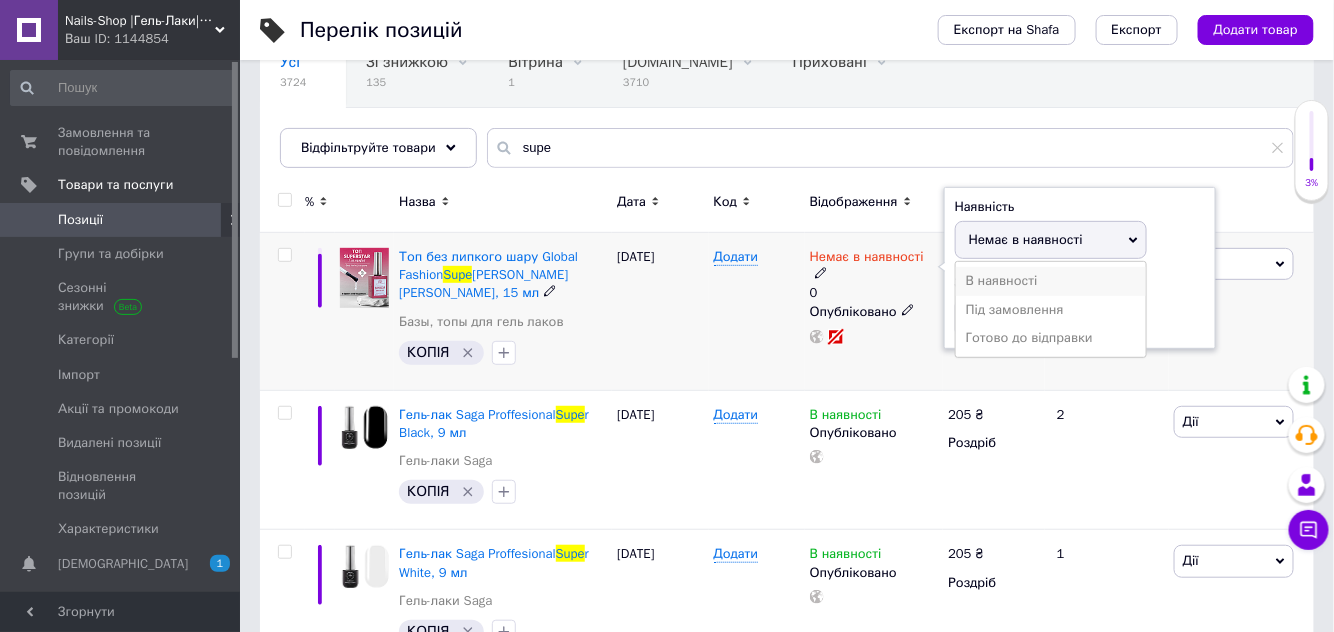 click on "В наявності" at bounding box center [1051, 281] 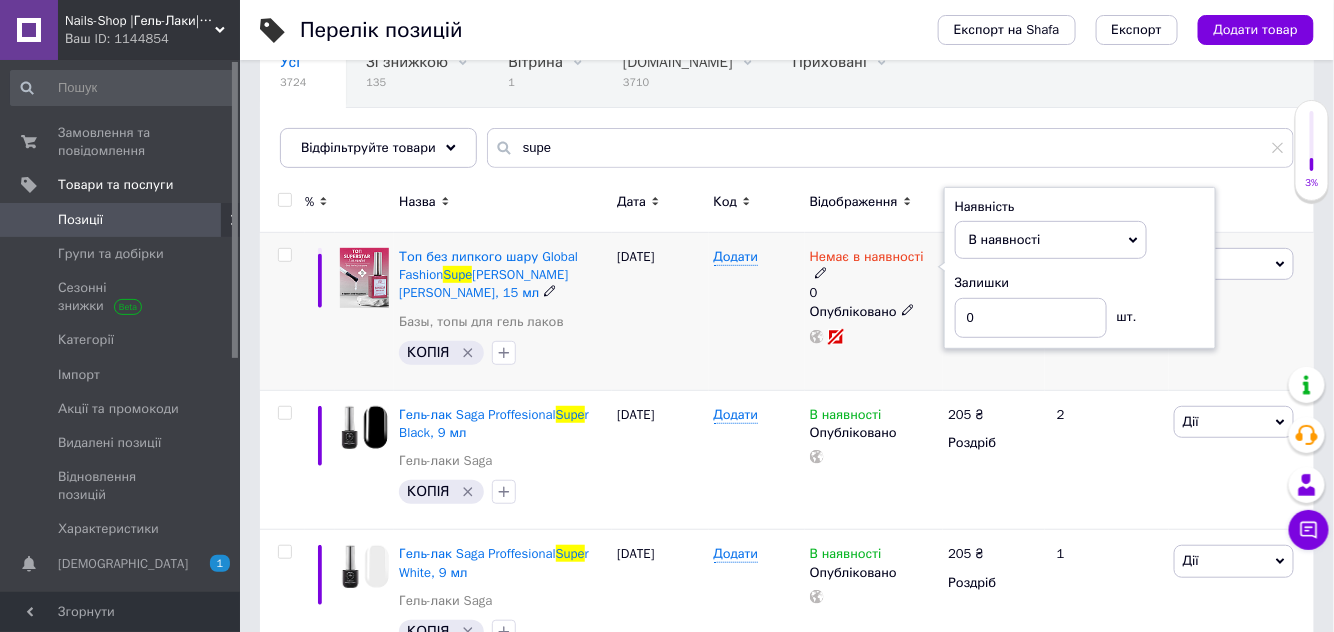 click on "173   ₴ Роздріб" at bounding box center (994, 312) 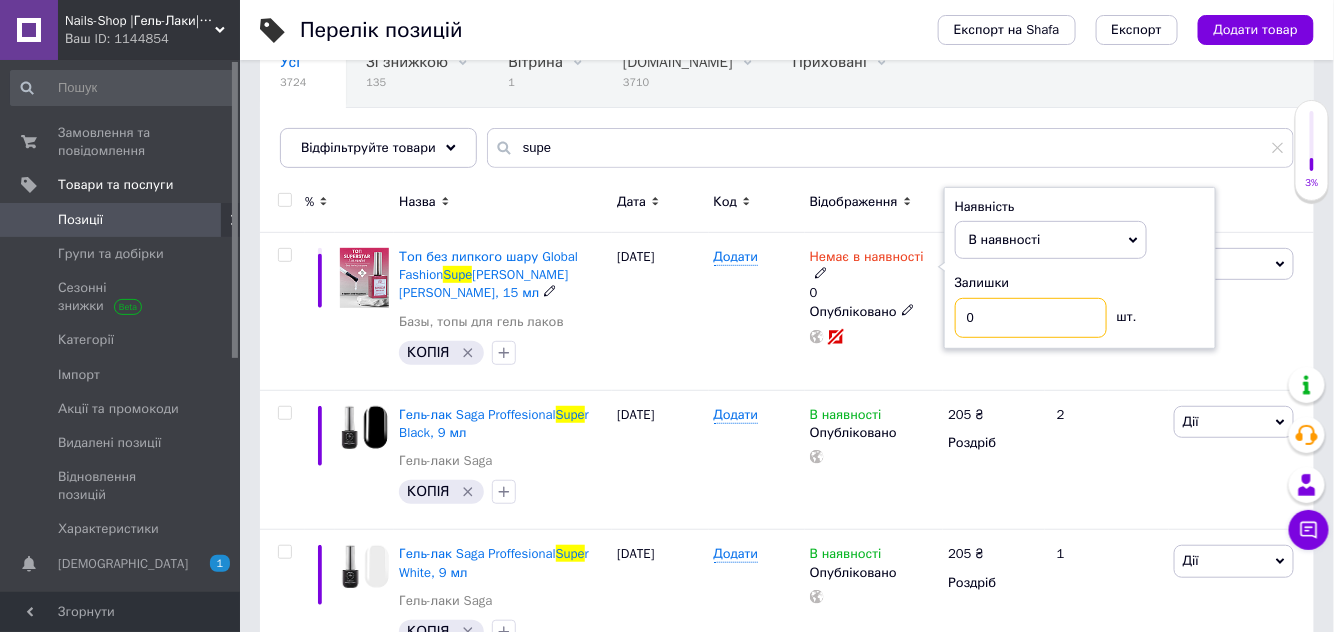 click on "0" at bounding box center [1031, 318] 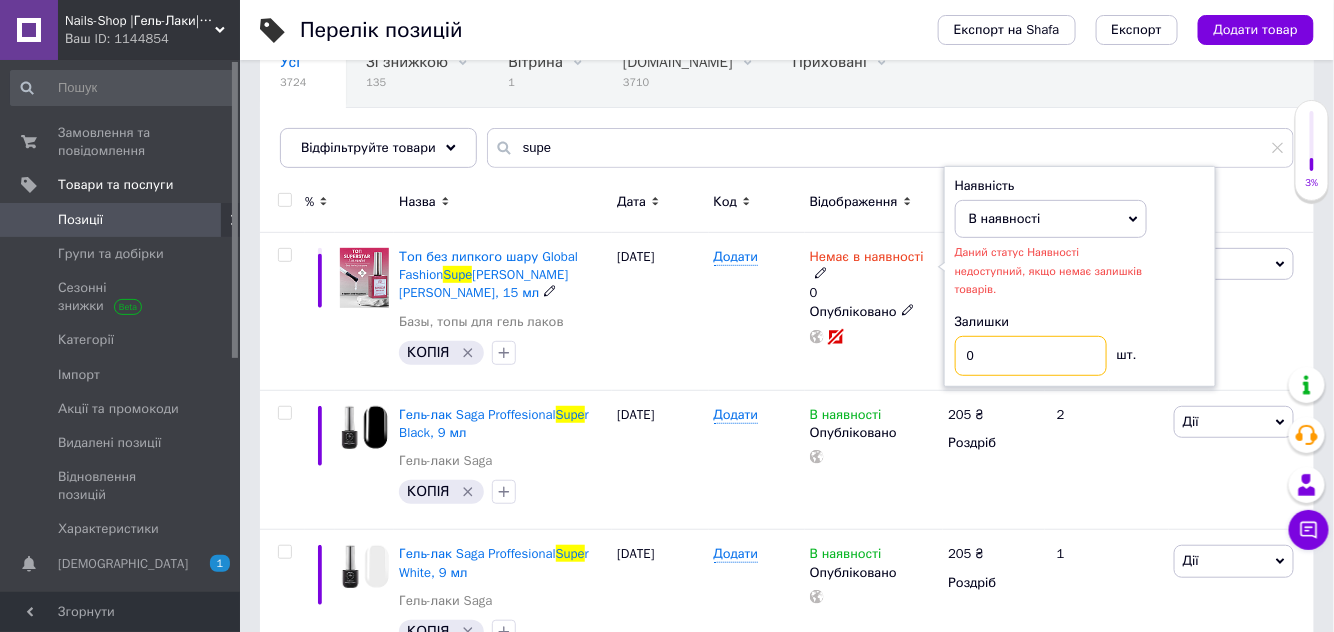 type on "1" 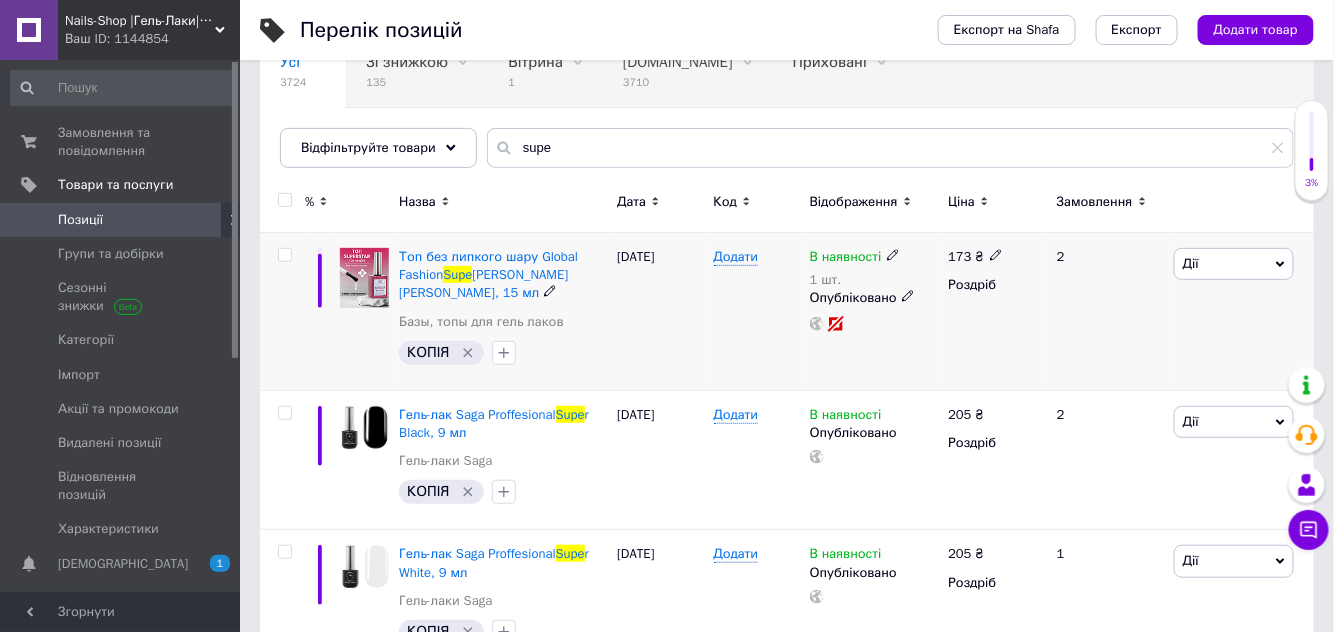 drag, startPoint x: 402, startPoint y: 250, endPoint x: 584, endPoint y: 281, distance: 184.62123 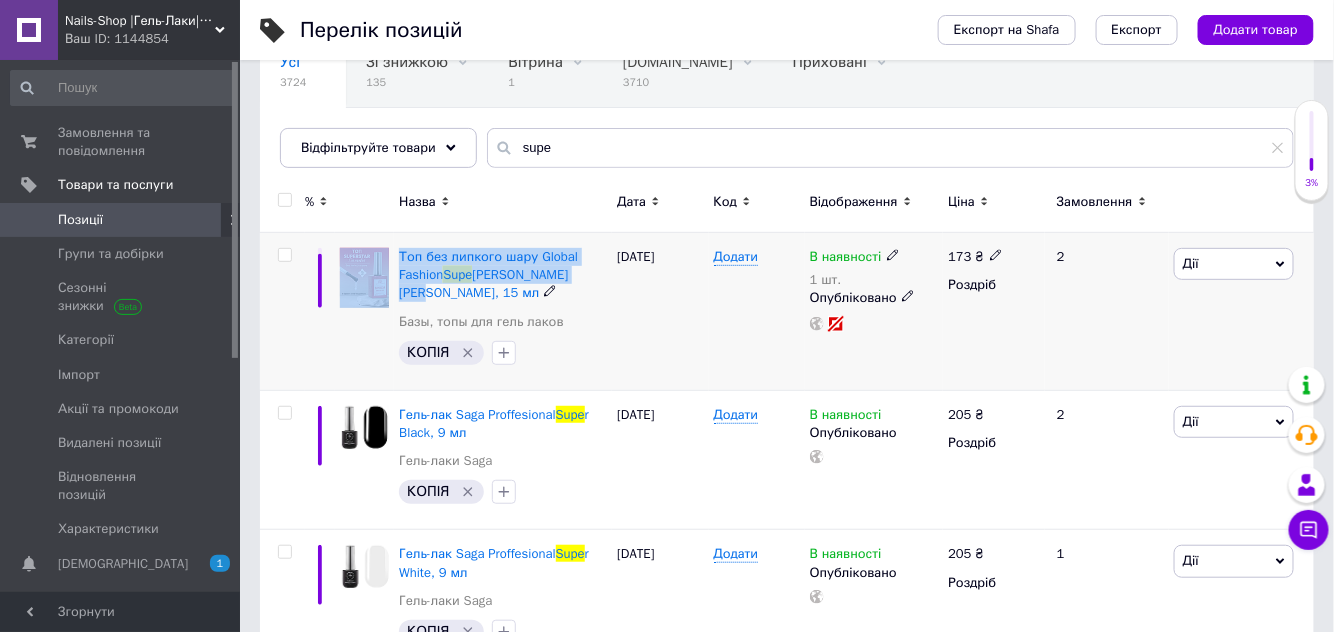 drag, startPoint x: 578, startPoint y: 280, endPoint x: 394, endPoint y: 250, distance: 186.42961 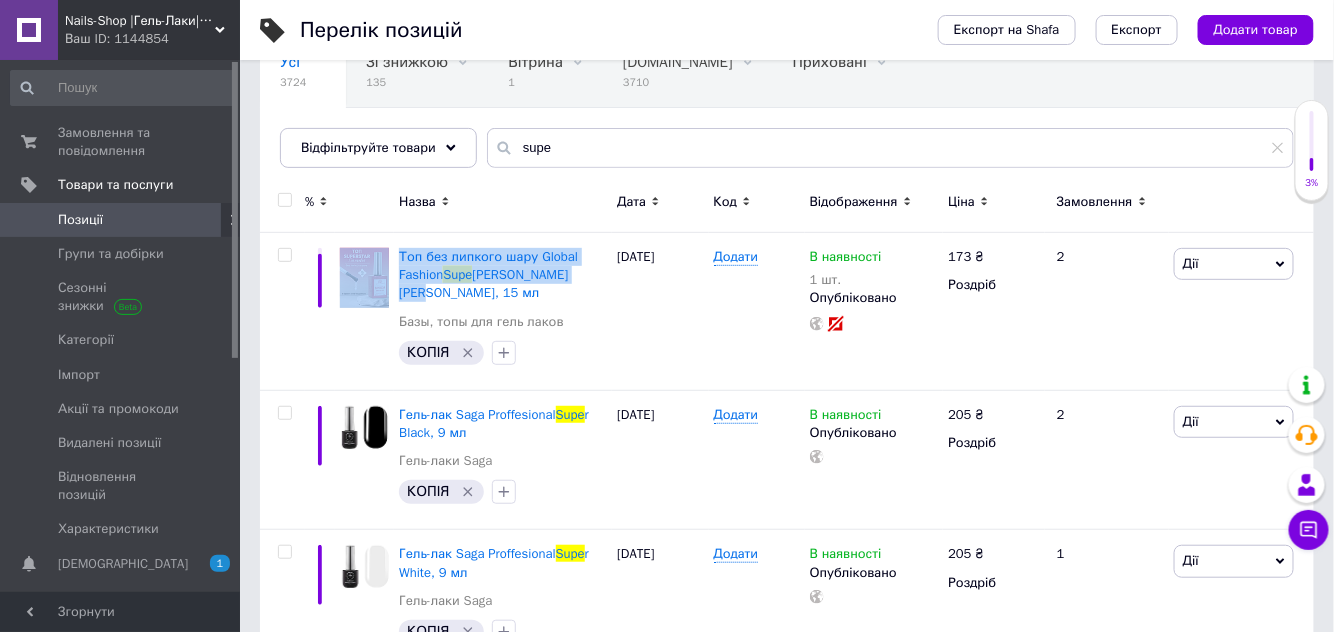copy on "Топ без липкого шару Global Fashion  Supe [PERSON_NAME] [PERSON_NAME], 15 мл" 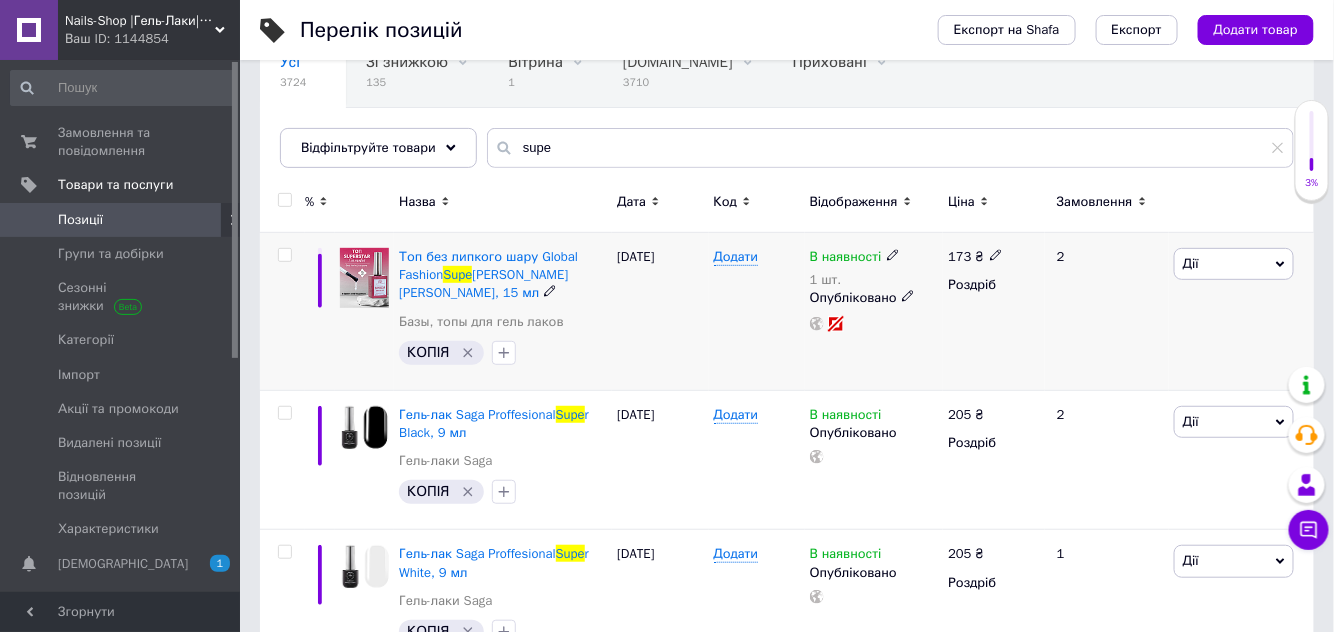 click 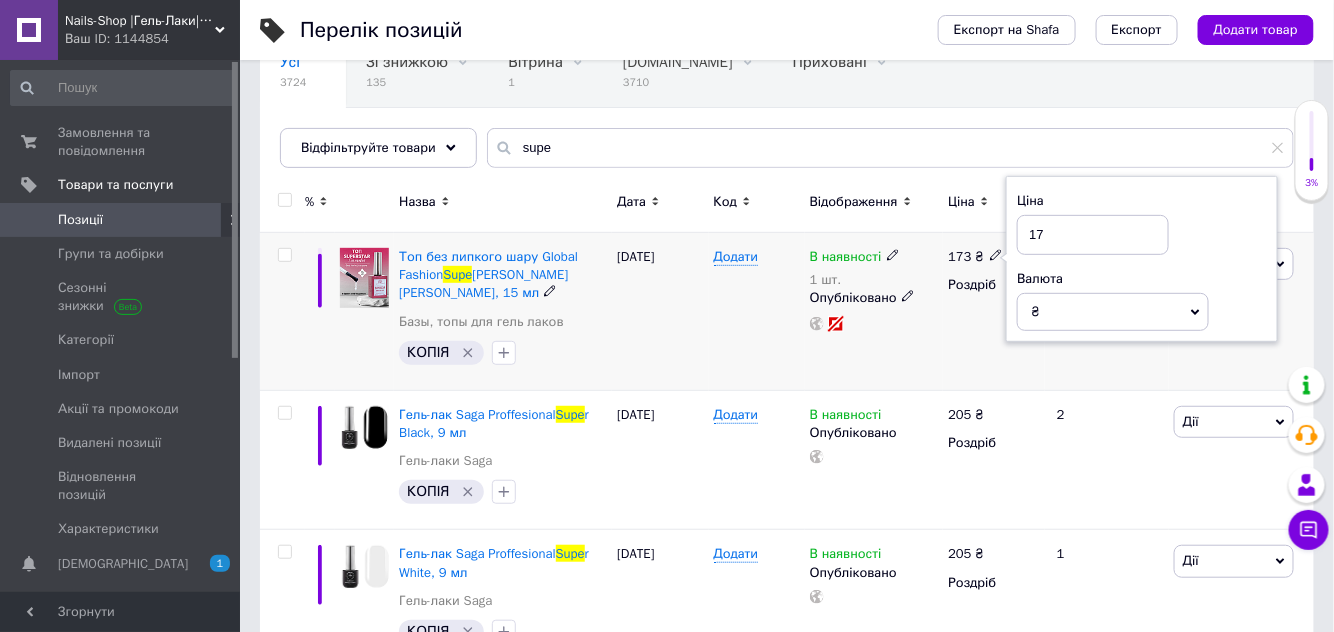 type on "176" 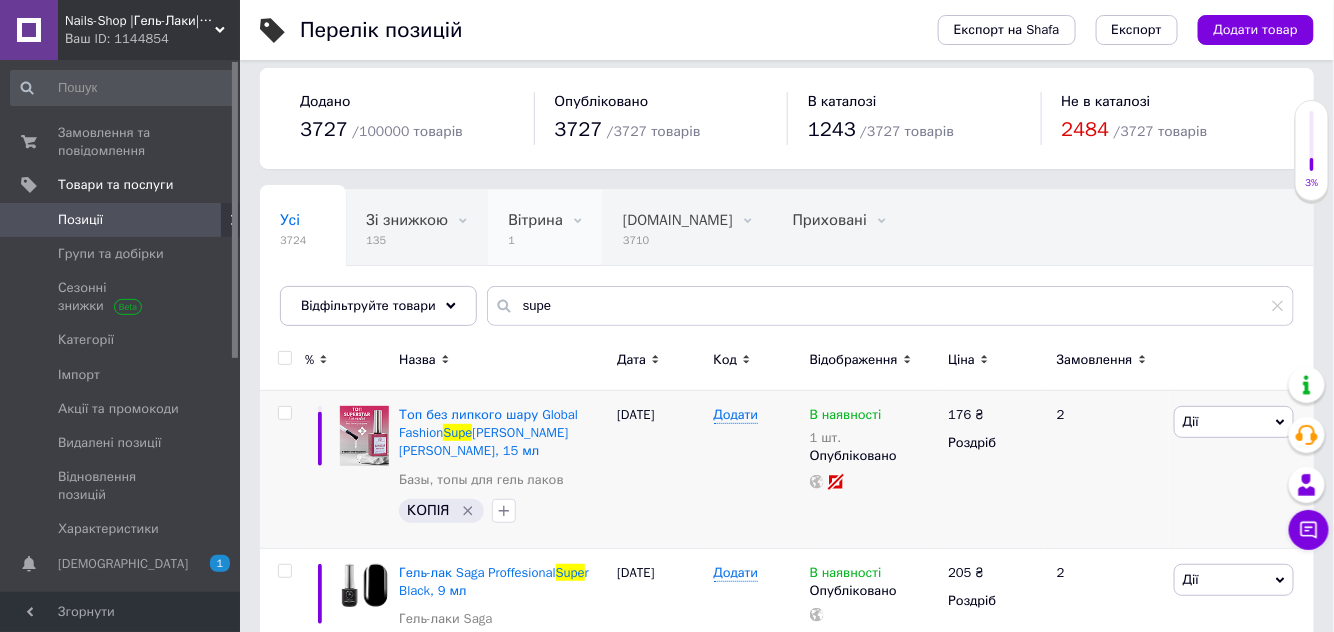 scroll, scrollTop: 0, scrollLeft: 0, axis: both 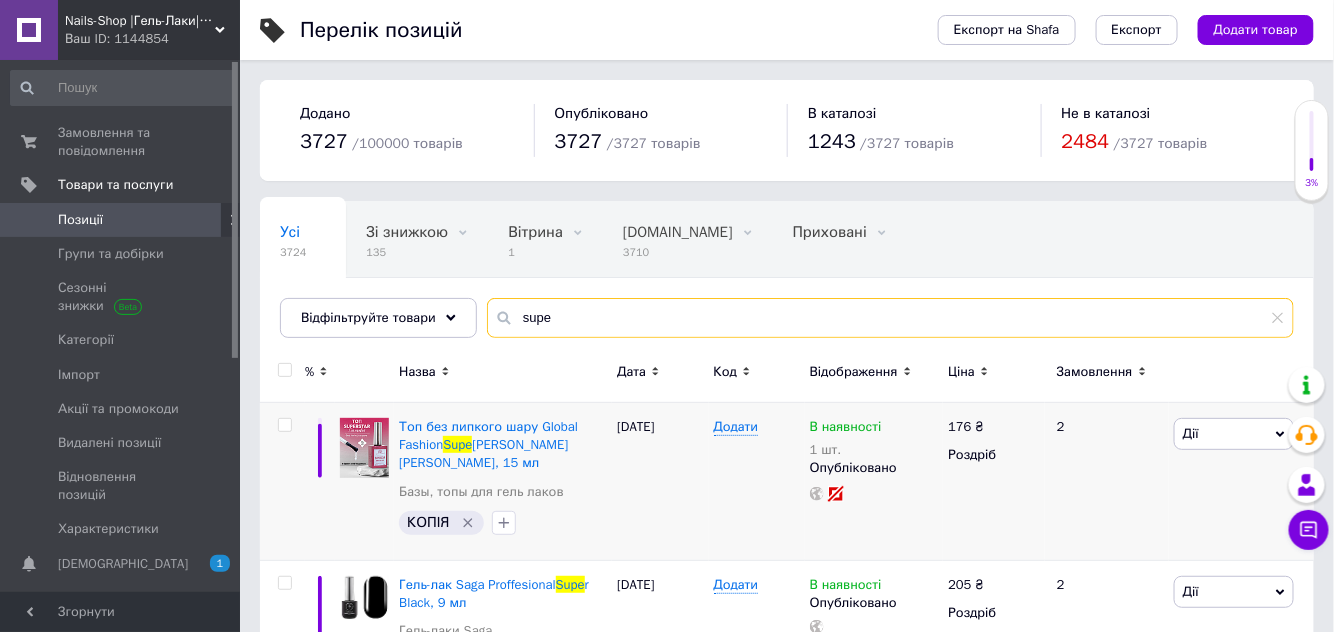 drag, startPoint x: 571, startPoint y: 308, endPoint x: 484, endPoint y: 316, distance: 87.36704 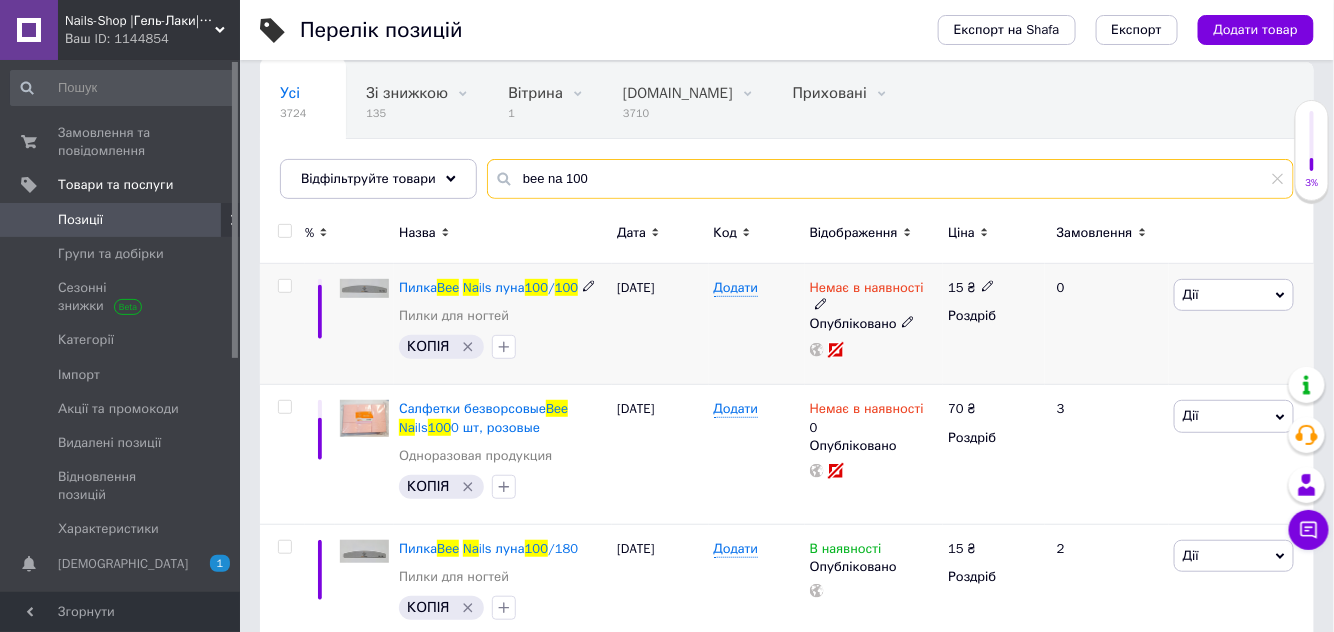 scroll, scrollTop: 181, scrollLeft: 0, axis: vertical 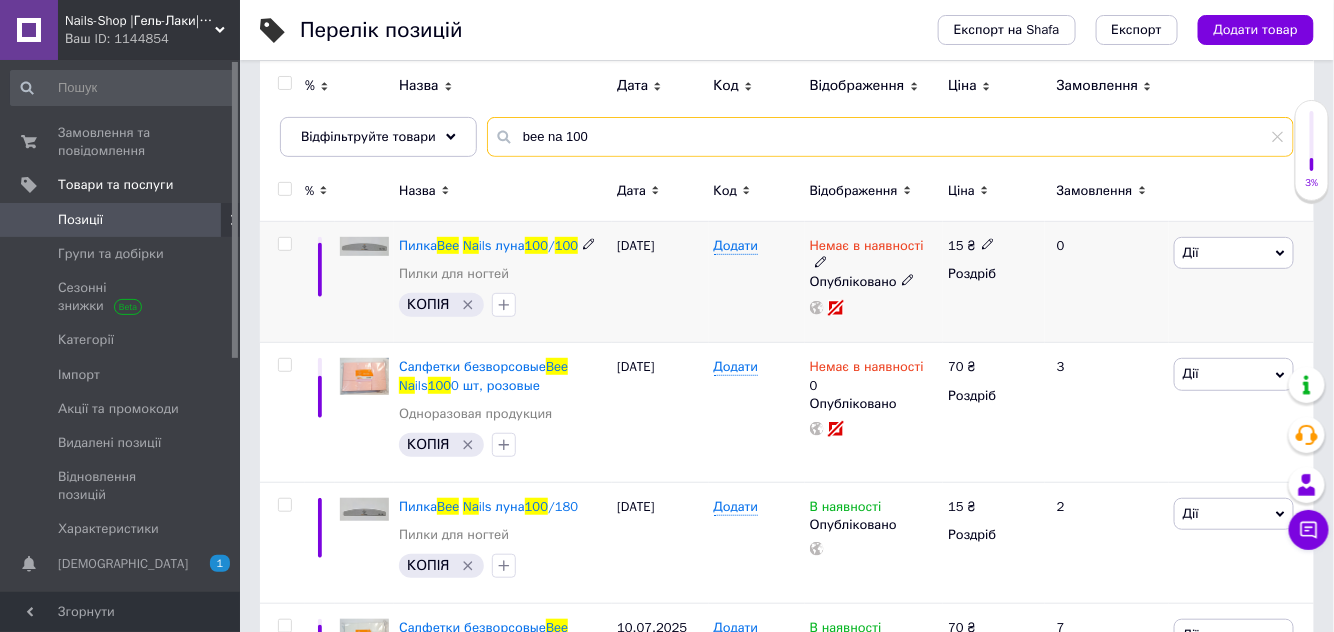 type on "bee na 100" 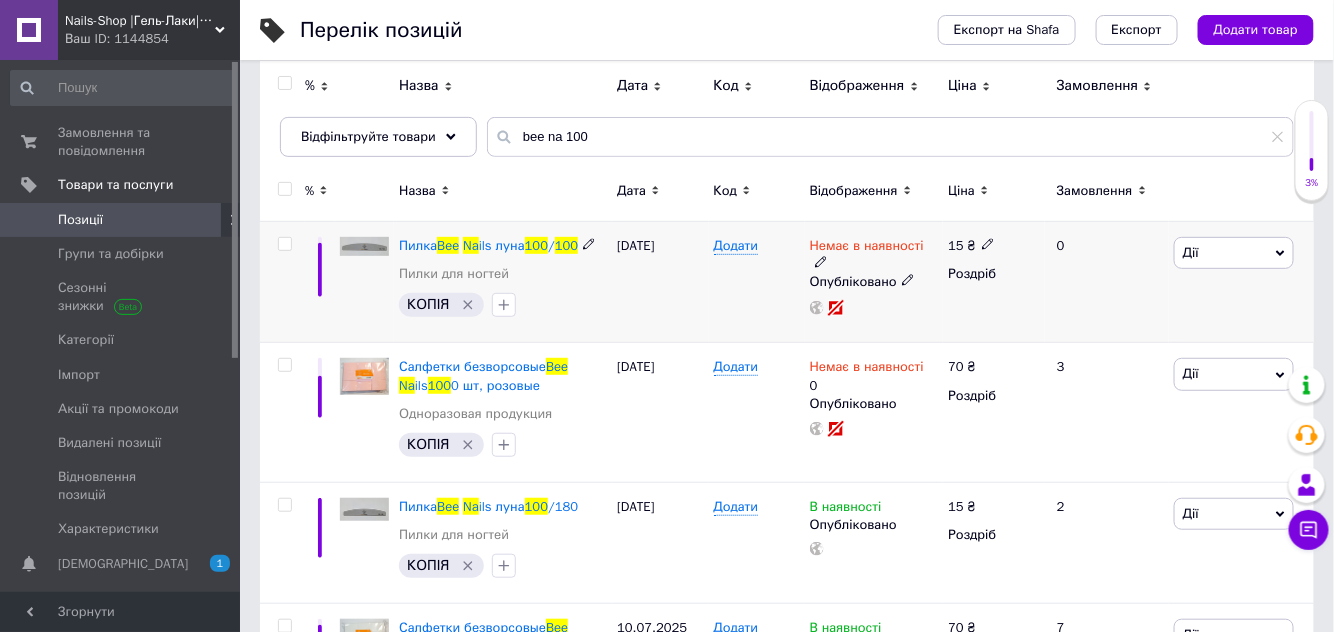 click 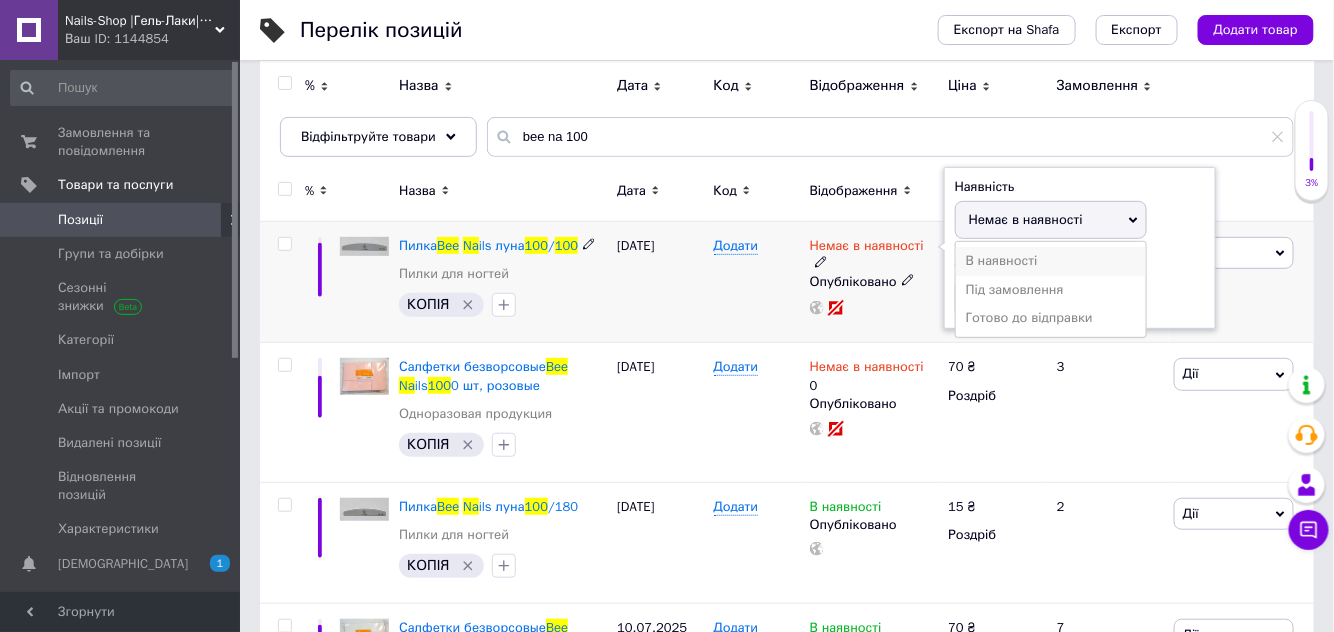 click on "В наявності" at bounding box center [1051, 261] 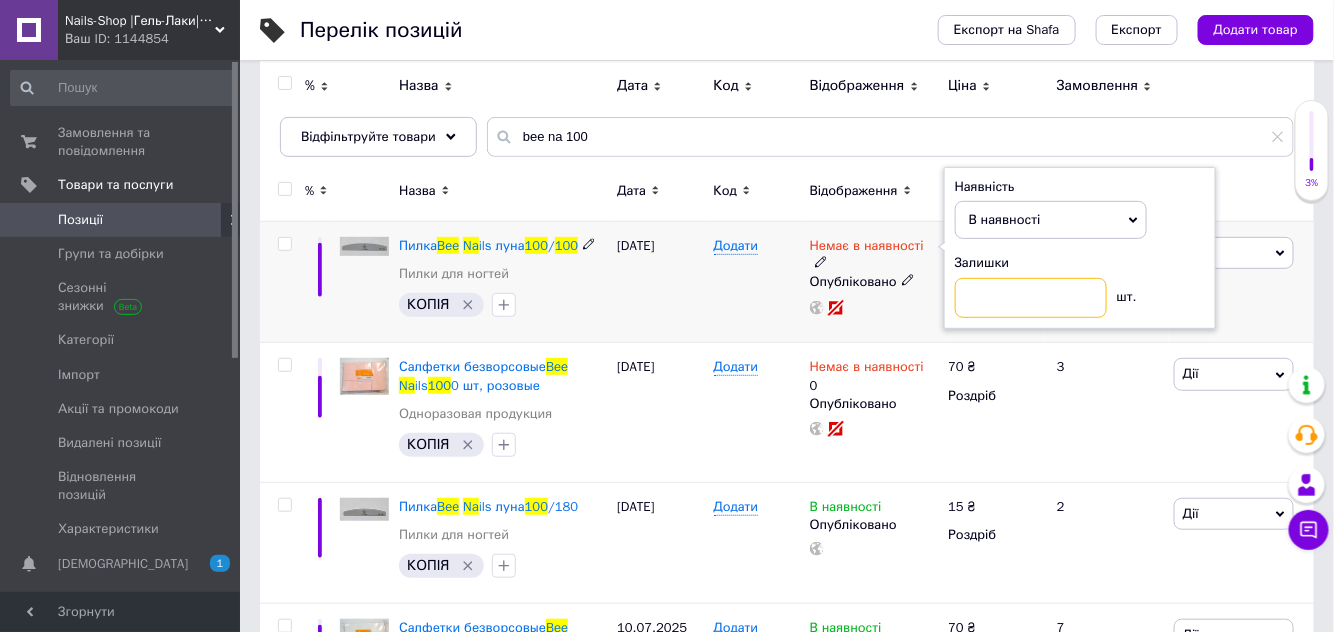 click at bounding box center [1031, 298] 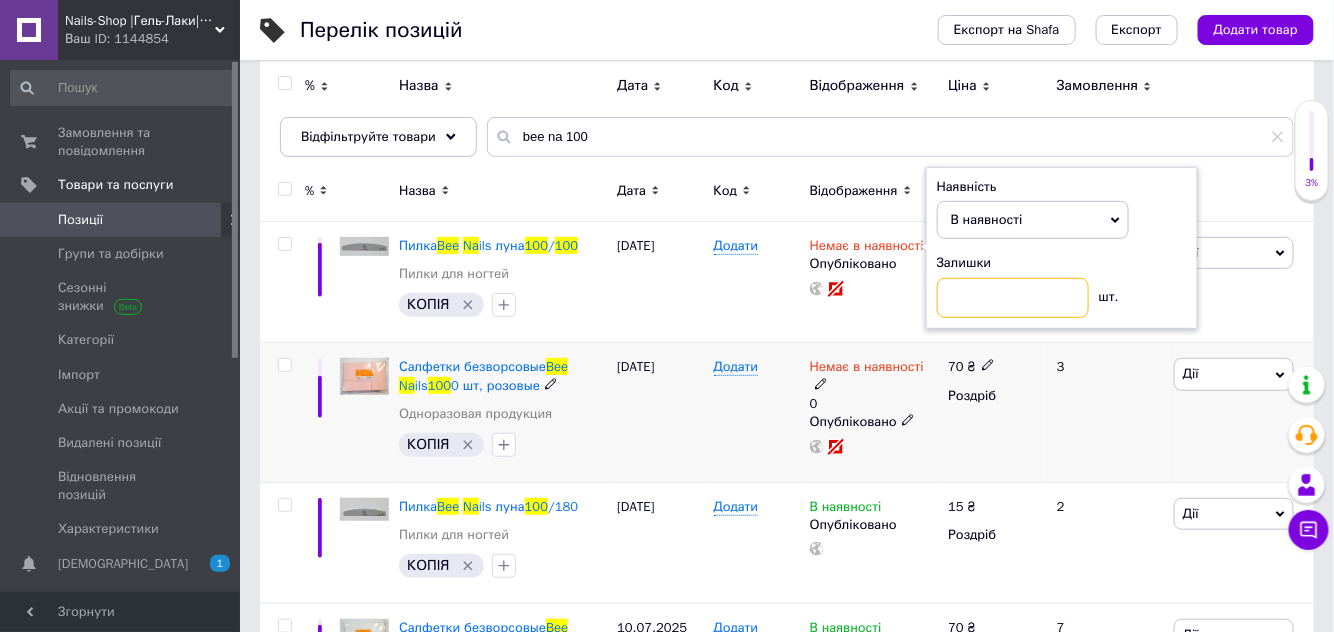 type on "5" 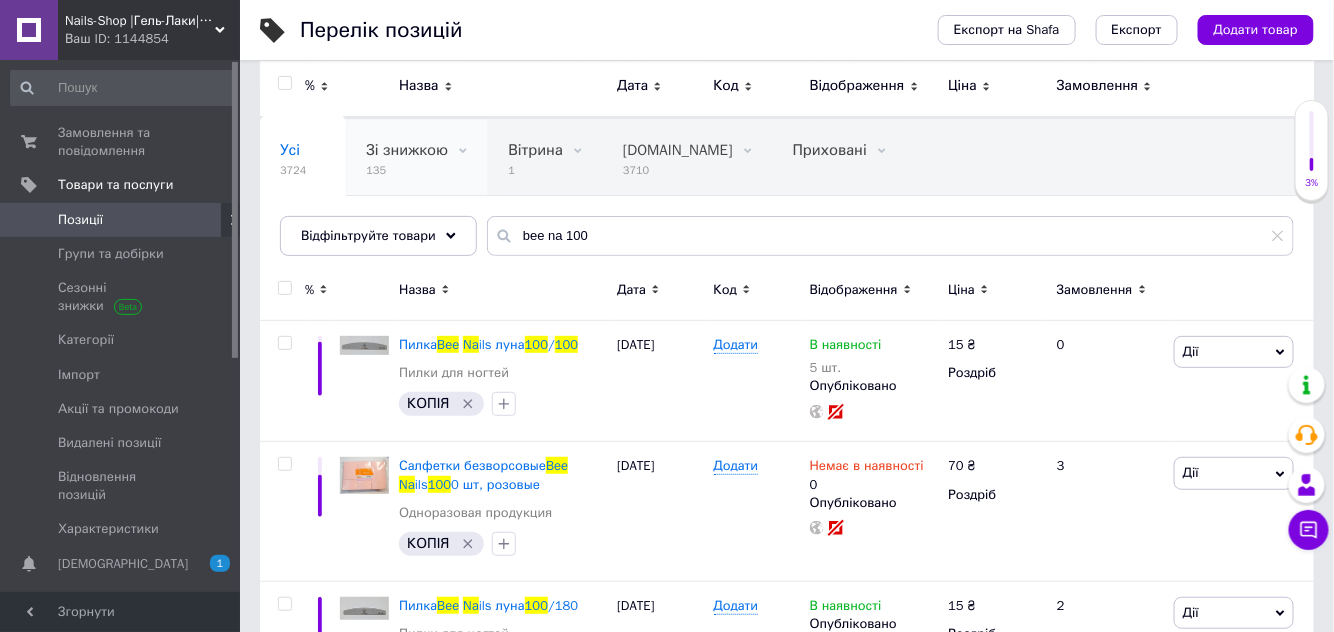 scroll, scrollTop: 0, scrollLeft: 0, axis: both 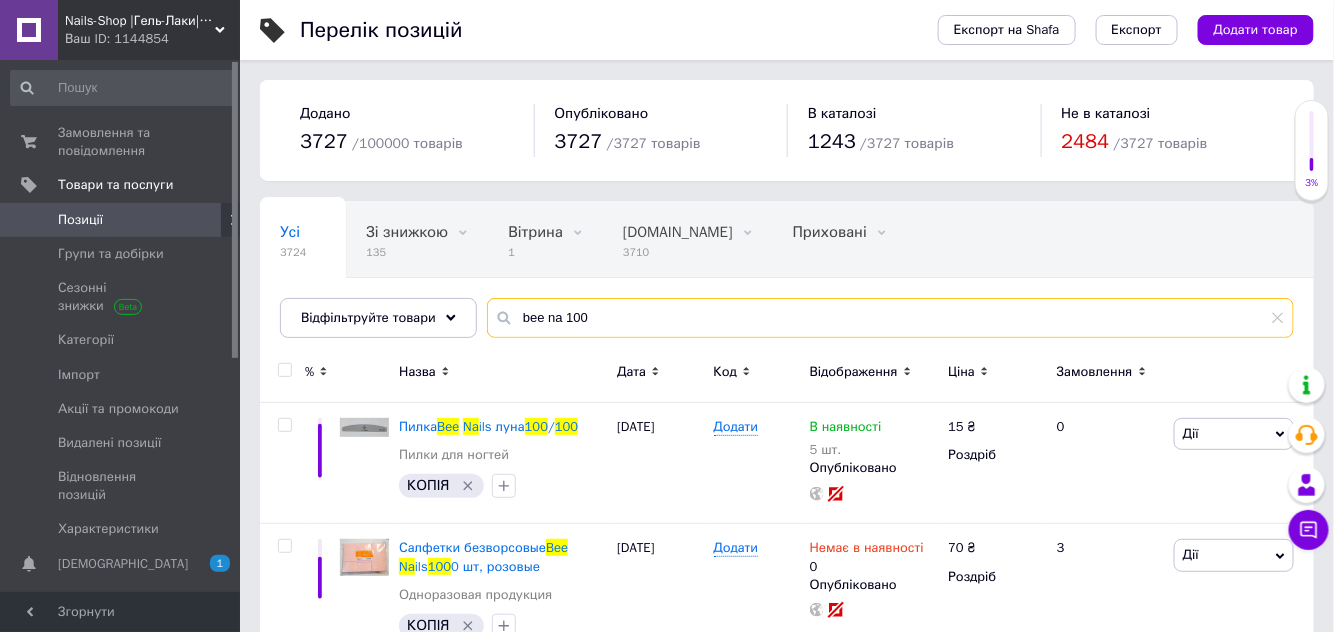 drag, startPoint x: 522, startPoint y: 299, endPoint x: 496, endPoint y: 291, distance: 27.202942 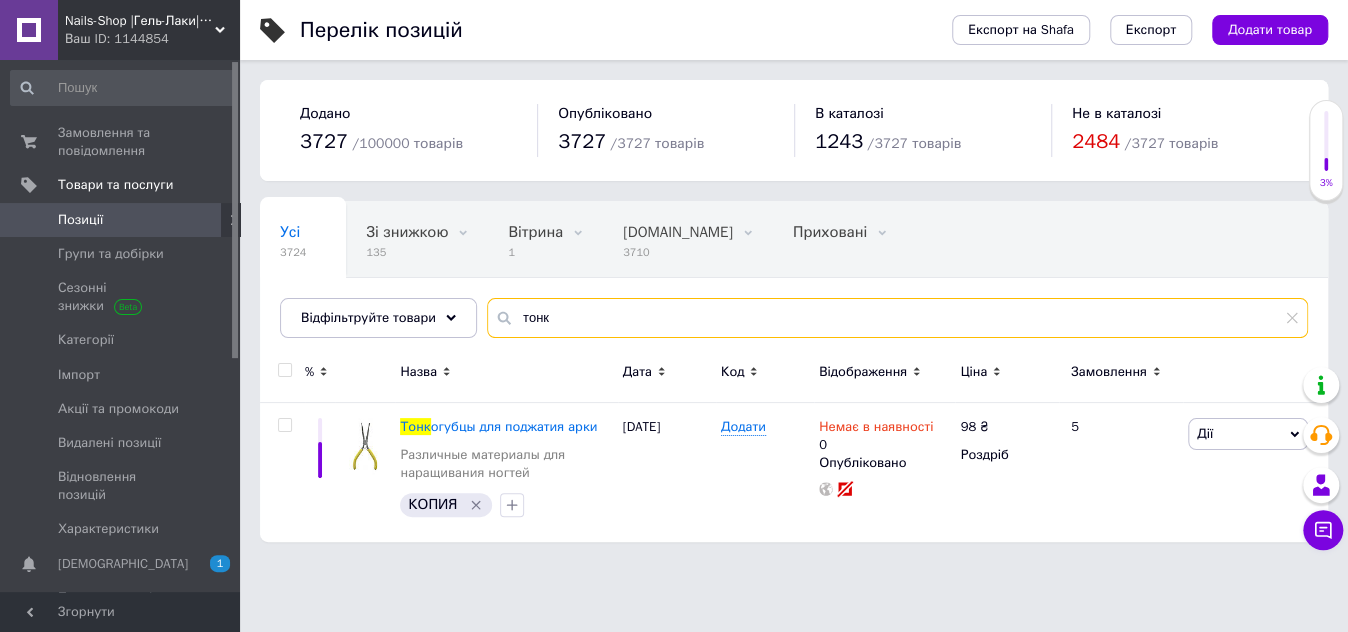 type on "тонк" 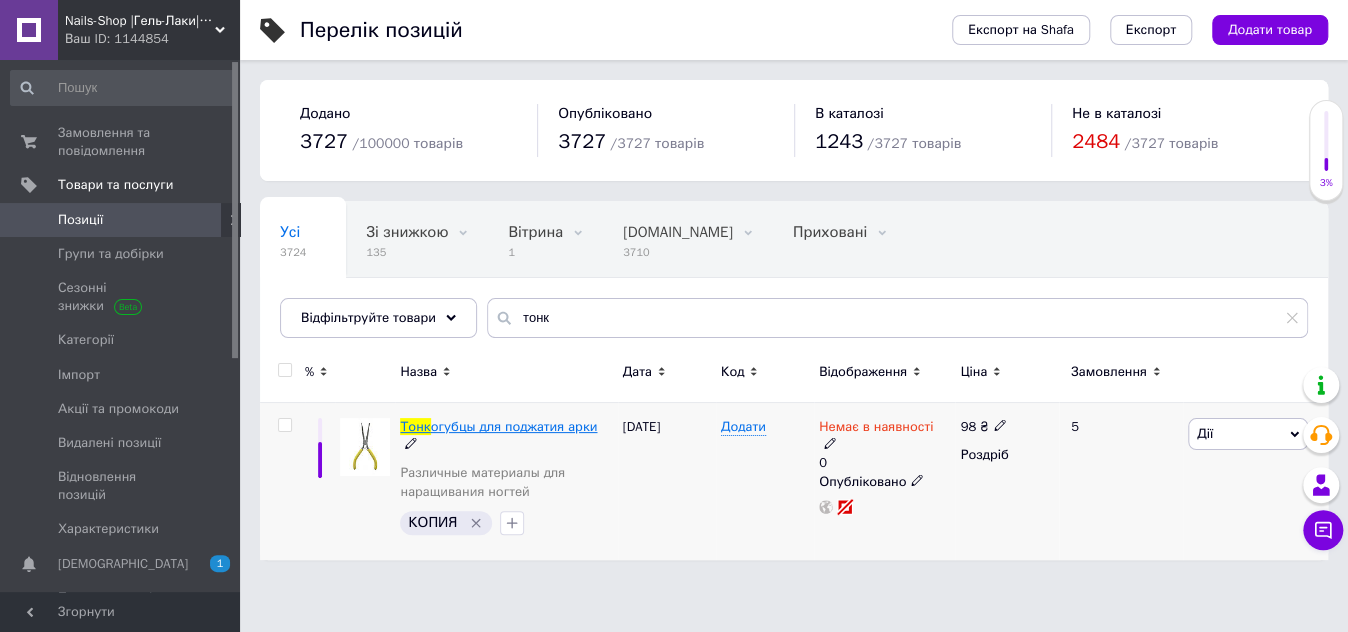 click on "огубцы для поджатия арки" at bounding box center (514, 426) 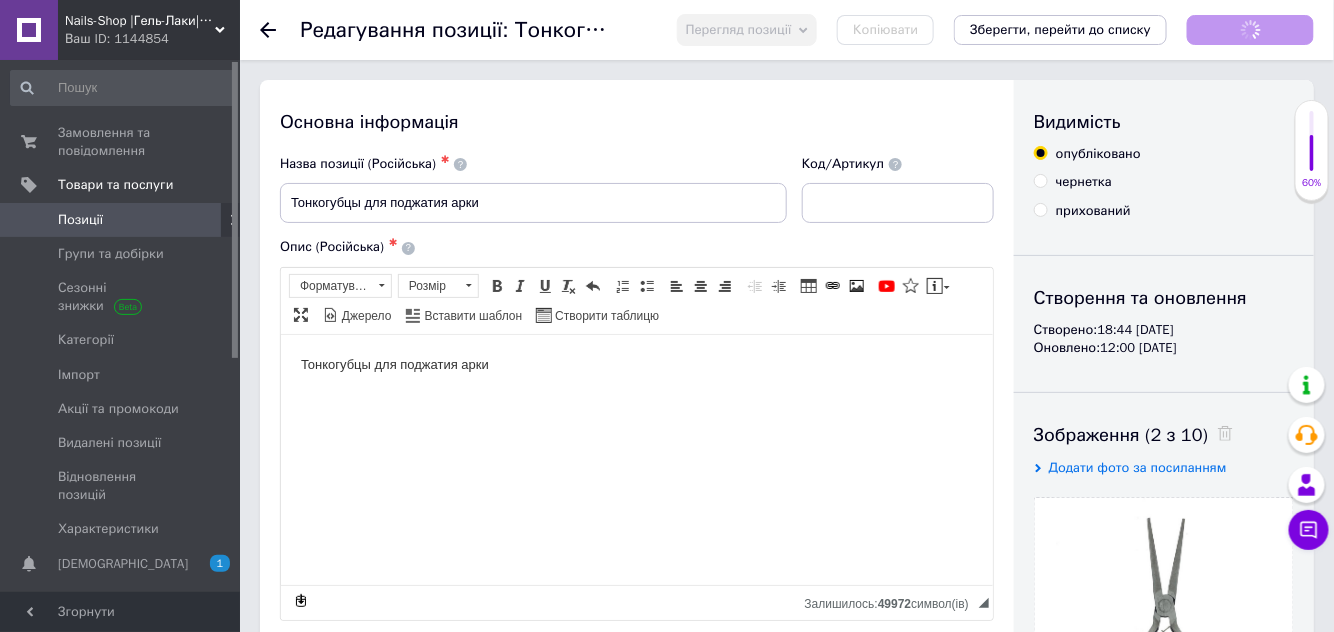 scroll, scrollTop: 0, scrollLeft: 0, axis: both 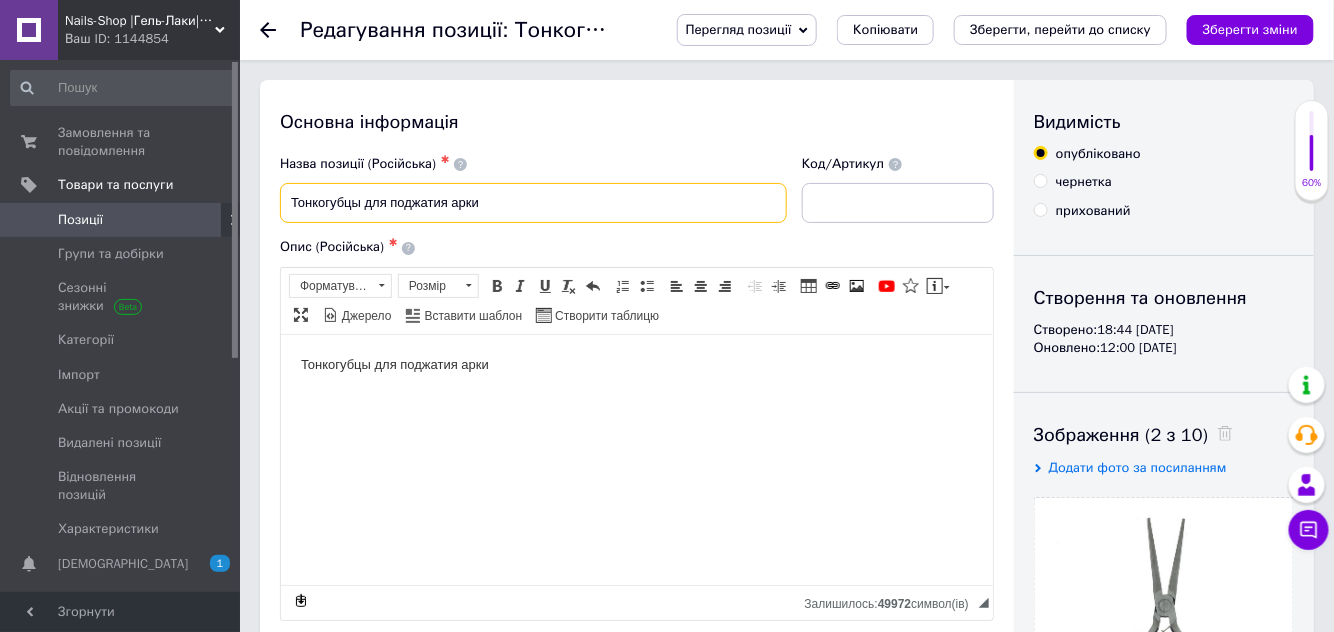 drag, startPoint x: 358, startPoint y: 204, endPoint x: 250, endPoint y: 198, distance: 108.16654 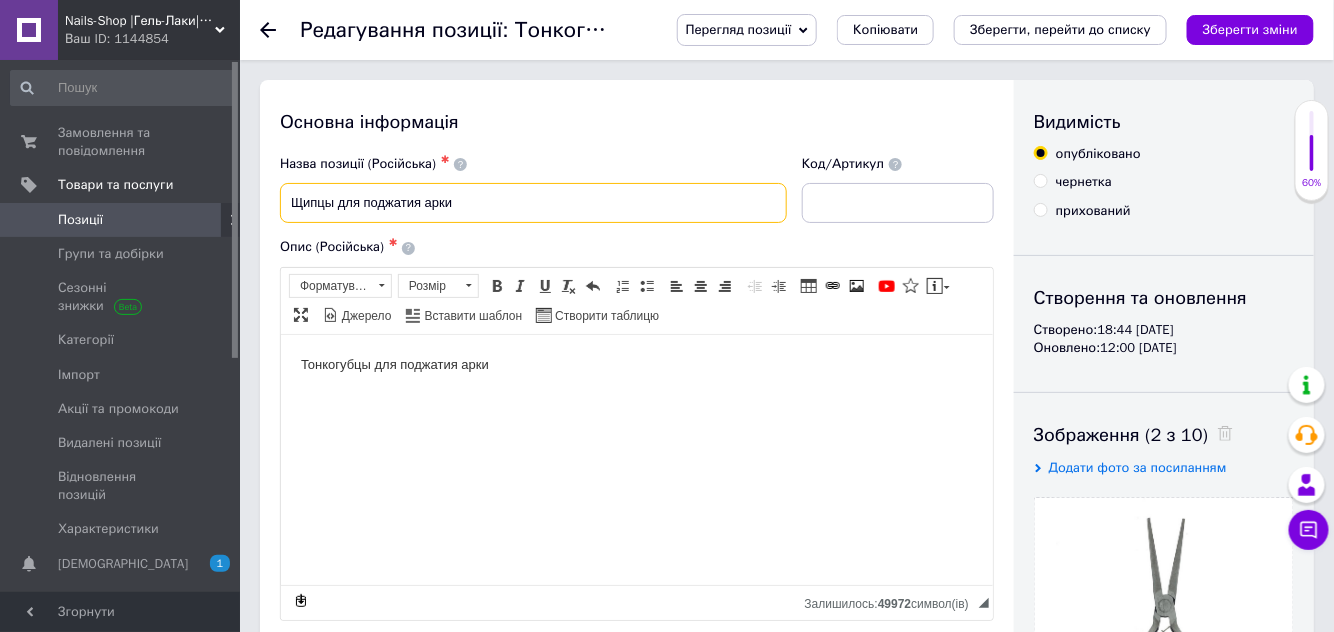 type on "Щипцы для поджатия арки" 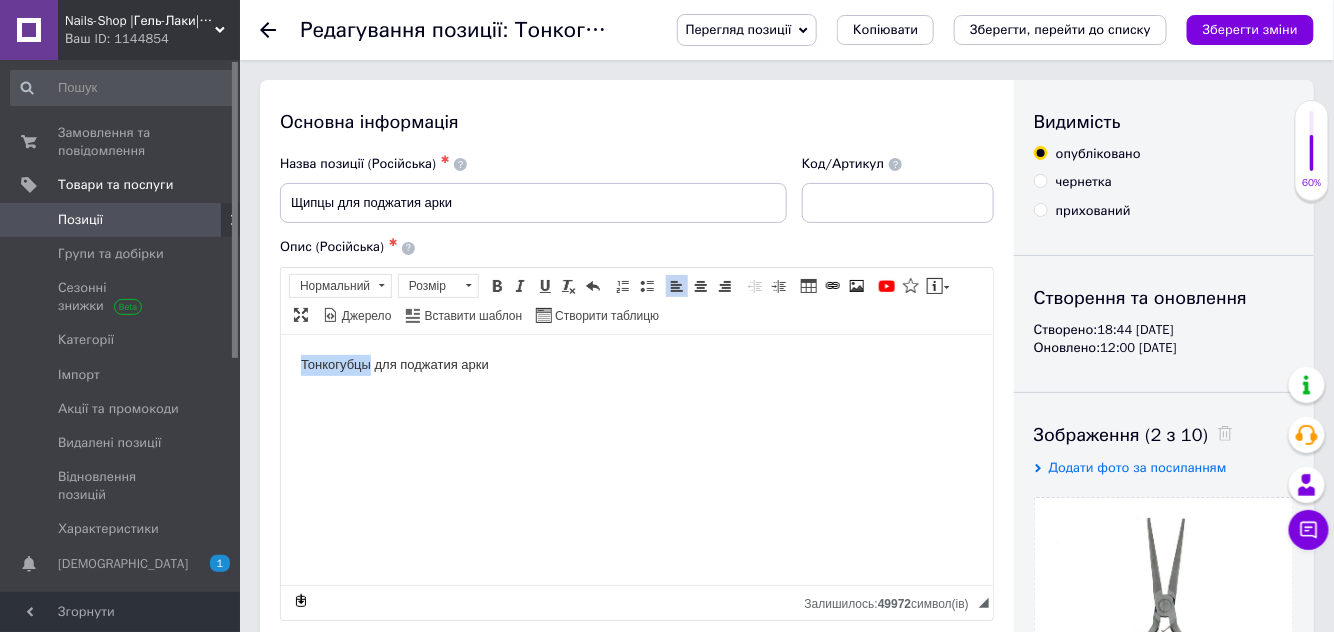 drag, startPoint x: 370, startPoint y: 361, endPoint x: 268, endPoint y: 362, distance: 102.0049 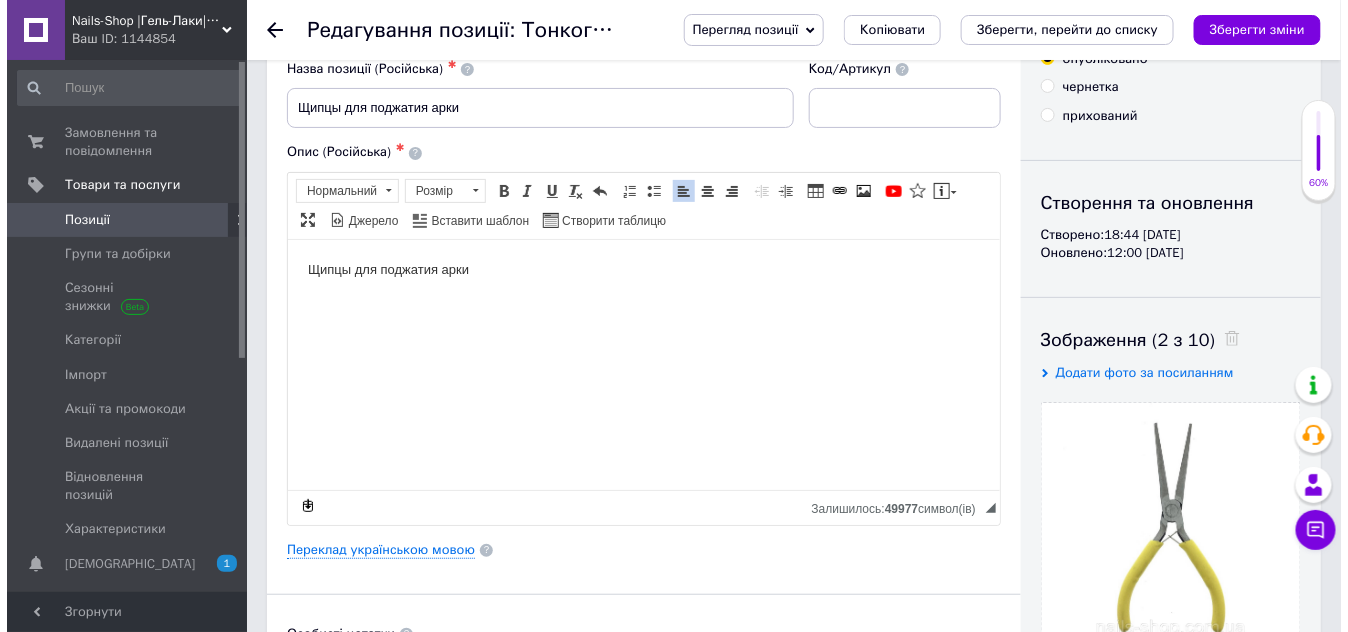 scroll, scrollTop: 181, scrollLeft: 0, axis: vertical 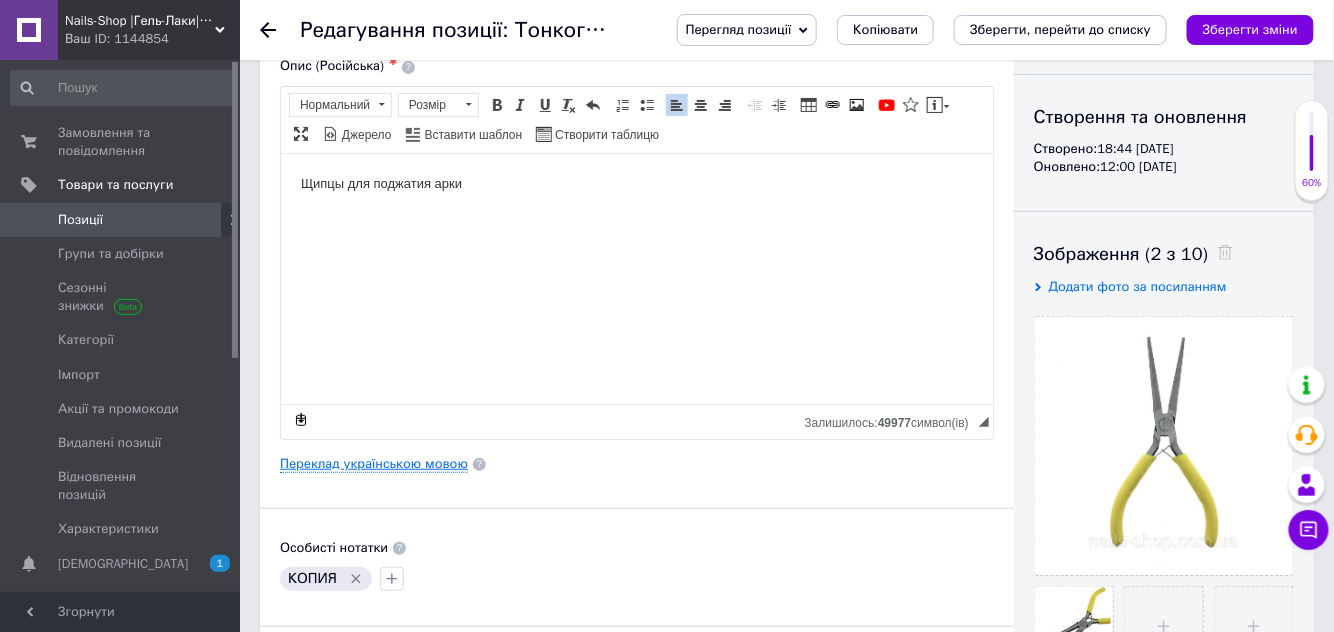 click on "Переклад українською мовою" at bounding box center [374, 464] 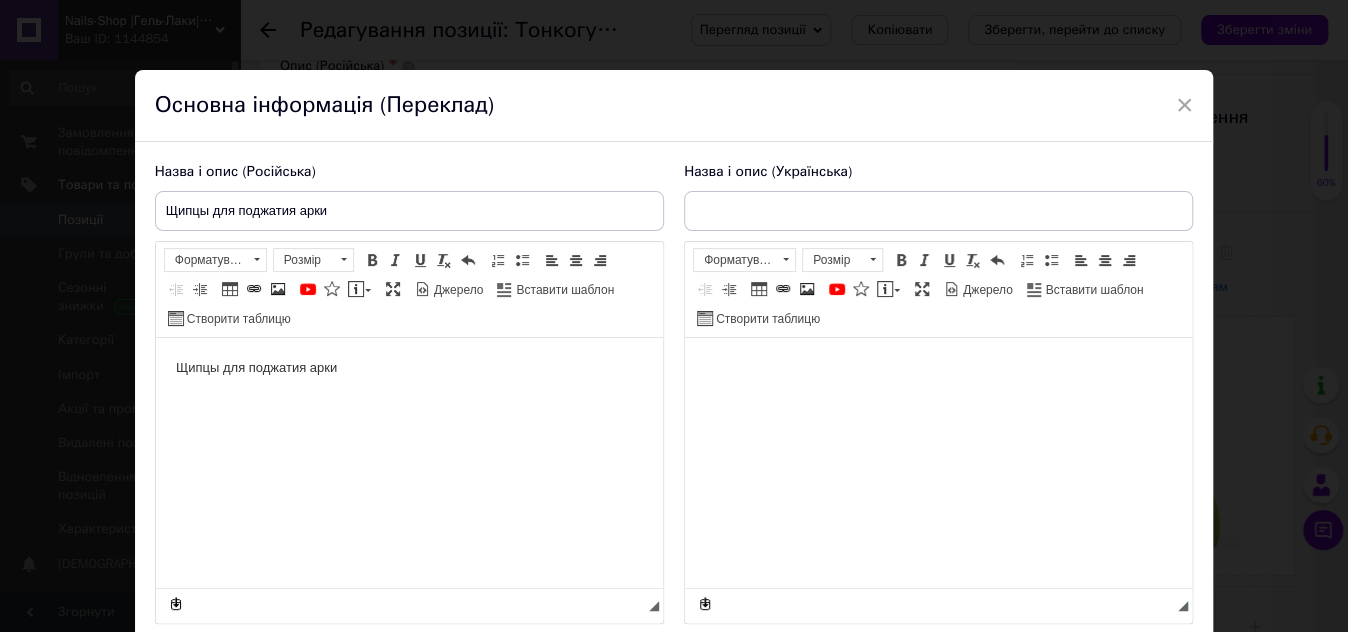 scroll, scrollTop: 0, scrollLeft: 0, axis: both 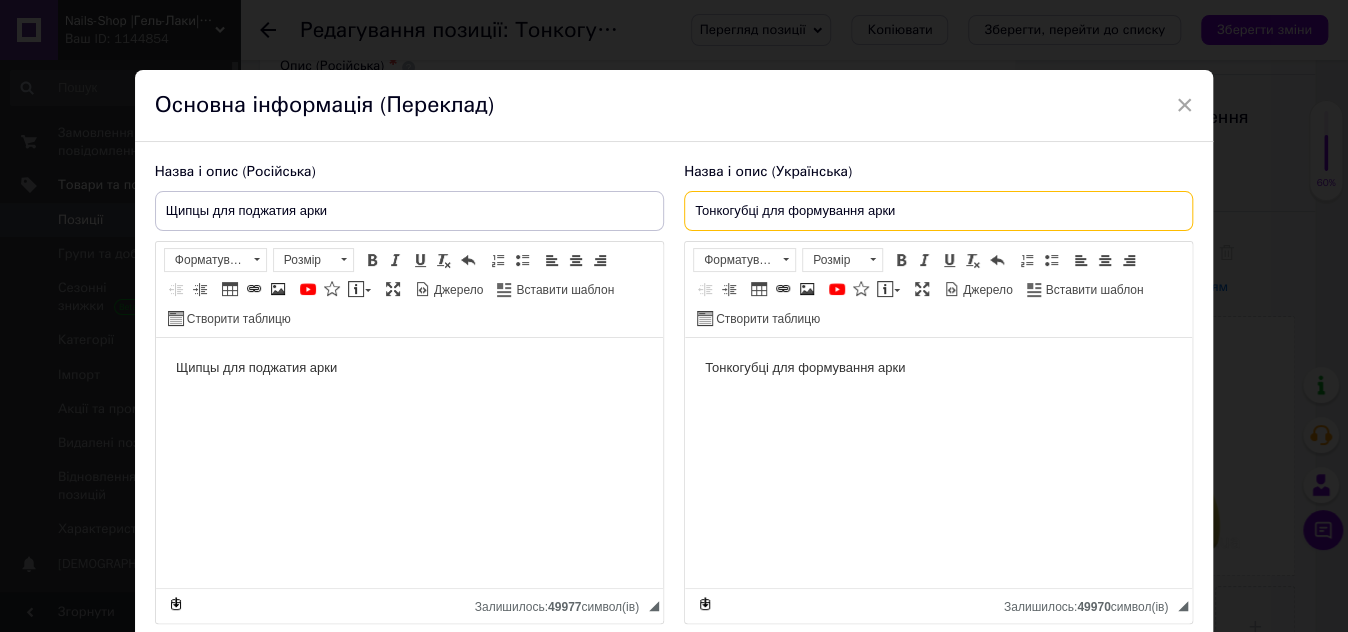 drag, startPoint x: 755, startPoint y: 207, endPoint x: 647, endPoint y: 198, distance: 108.37435 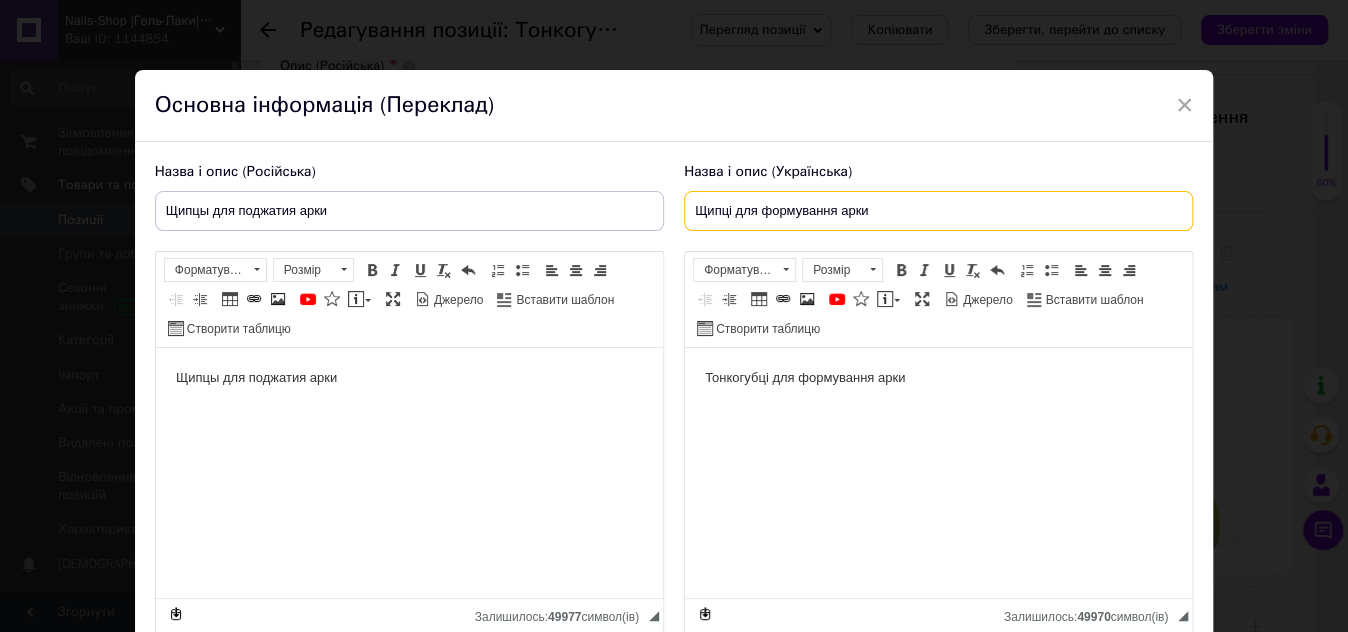 type on "Щипці для формування арки" 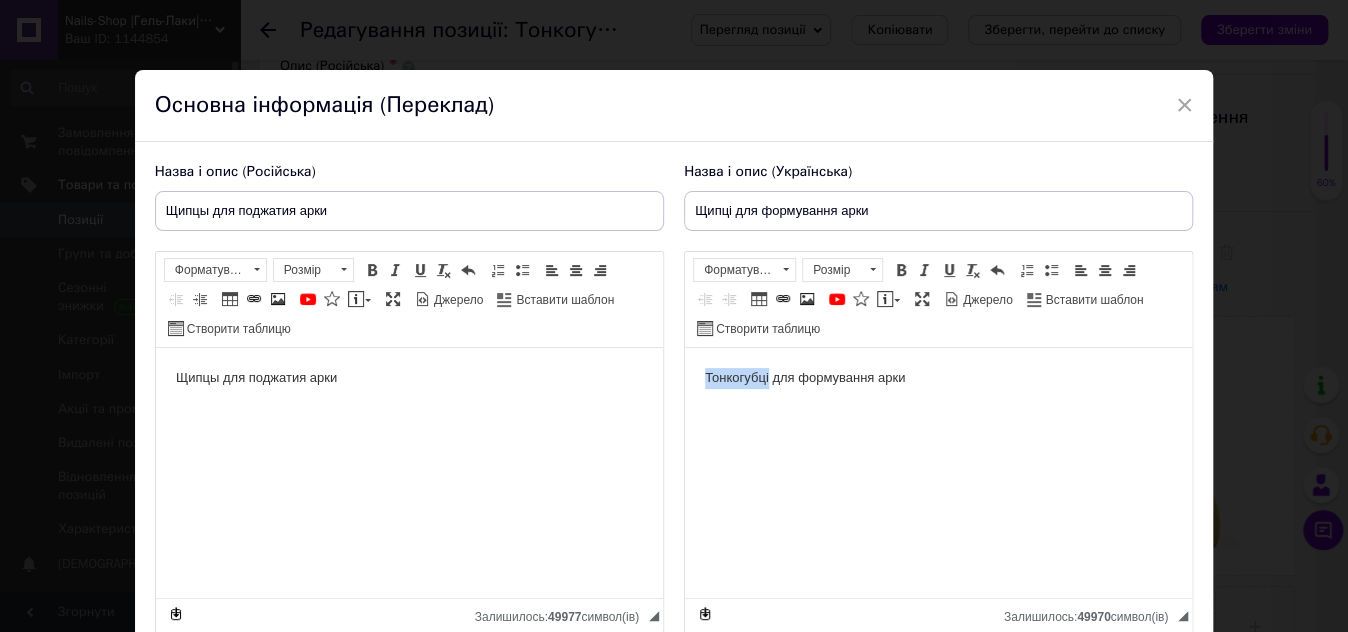drag, startPoint x: 770, startPoint y: 374, endPoint x: 670, endPoint y: 375, distance: 100.005 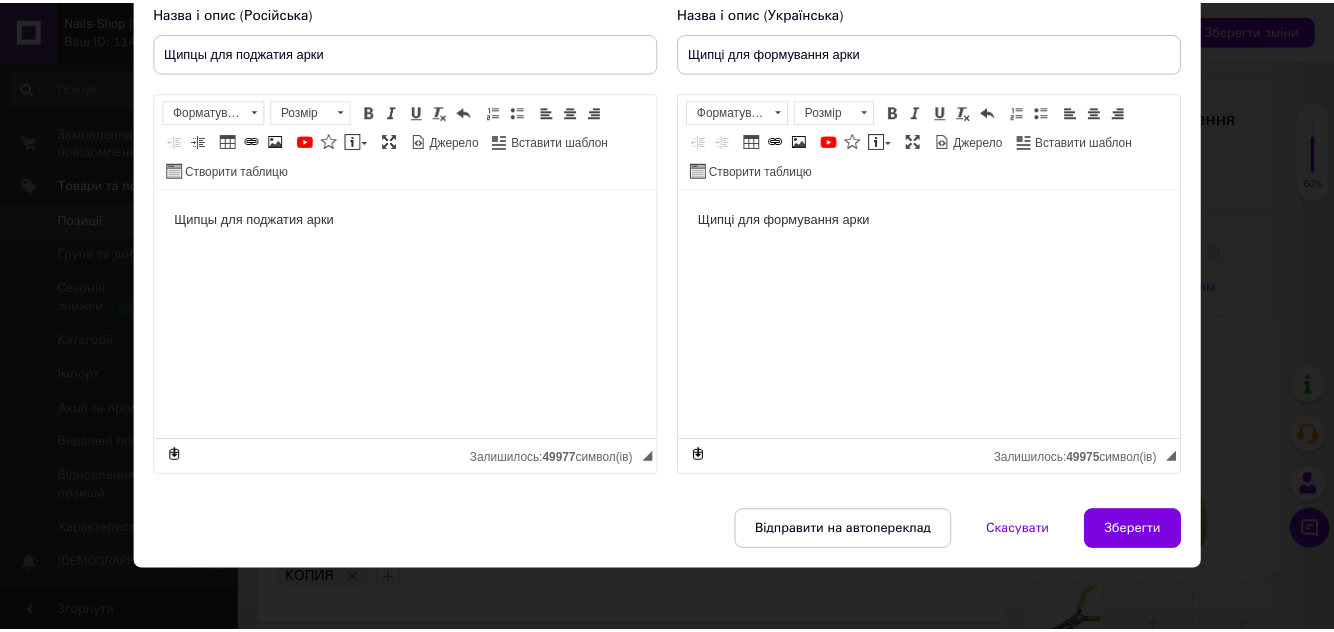 scroll, scrollTop: 163, scrollLeft: 0, axis: vertical 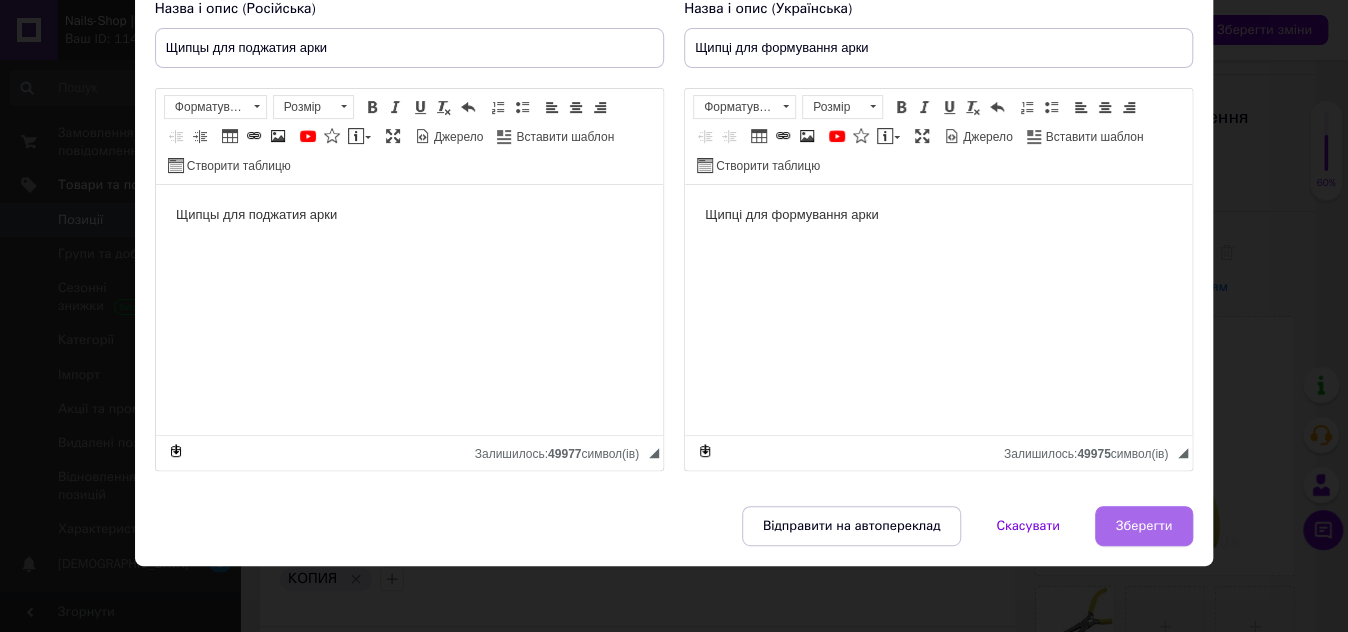 click on "Зберегти" at bounding box center [1144, 526] 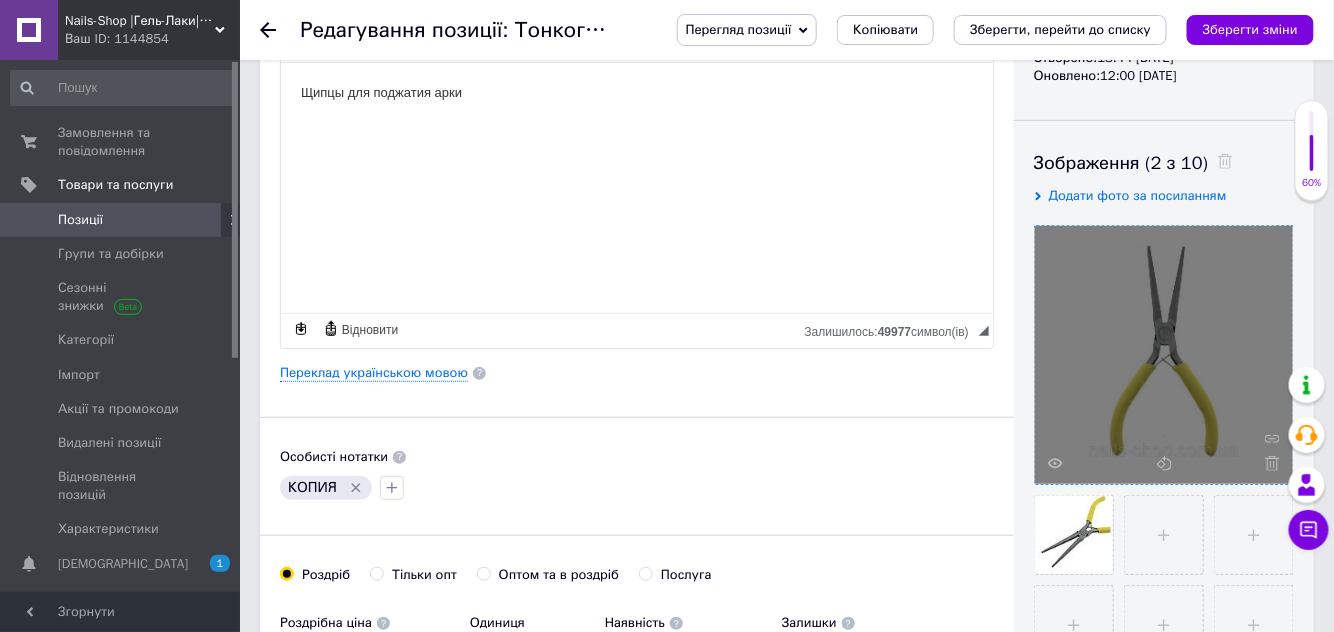scroll, scrollTop: 272, scrollLeft: 0, axis: vertical 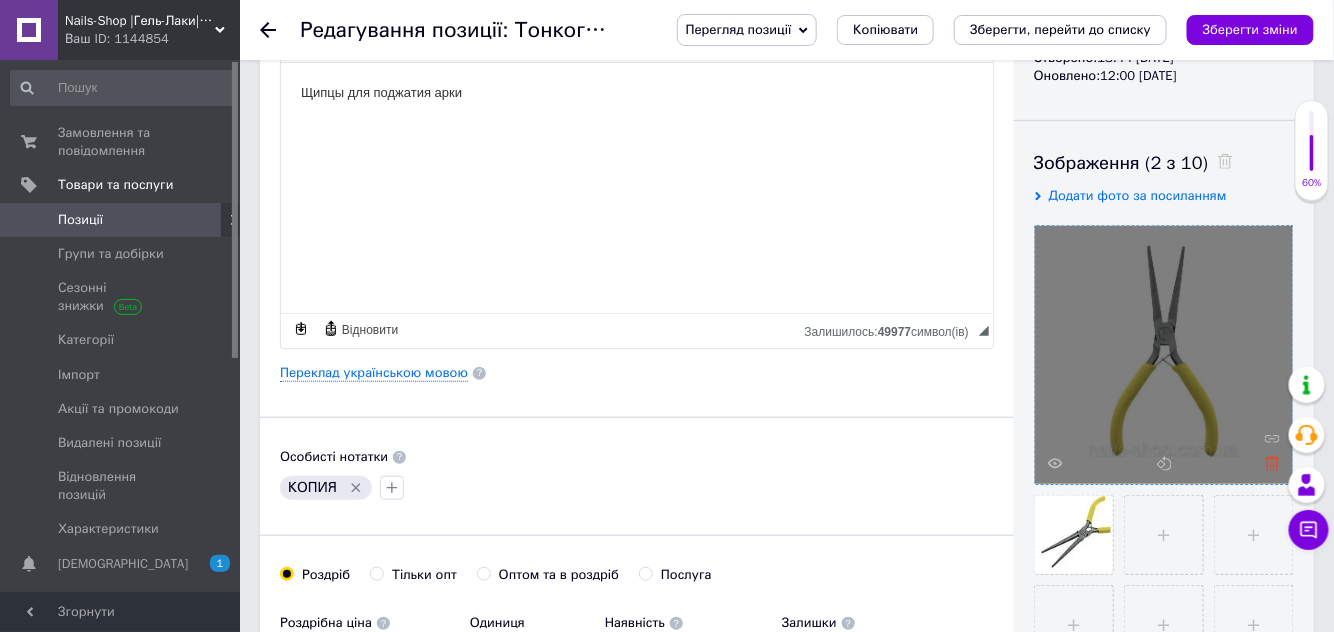 click 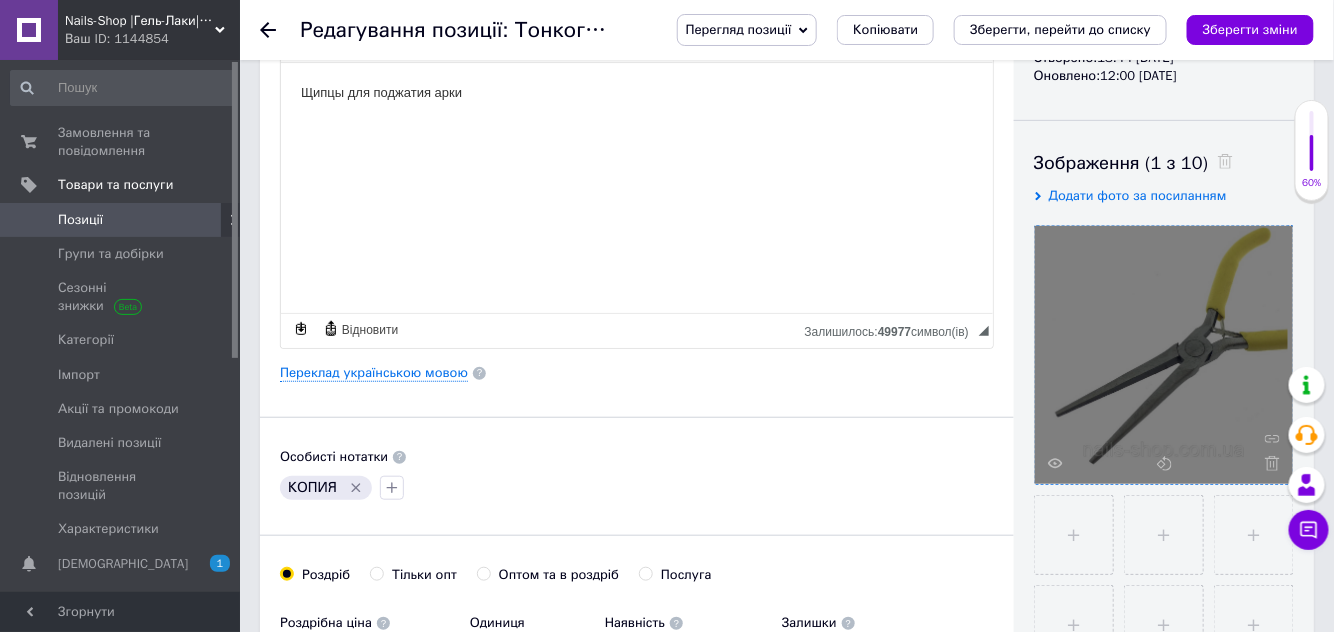 click 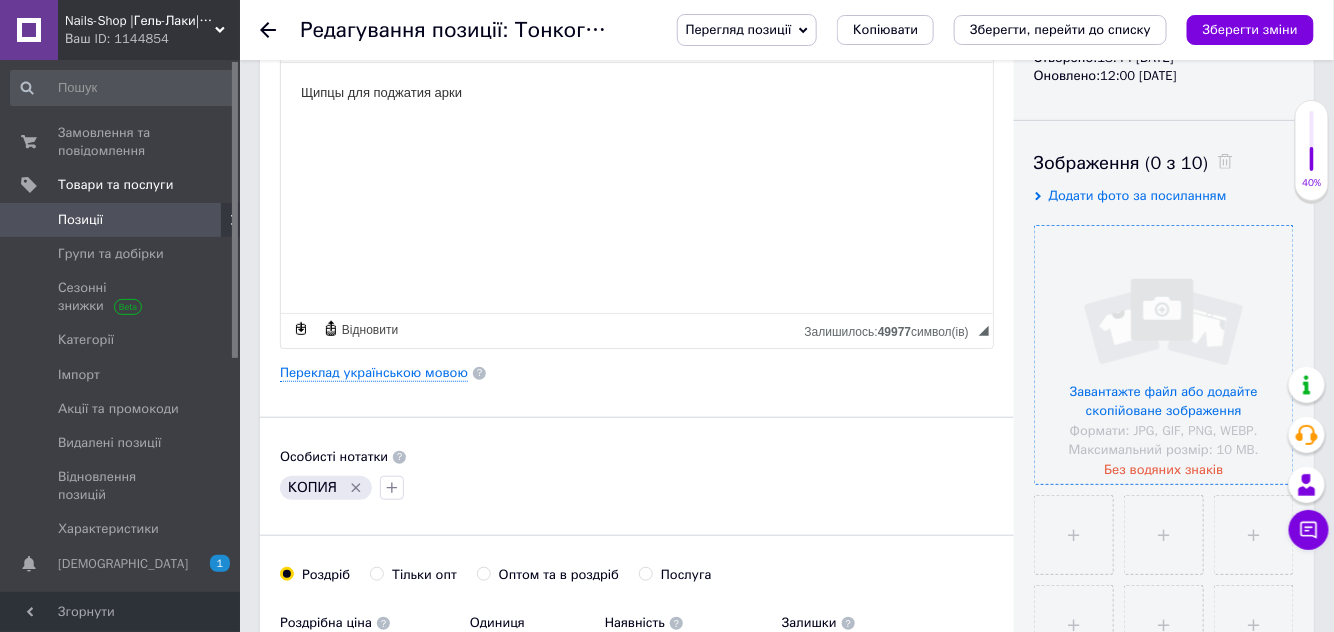 click at bounding box center (1164, 355) 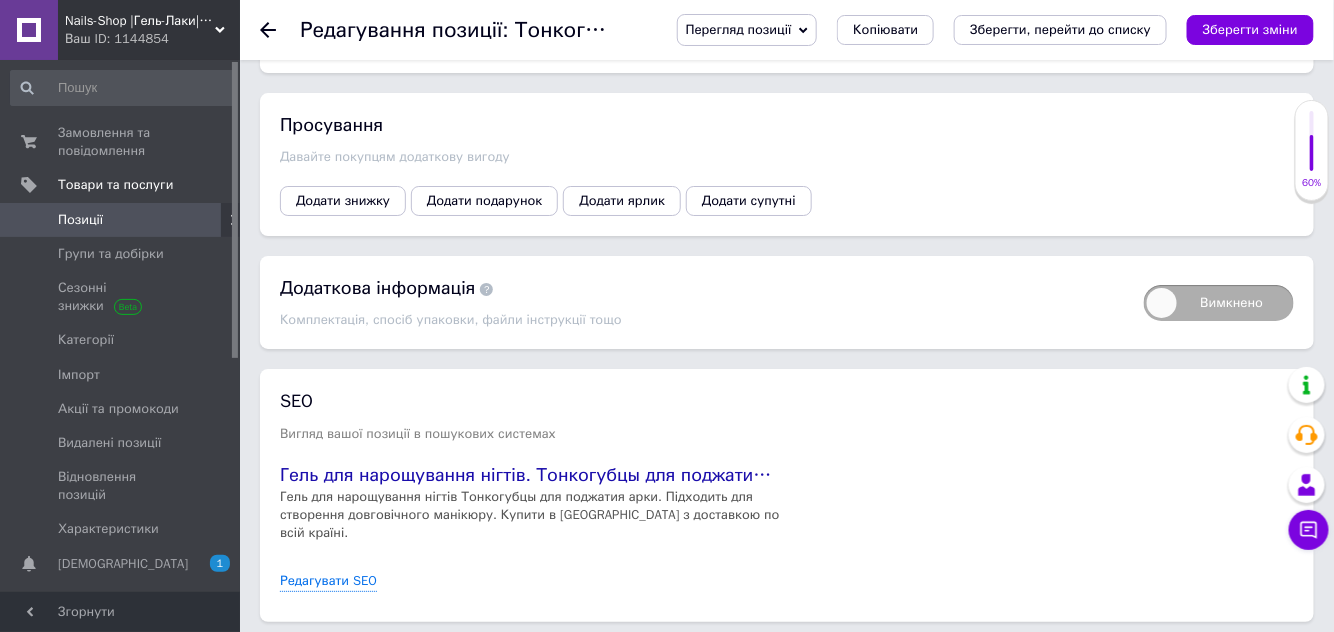 scroll, scrollTop: 2290, scrollLeft: 0, axis: vertical 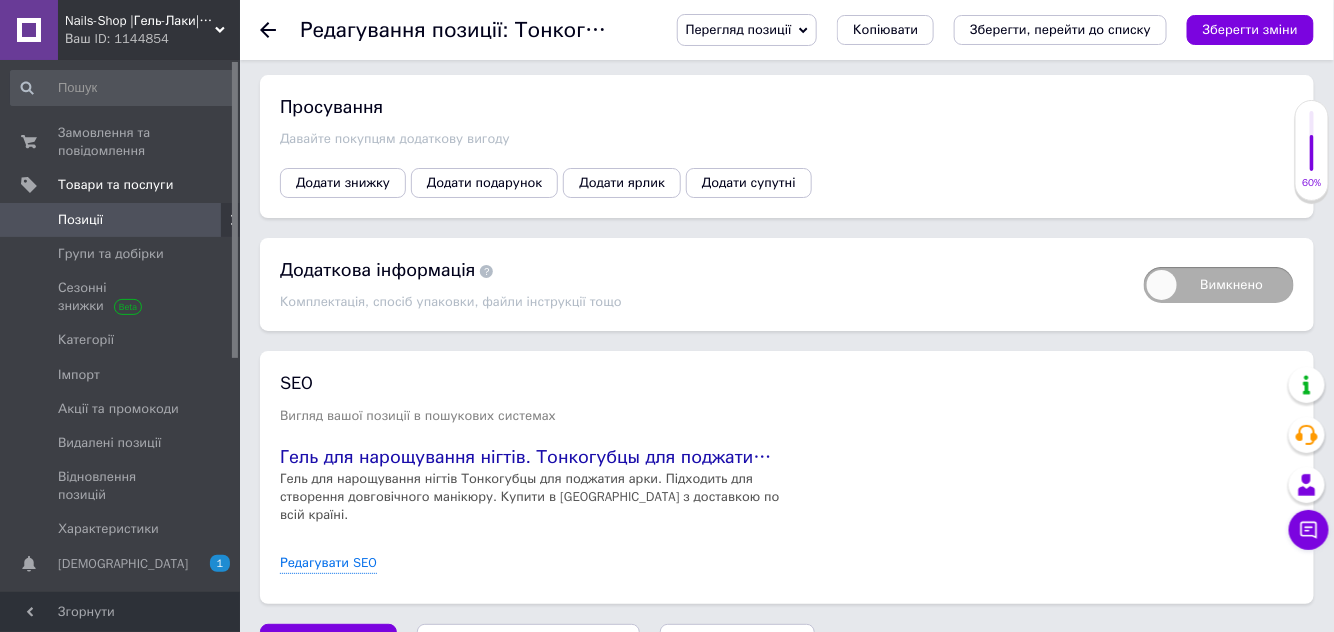 click on "Зберегти, перейти до списку" at bounding box center (528, 644) 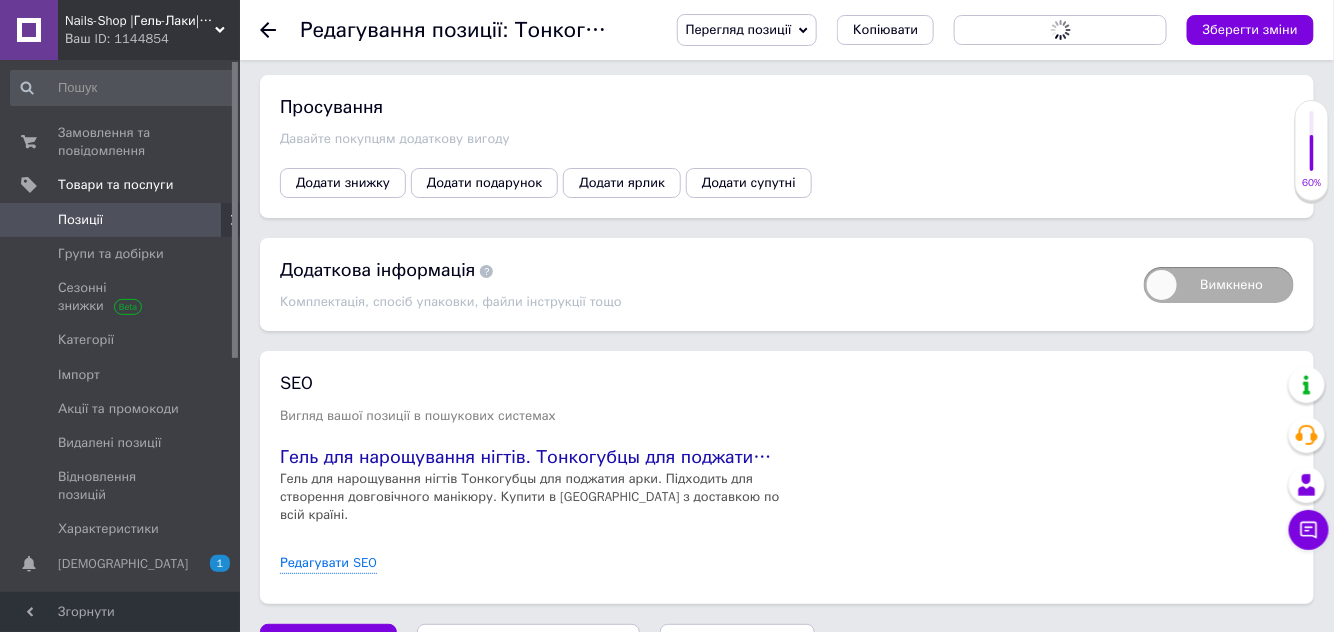 scroll, scrollTop: 0, scrollLeft: 0, axis: both 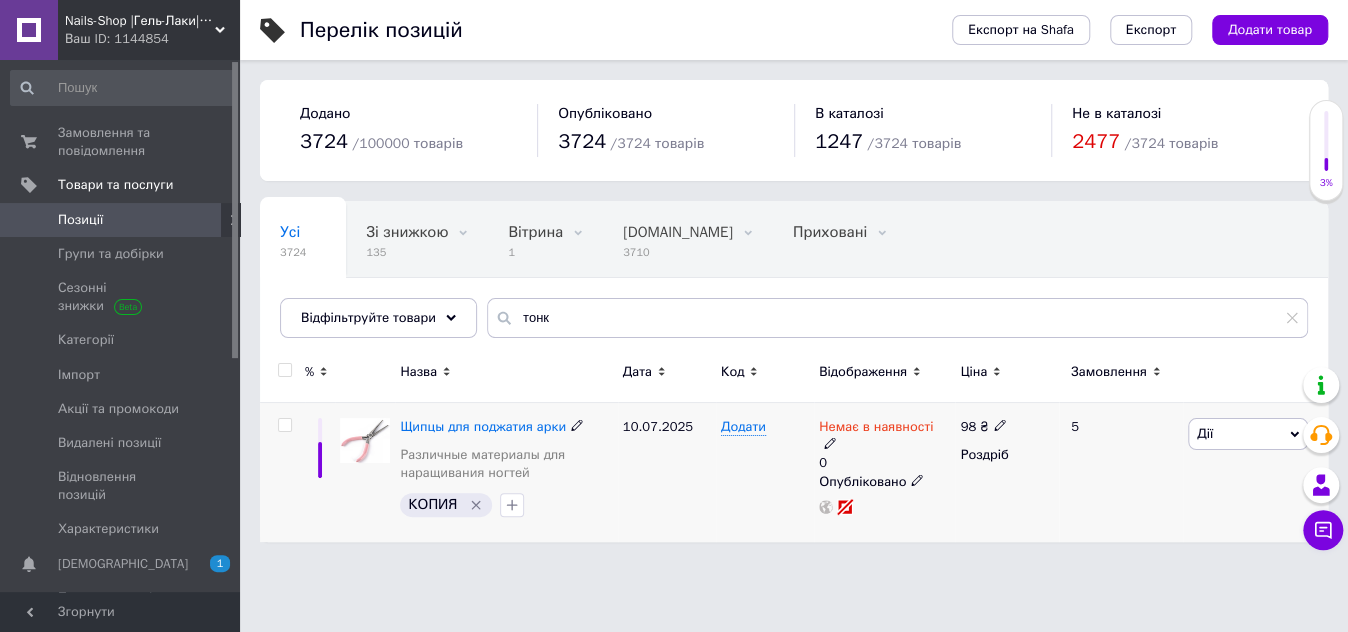 click 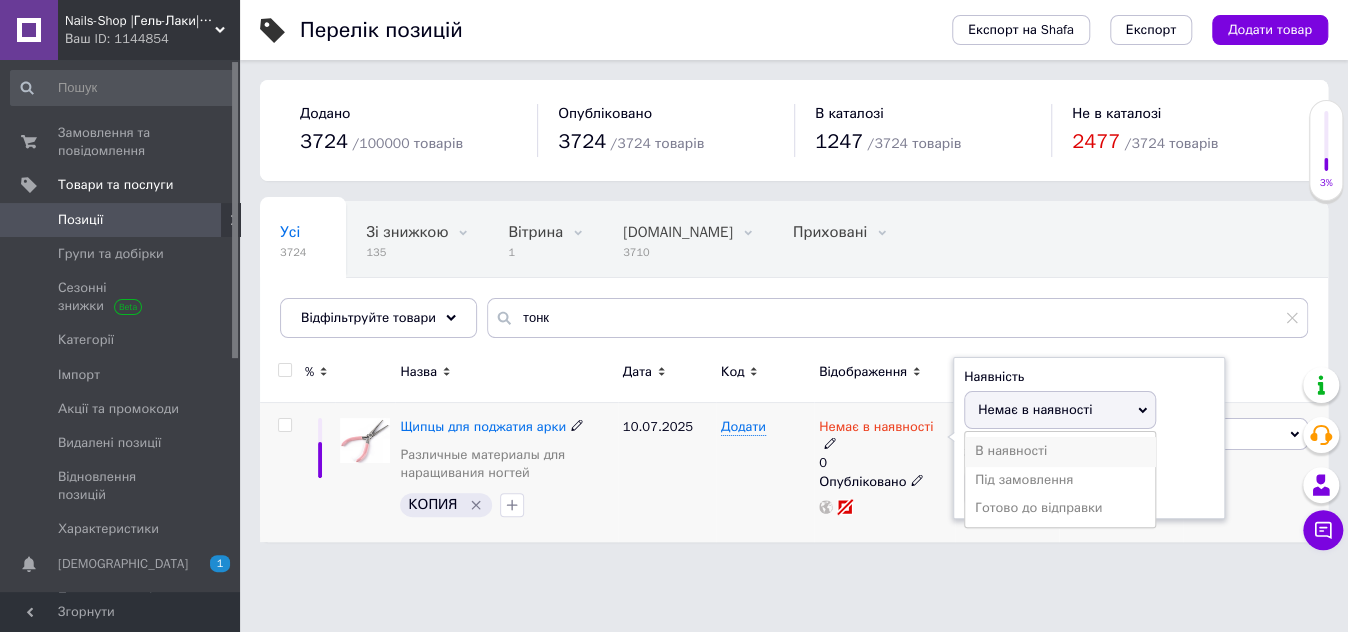 click on "В наявності" at bounding box center (1060, 451) 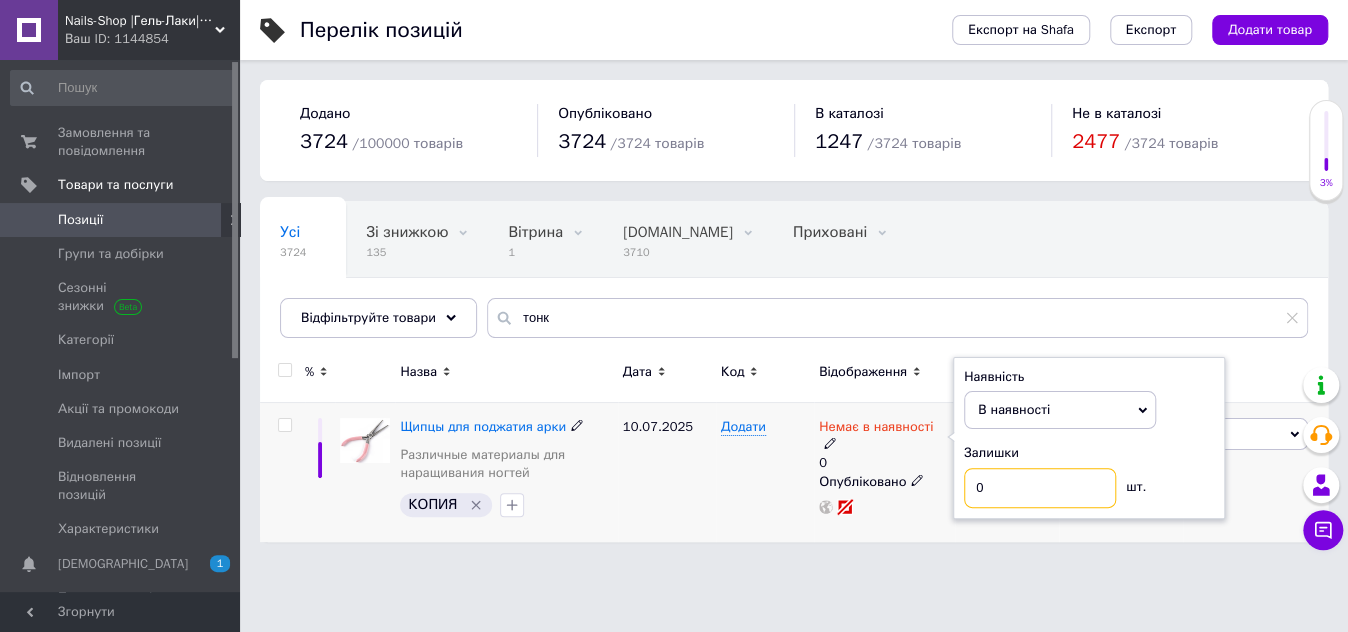 click on "0" at bounding box center (1040, 488) 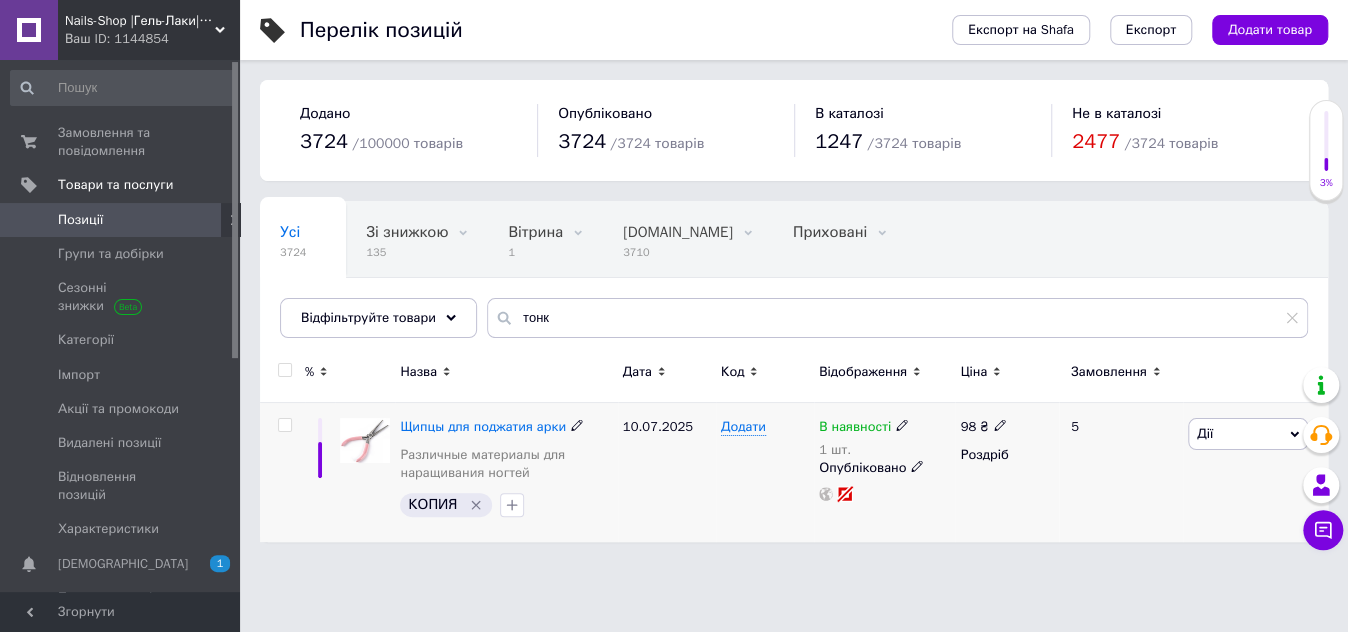 click 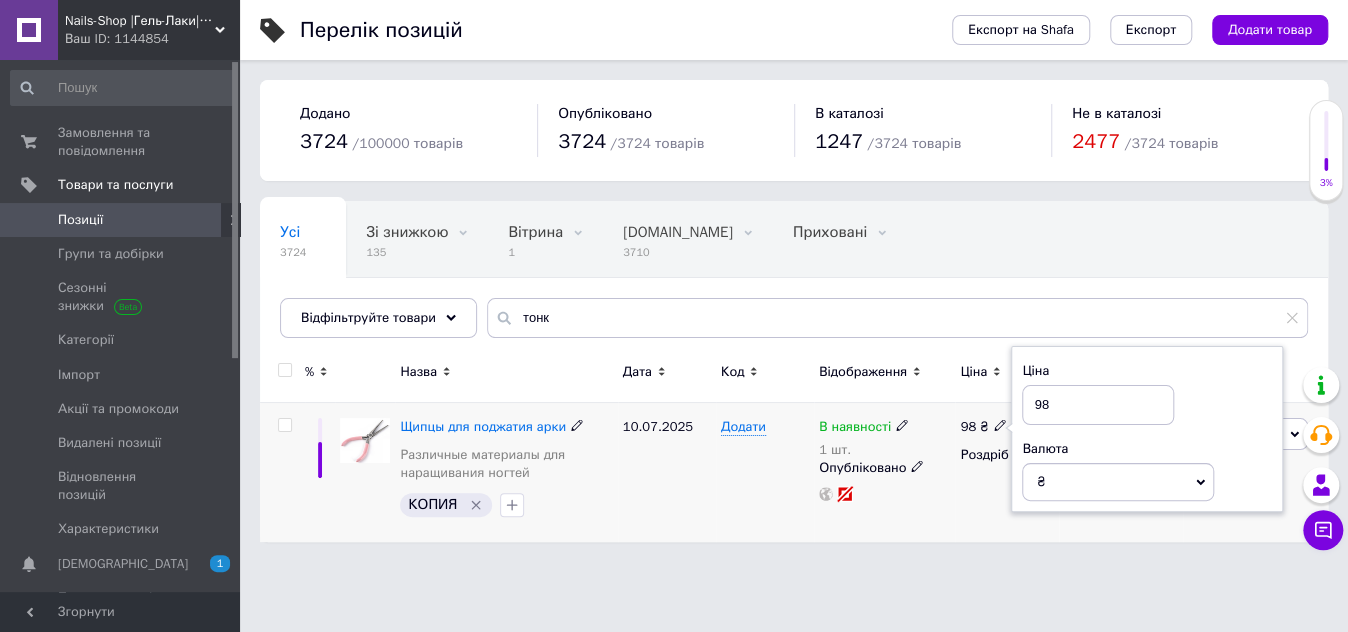 type on "9" 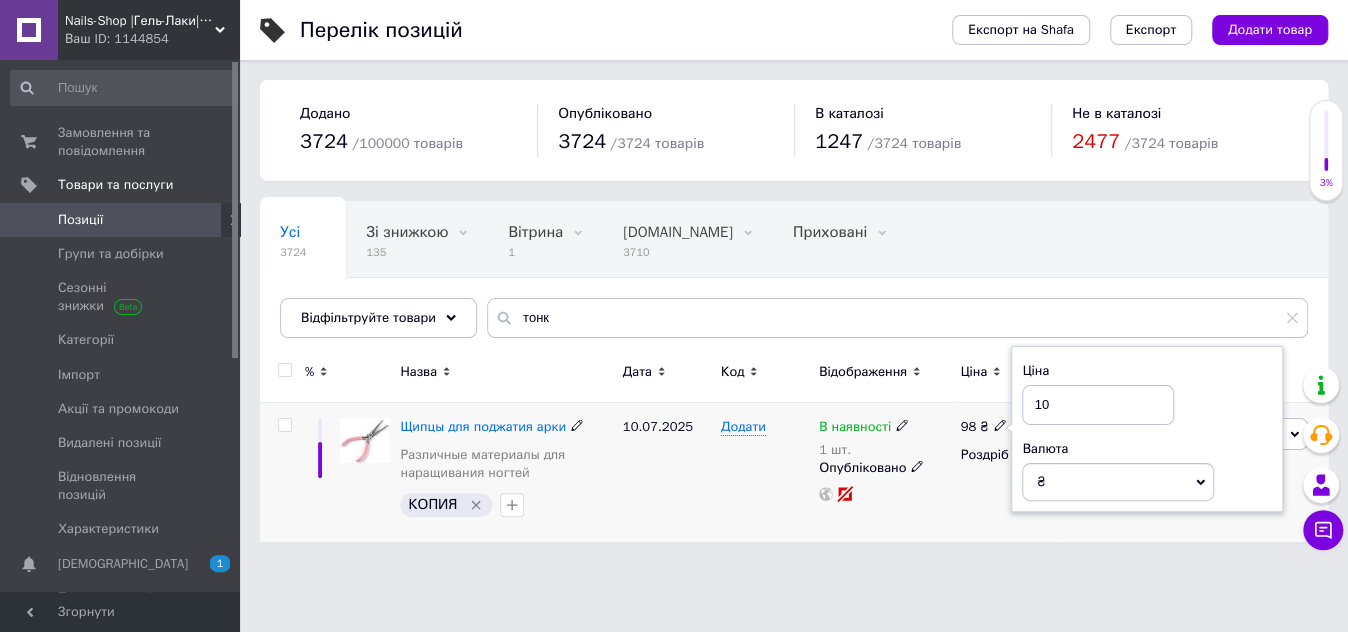 type on "100" 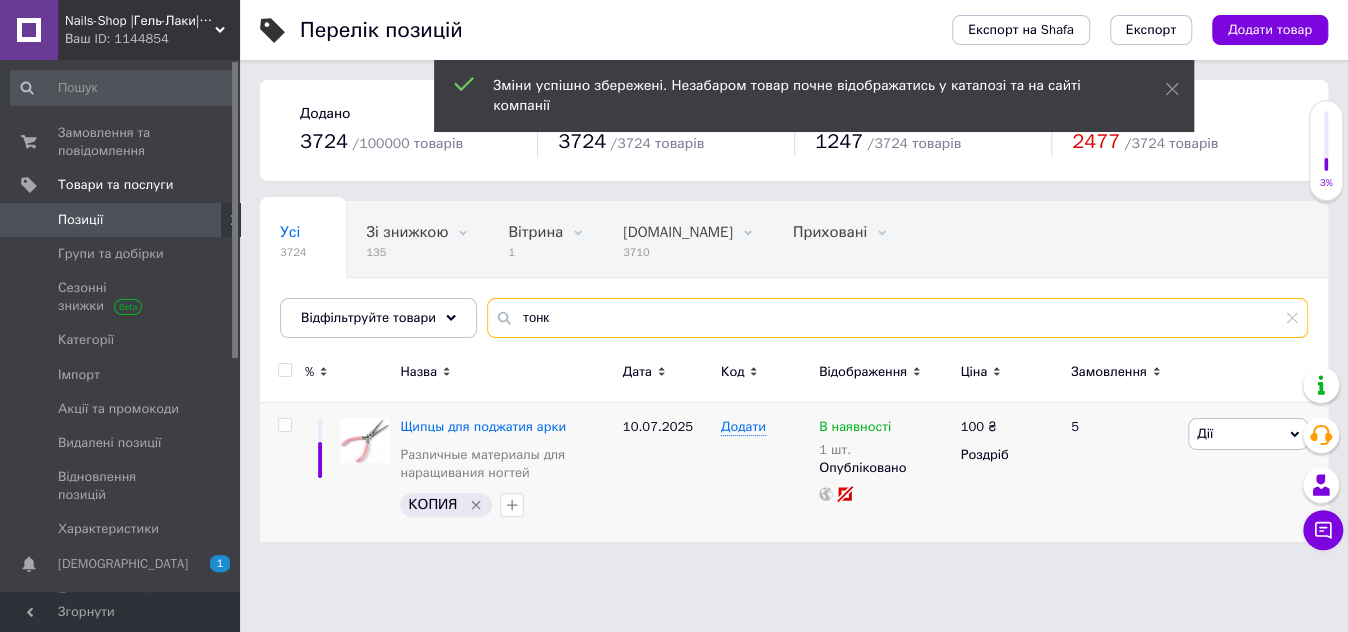 drag, startPoint x: 559, startPoint y: 320, endPoint x: 472, endPoint y: 312, distance: 87.36704 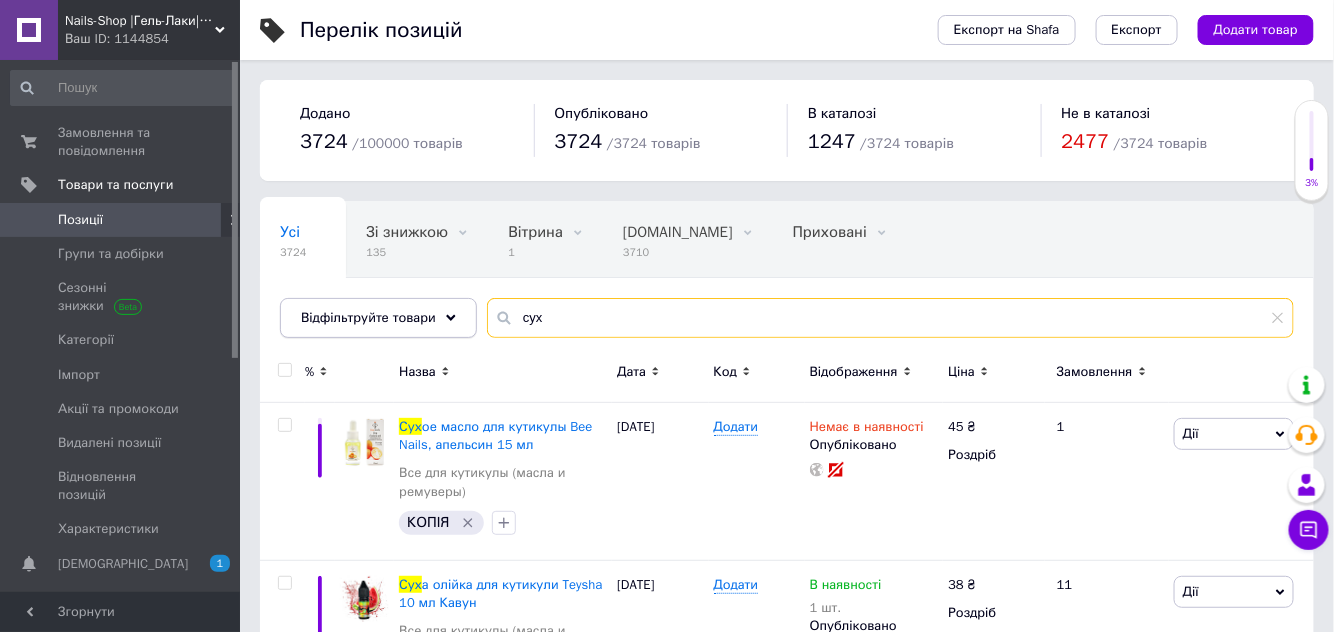 drag, startPoint x: 551, startPoint y: 317, endPoint x: 459, endPoint y: 308, distance: 92.43917 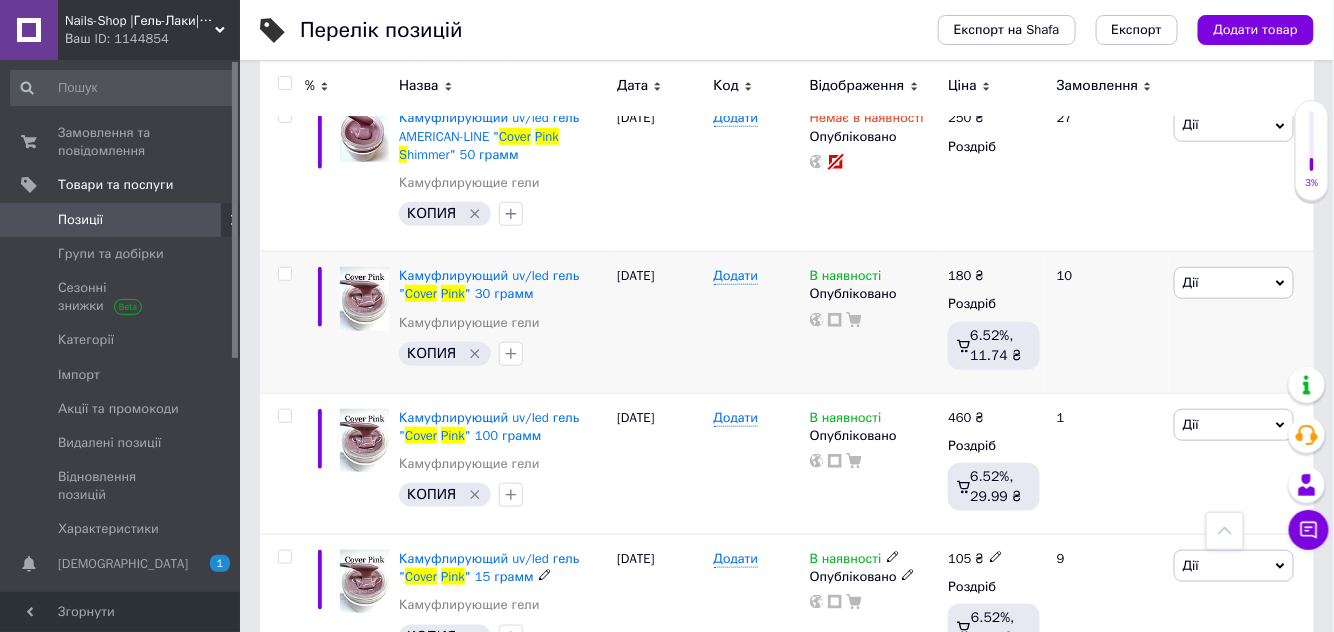 scroll, scrollTop: 90, scrollLeft: 0, axis: vertical 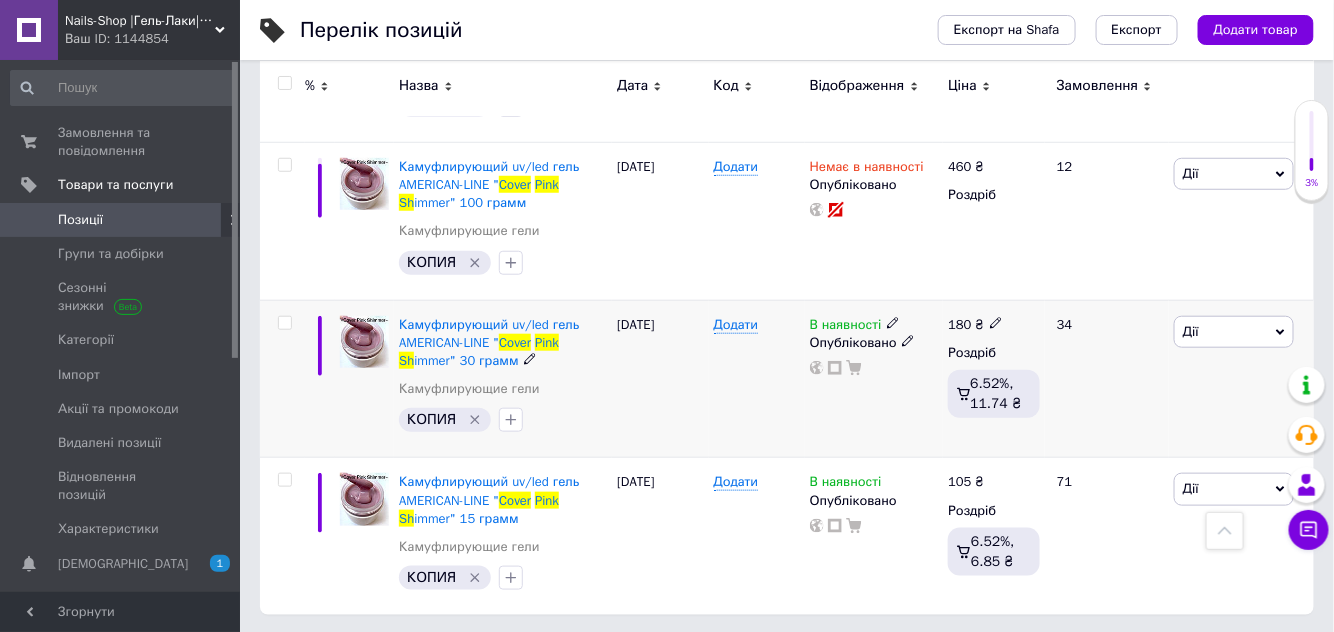 type on "cover pink sh" 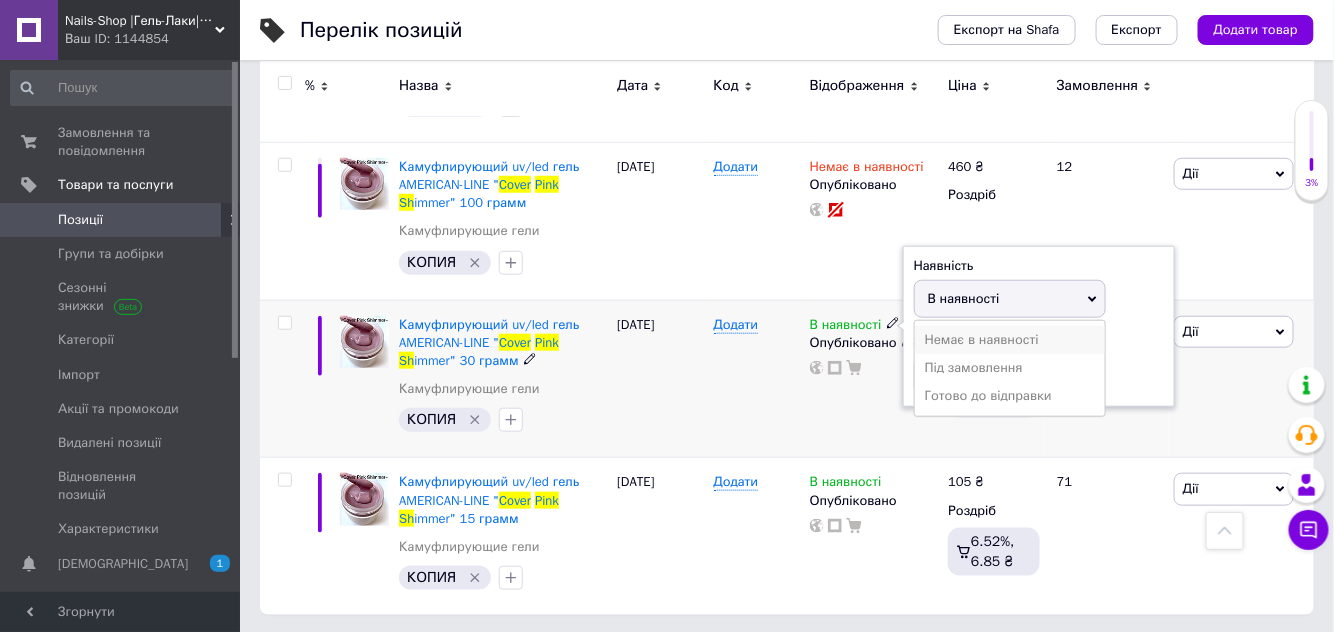 click on "Немає в наявності" at bounding box center (1010, 340) 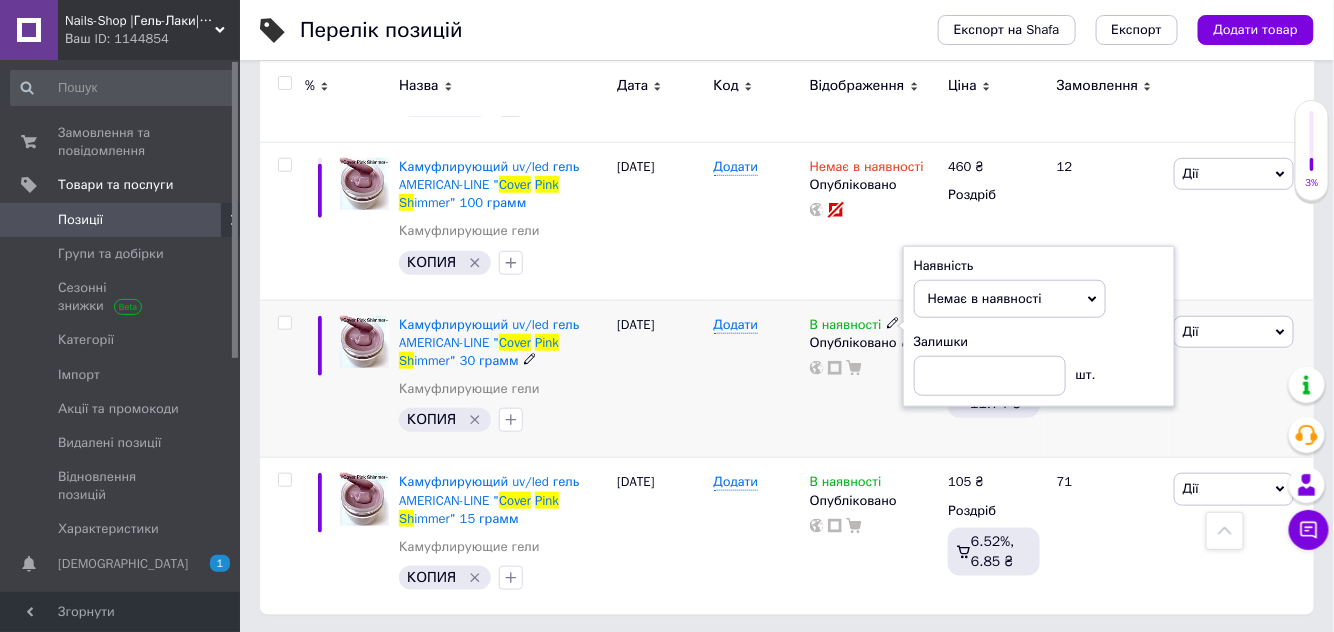 click on "В наявності Наявність Немає в наявності В наявності Під замовлення Готово до відправки Залишки шт. Опубліковано" at bounding box center [874, 379] 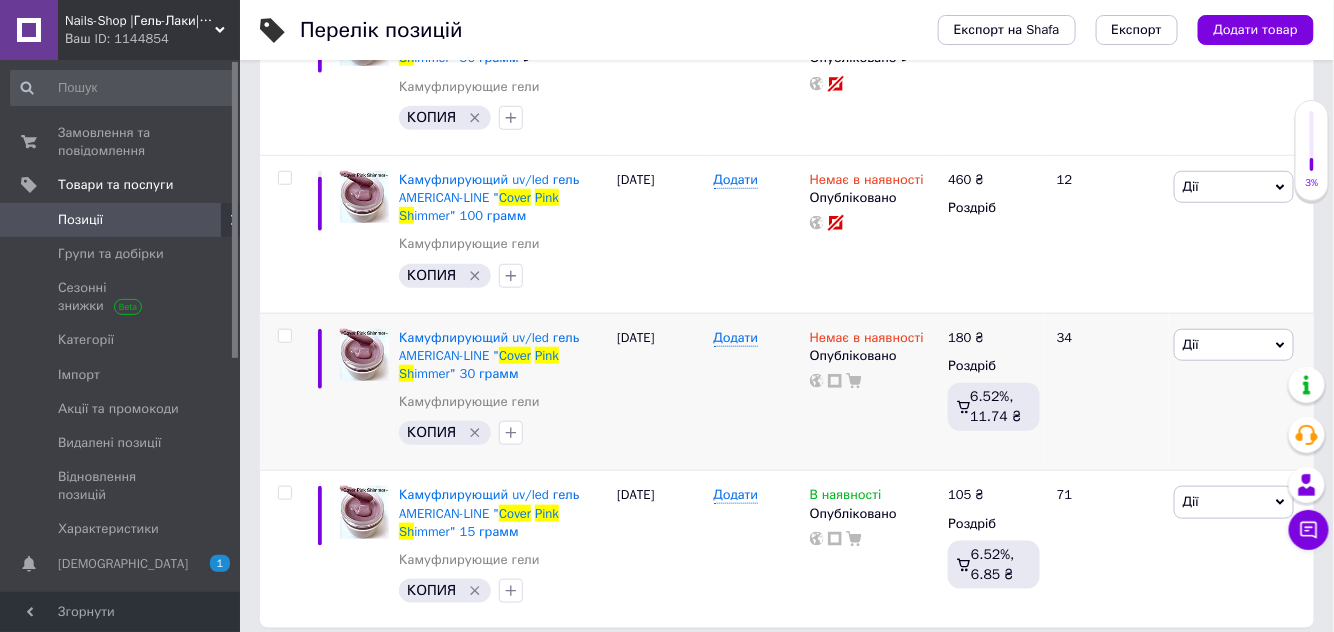 scroll, scrollTop: 418, scrollLeft: 0, axis: vertical 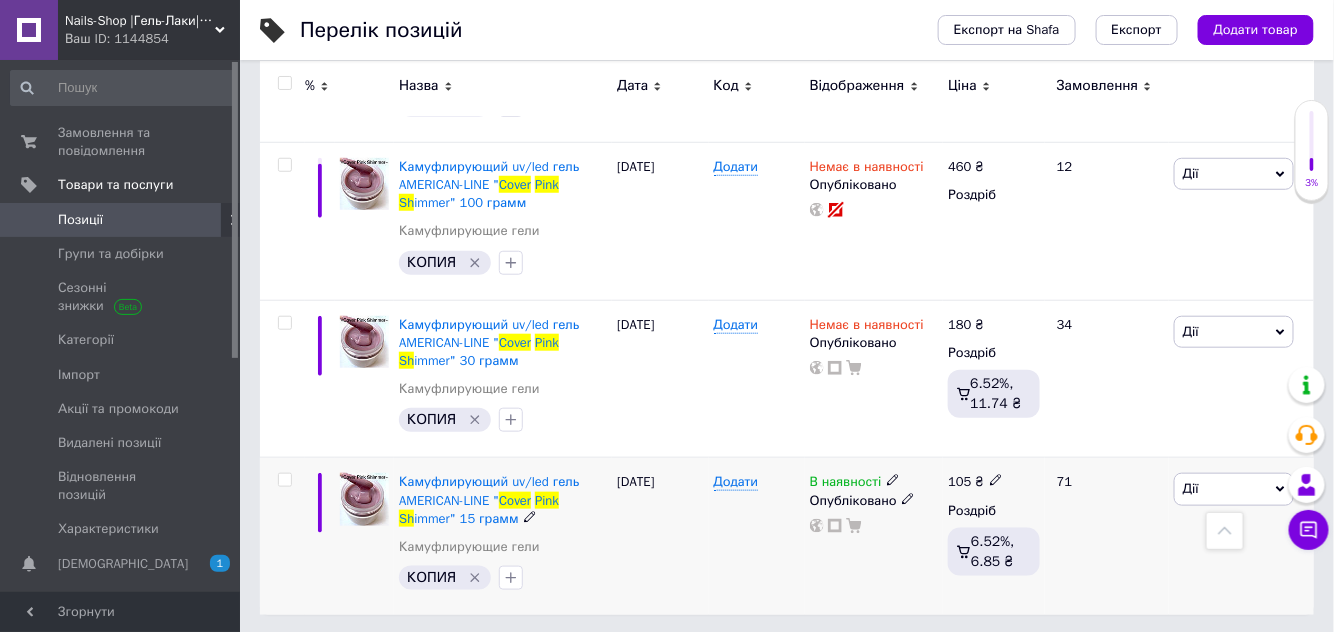 click 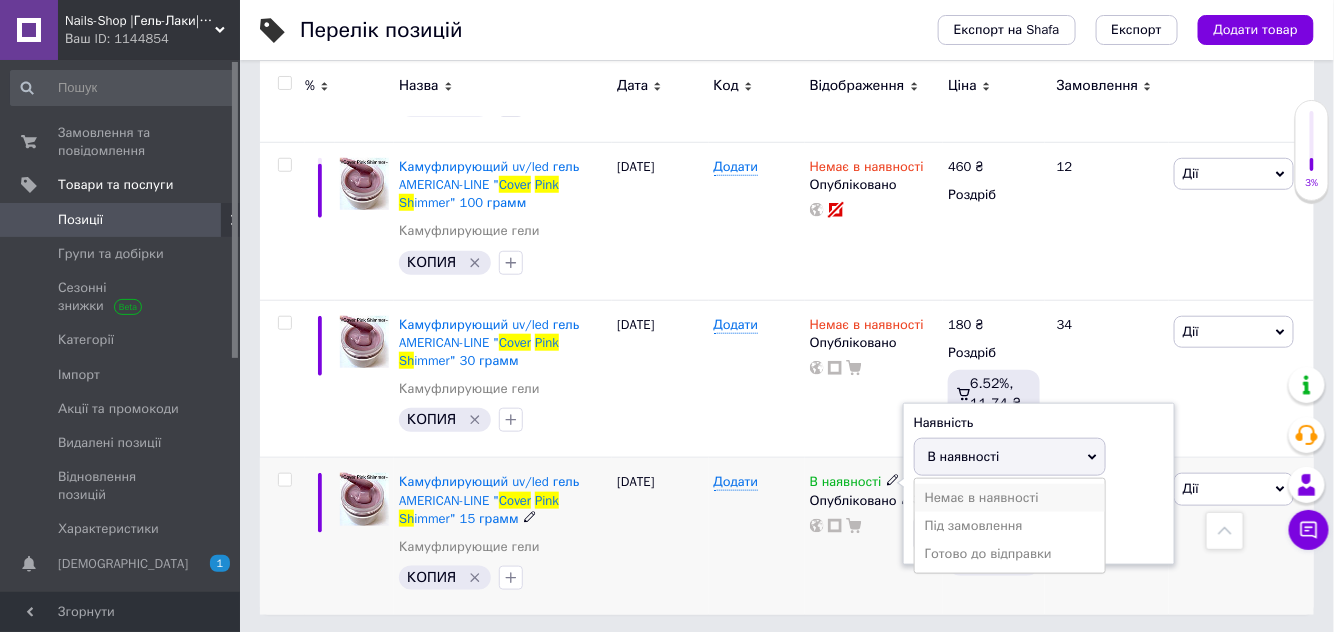 click on "Немає в наявності" at bounding box center (1010, 498) 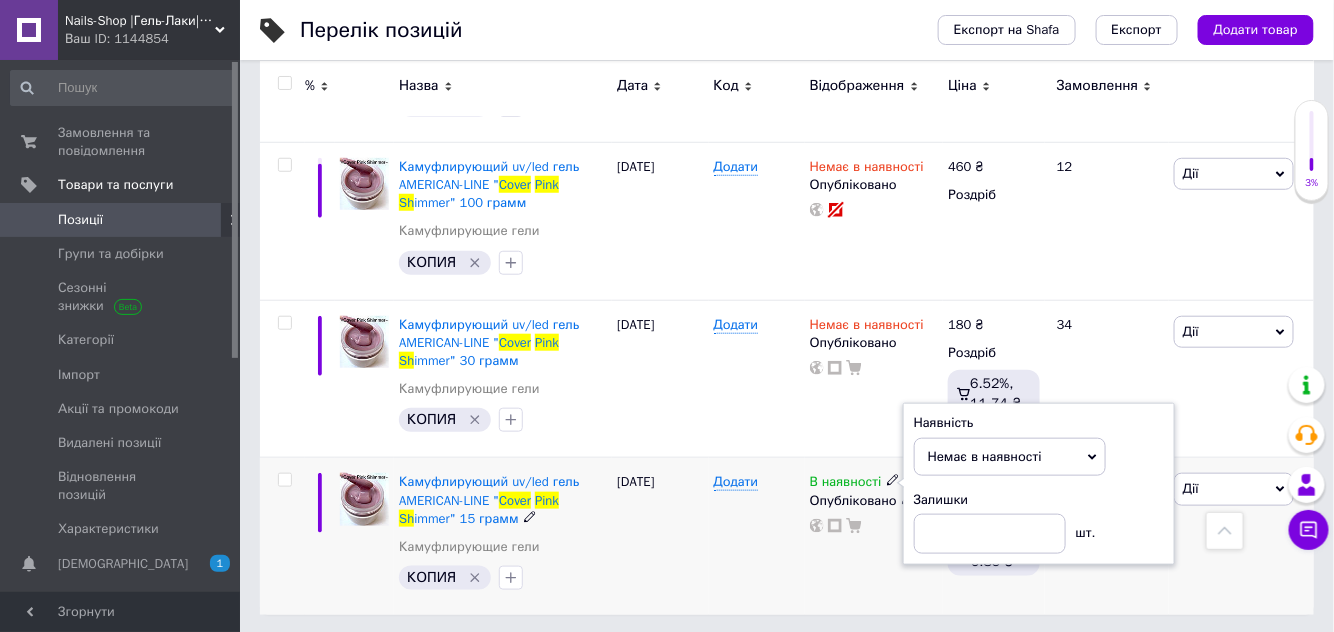 click on "В наявності Наявність Немає в наявності В наявності Під замовлення Готово до відправки Залишки шт. Опубліковано" at bounding box center (874, 536) 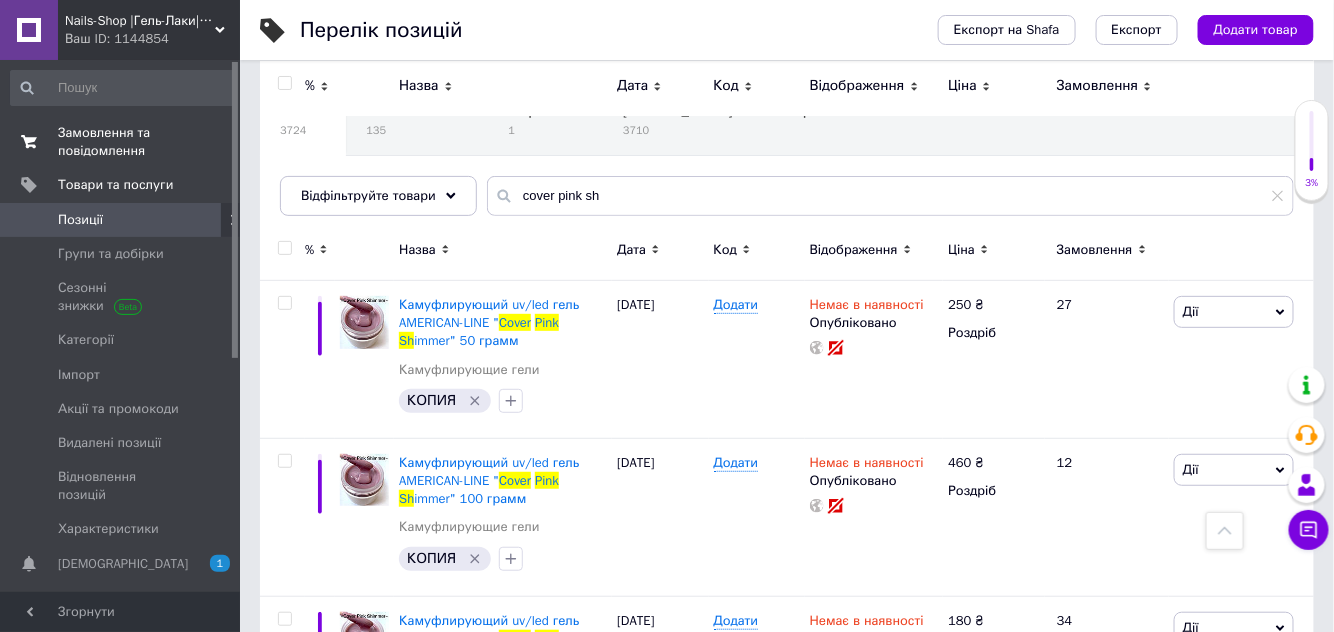 scroll, scrollTop: 0, scrollLeft: 0, axis: both 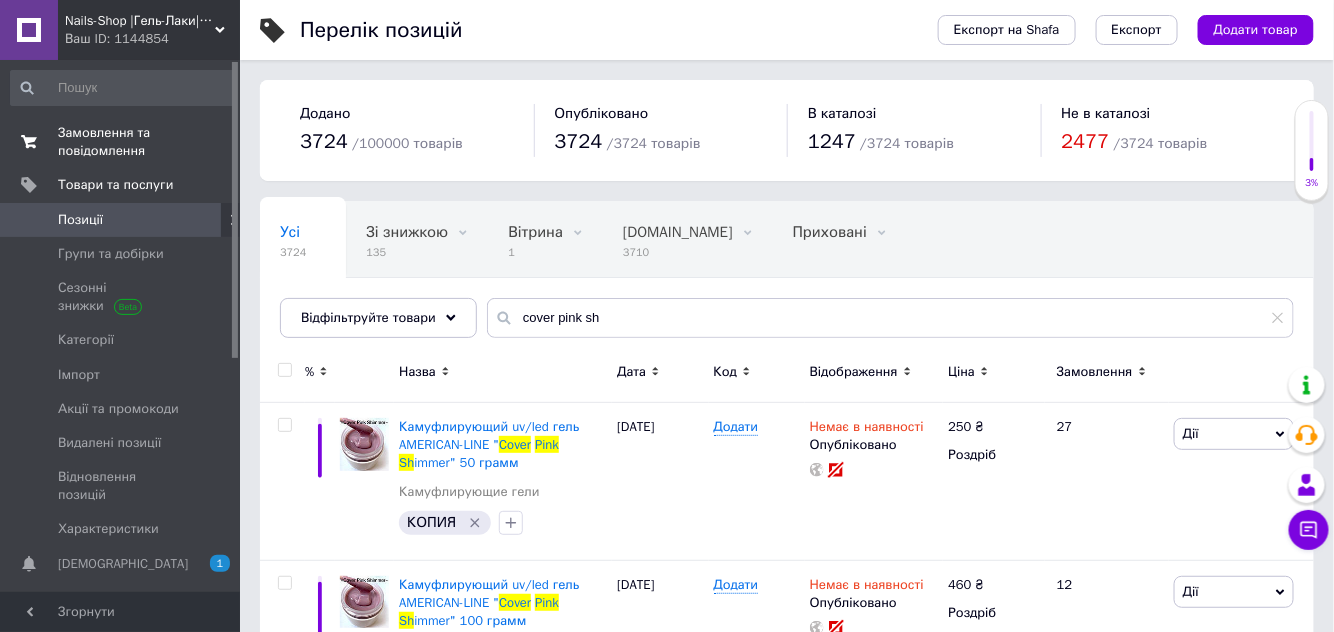 click on "Замовлення та повідомлення" at bounding box center (121, 142) 